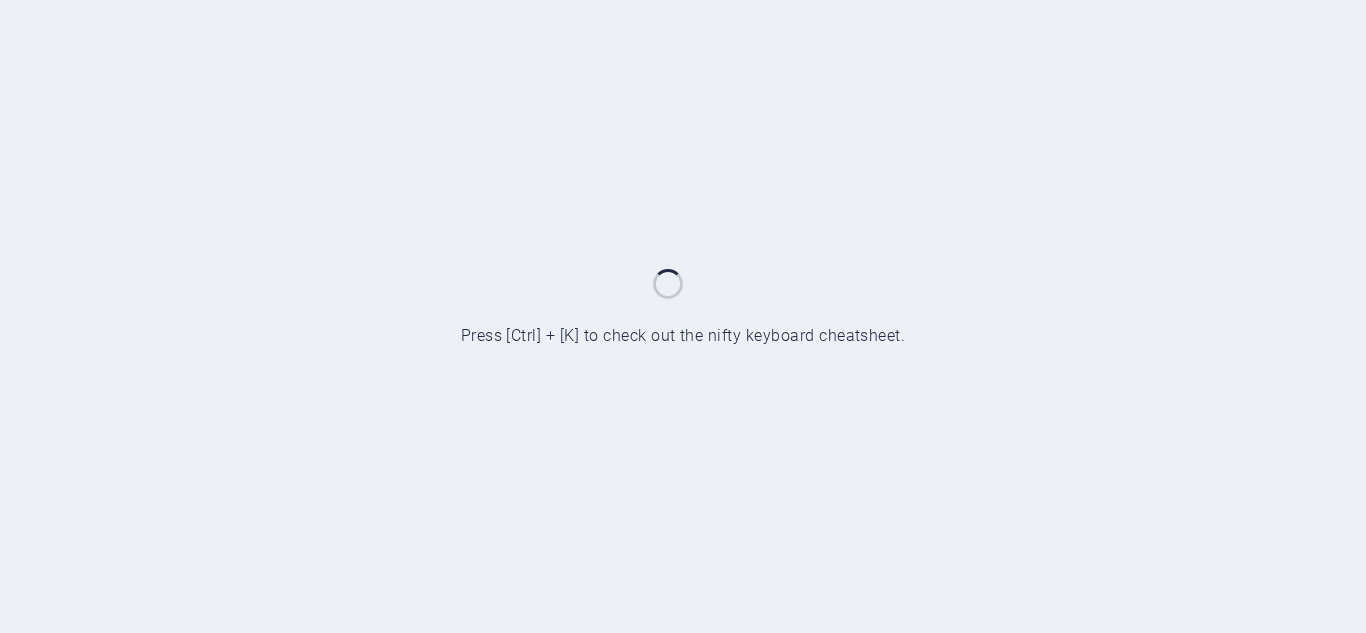 scroll, scrollTop: 0, scrollLeft: 0, axis: both 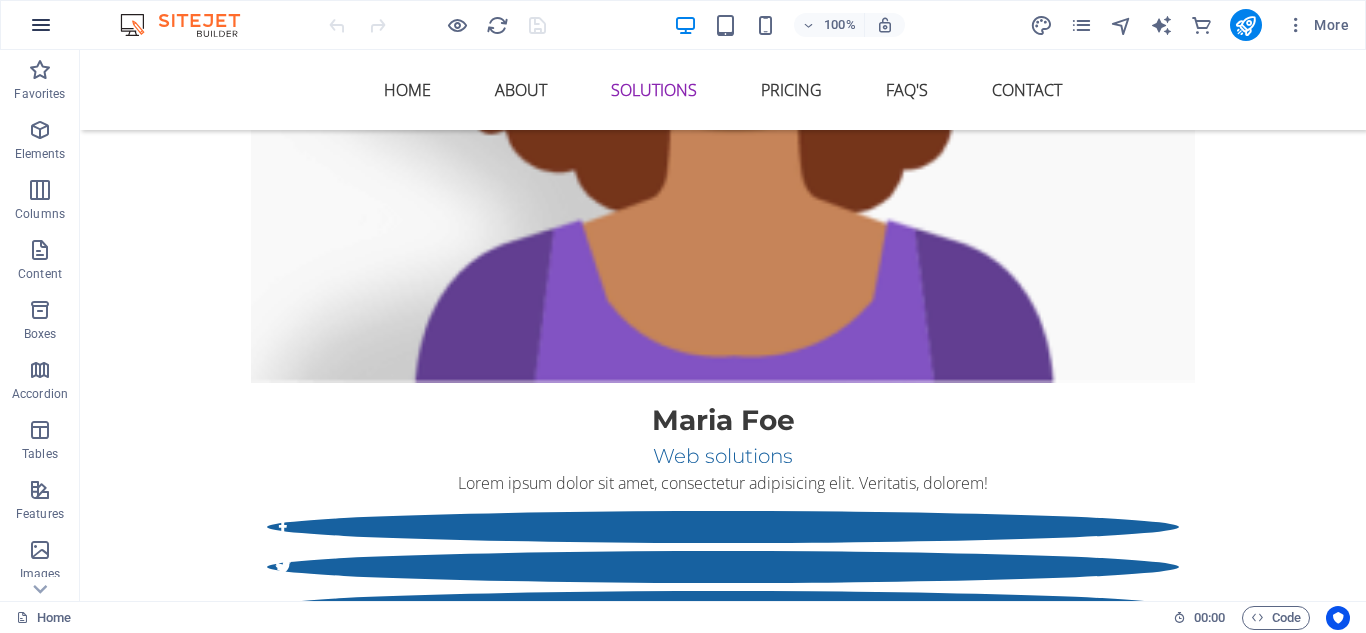 click at bounding box center (41, 25) 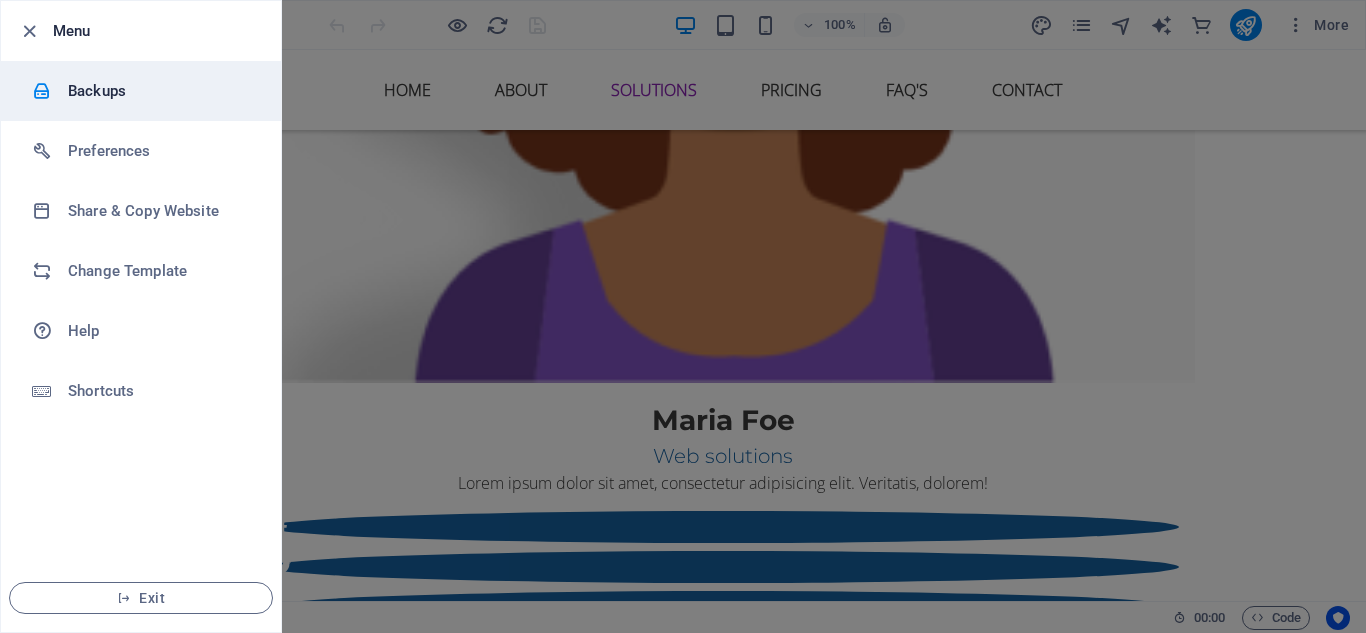 click on "Backups" at bounding box center [160, 91] 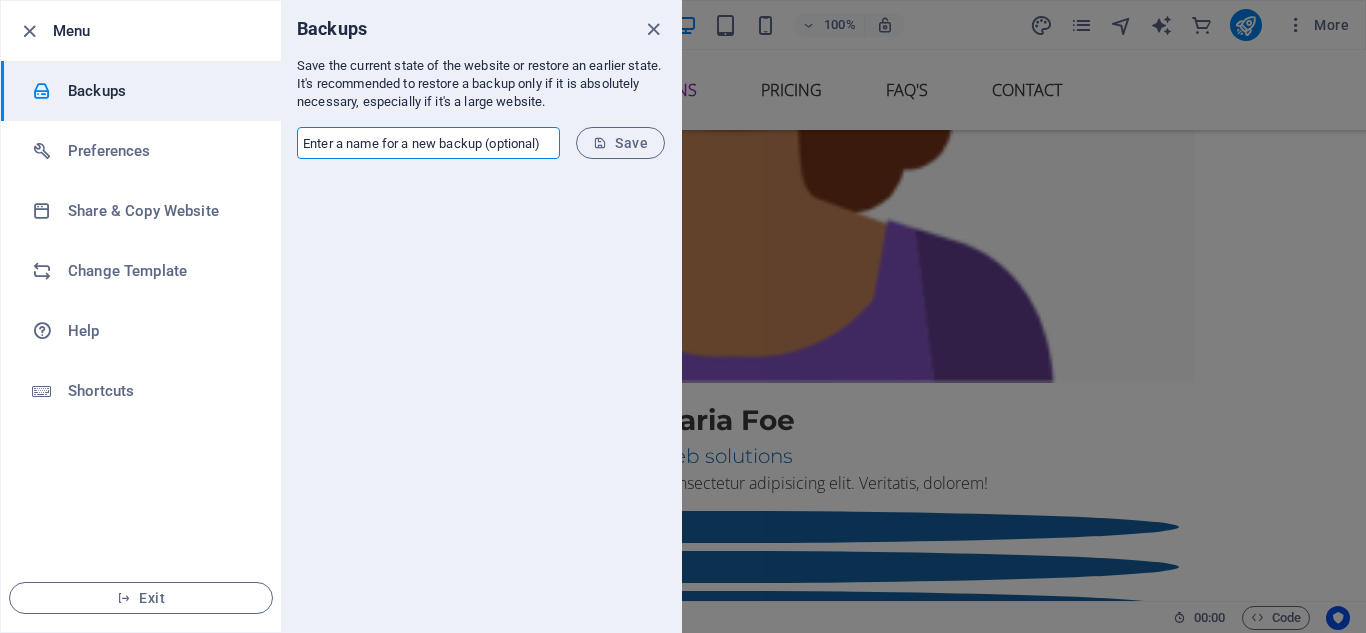 click at bounding box center [428, 143] 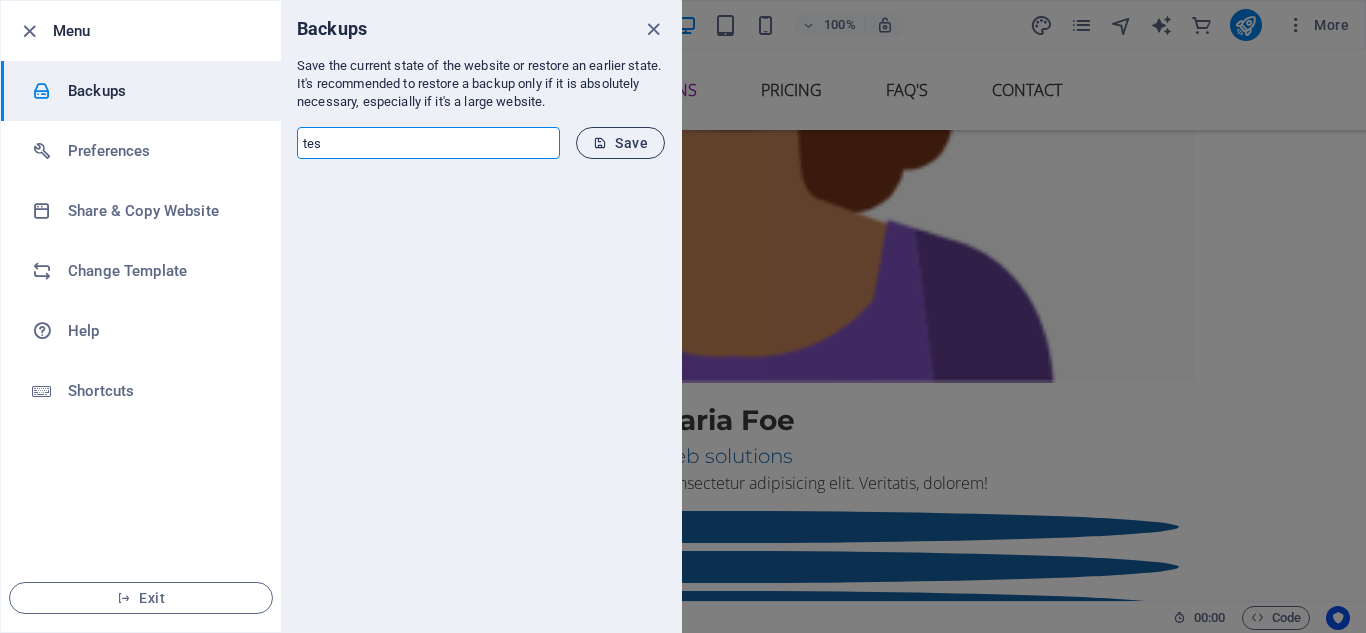 type on "tes" 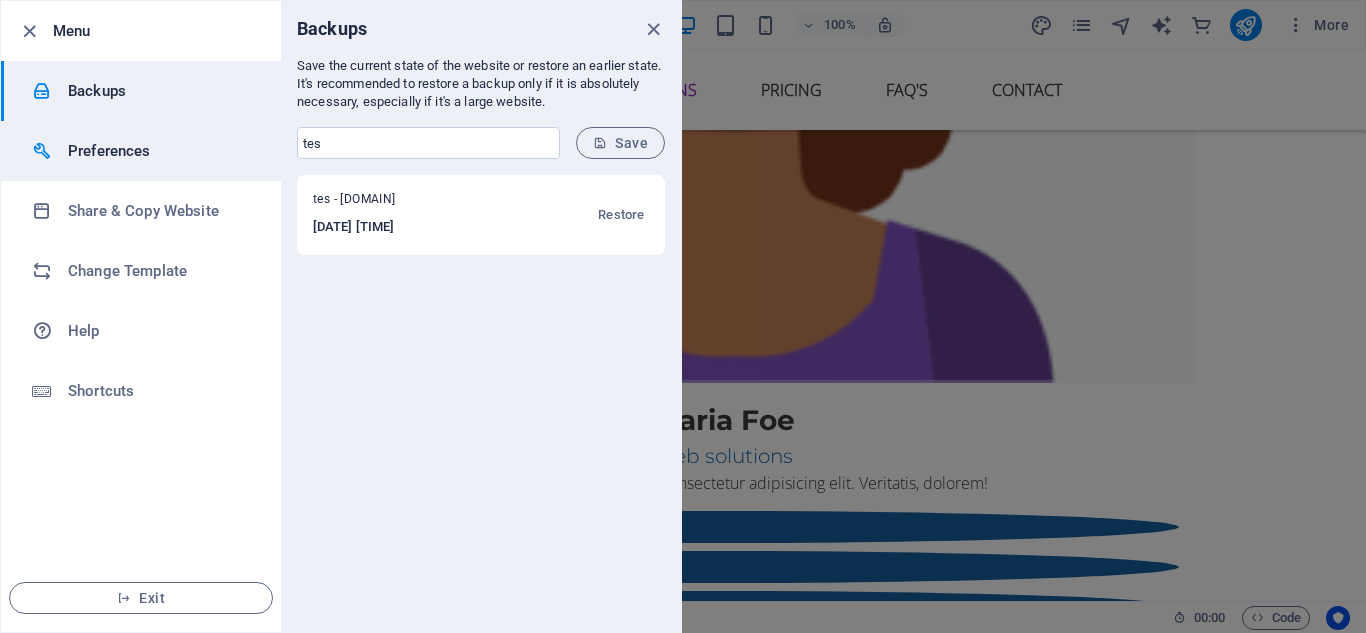 click on "Preferences" at bounding box center (160, 151) 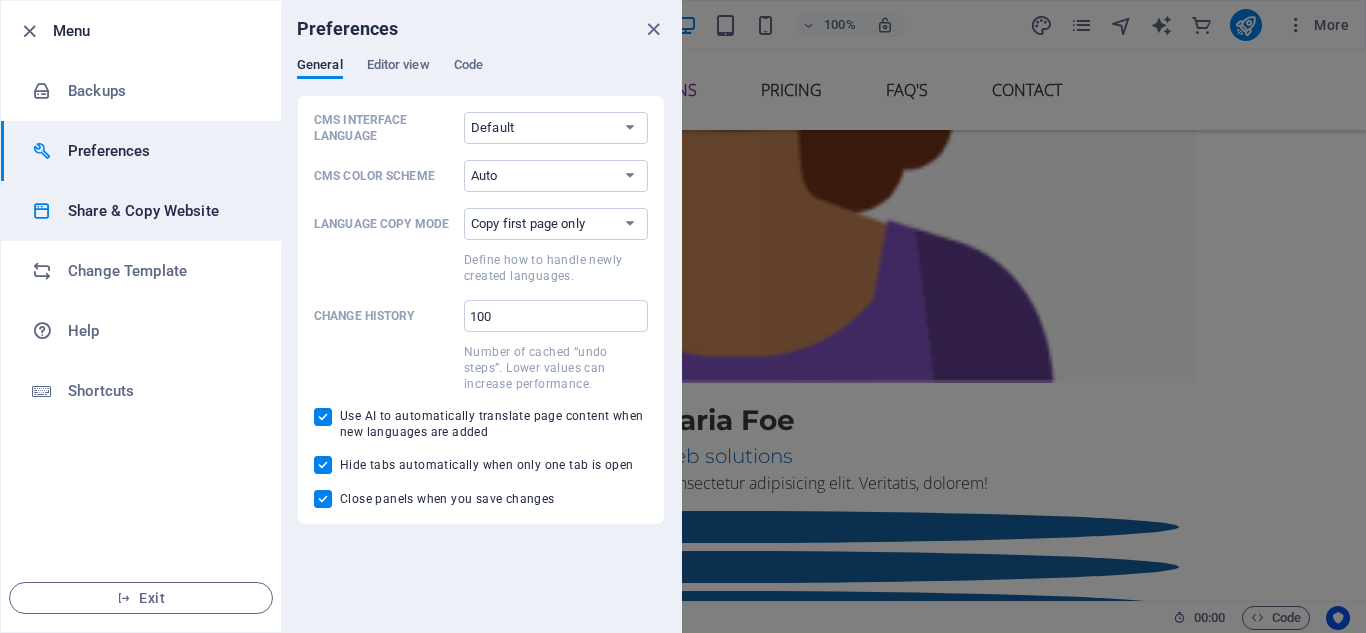 click on "Share & Copy Website" at bounding box center [160, 211] 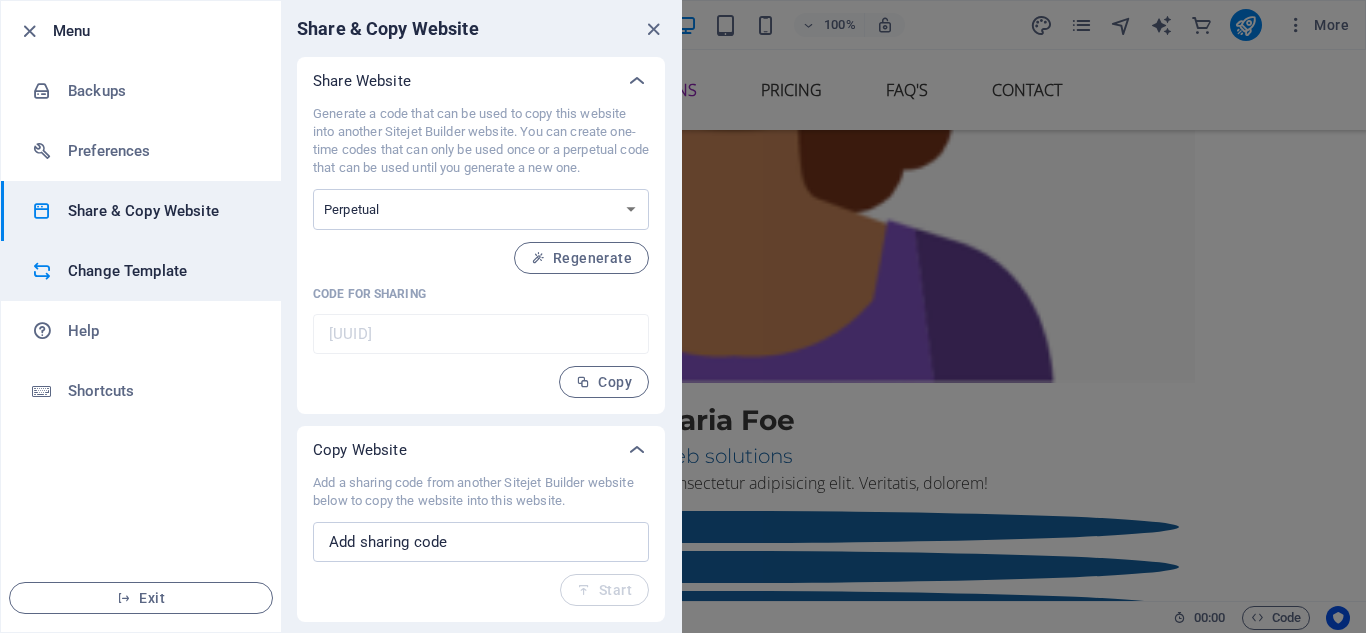 click on "Change Template" at bounding box center [160, 271] 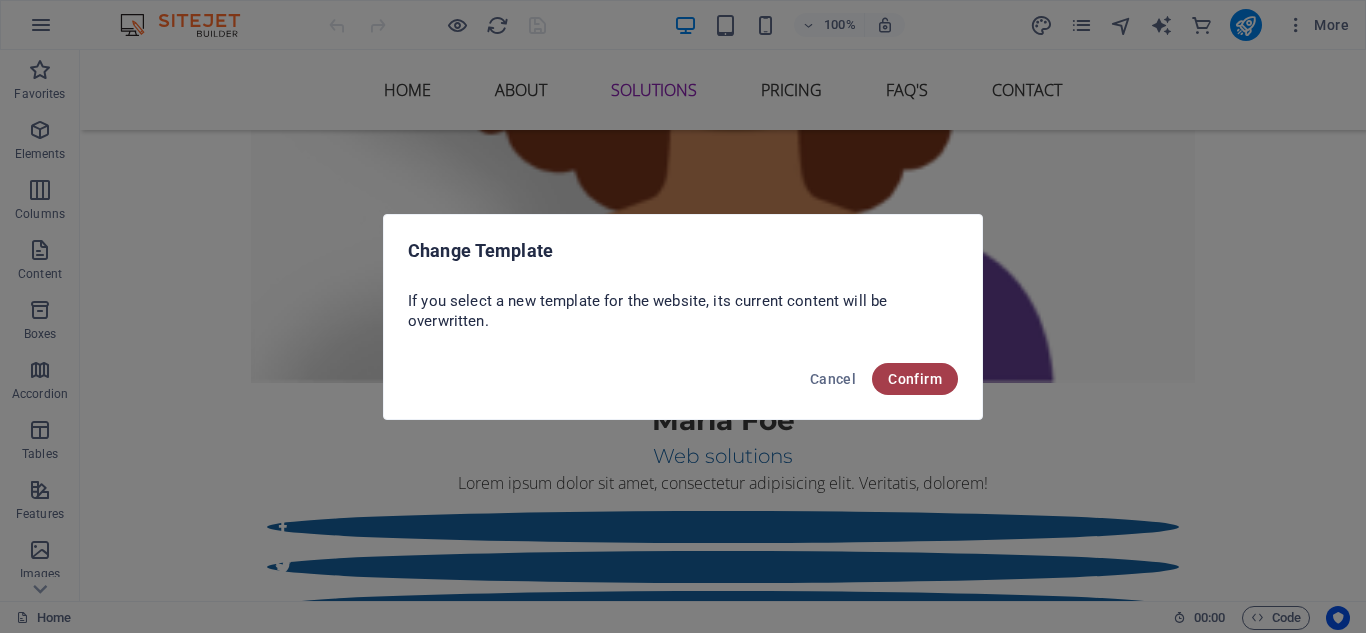 click on "Confirm" at bounding box center (915, 379) 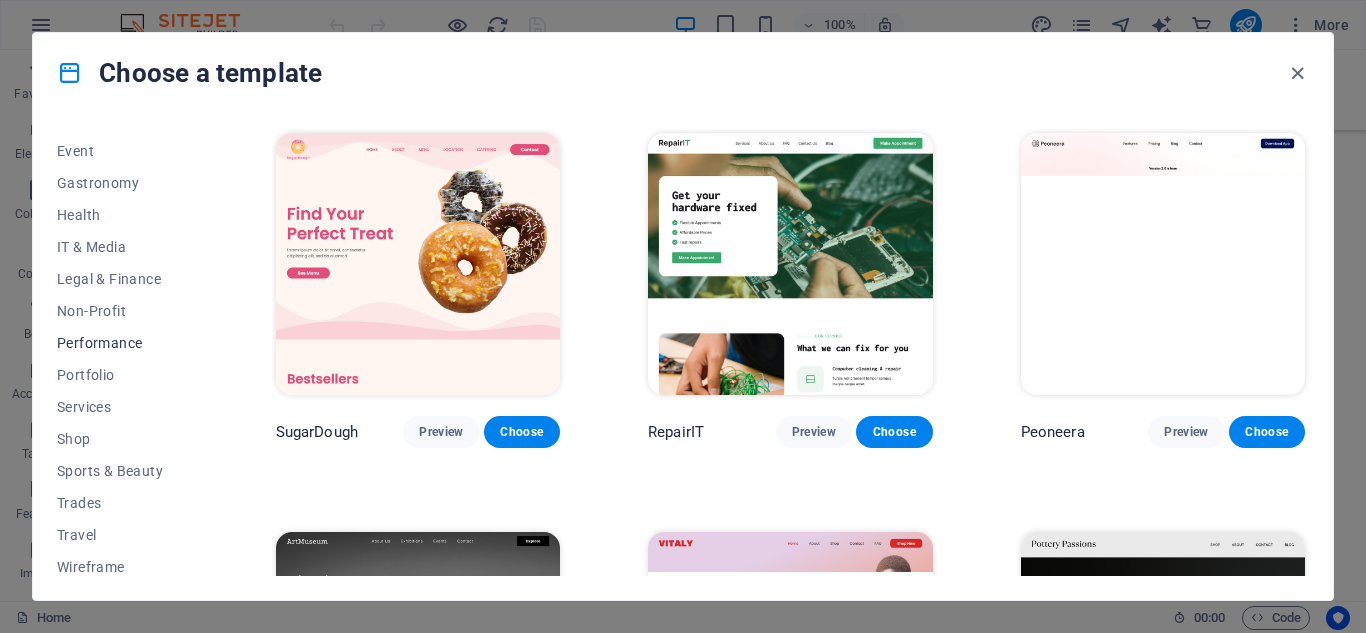 scroll, scrollTop: 385, scrollLeft: 0, axis: vertical 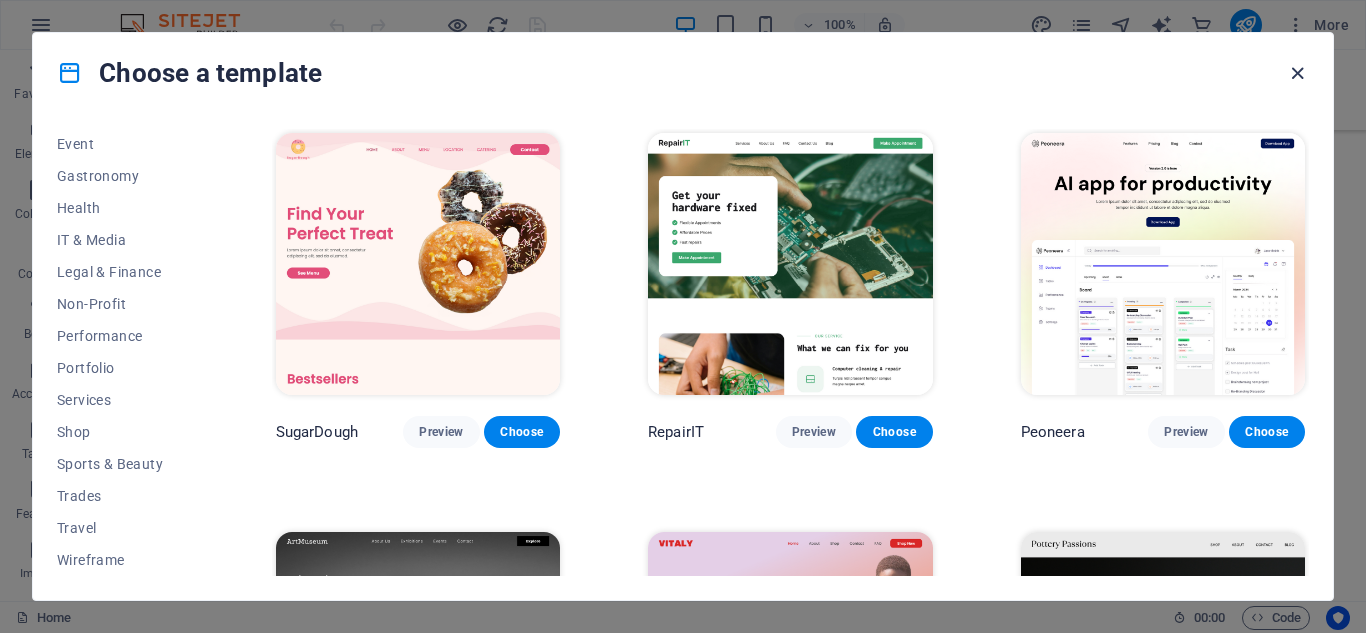 click at bounding box center [1297, 73] 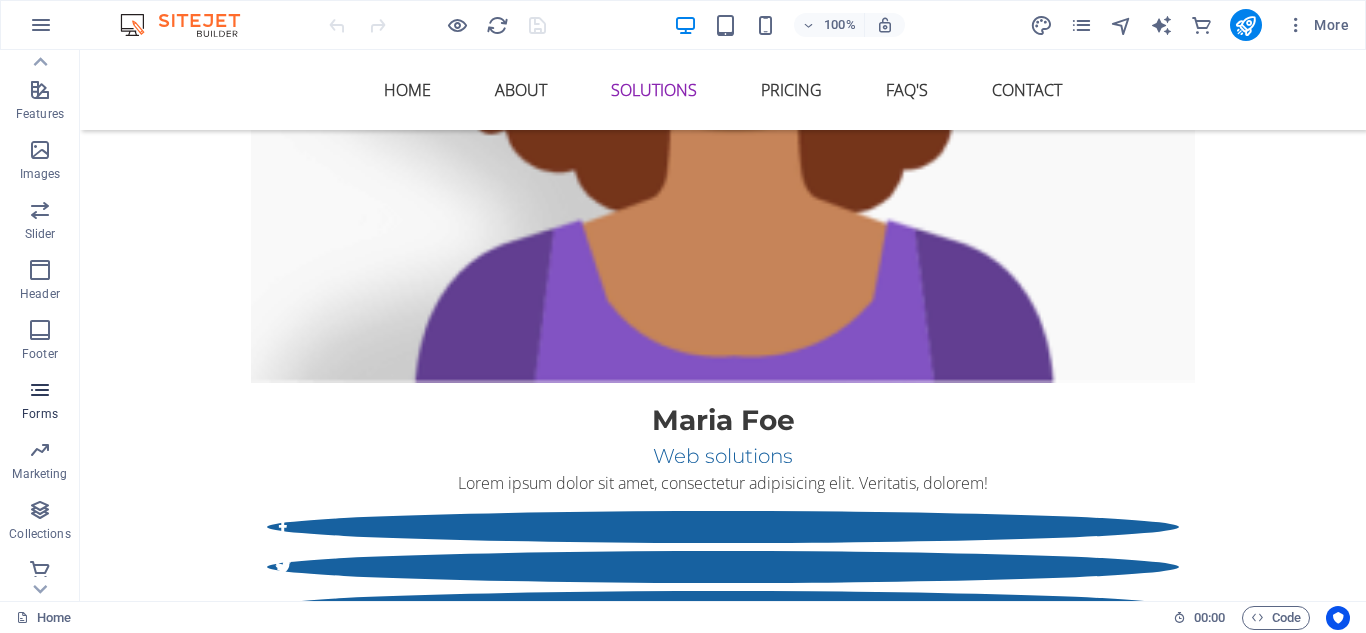 scroll, scrollTop: 409, scrollLeft: 0, axis: vertical 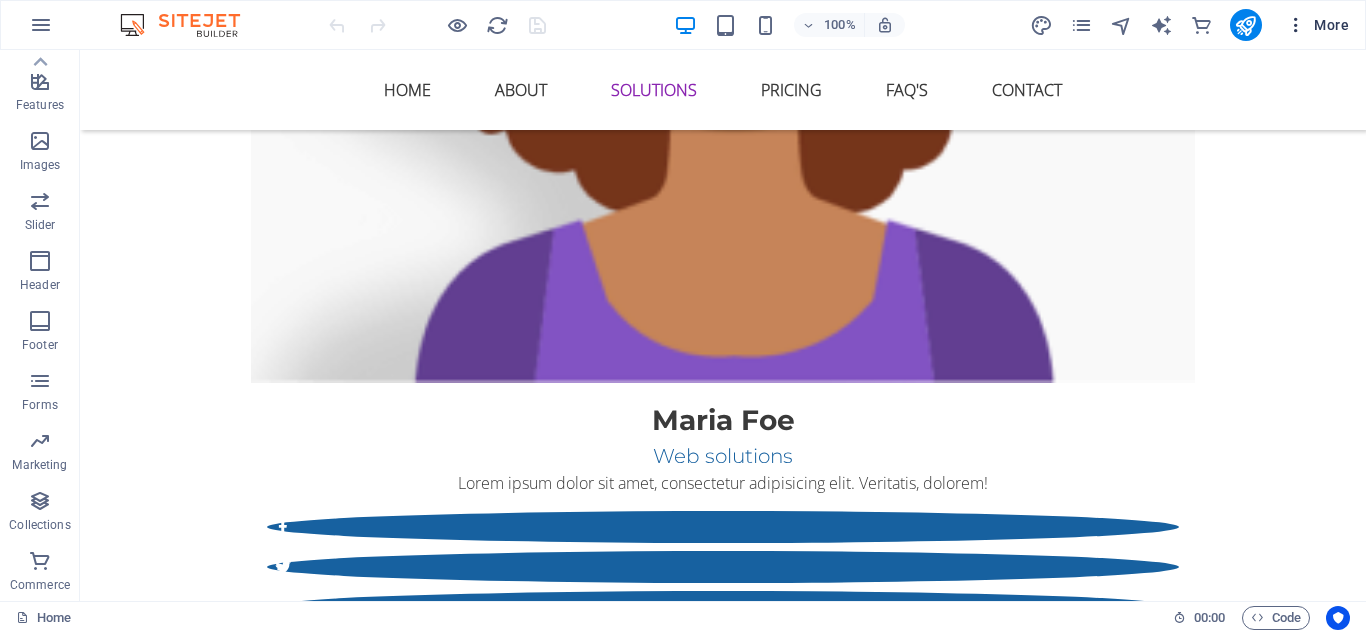 click on "More" at bounding box center (1317, 25) 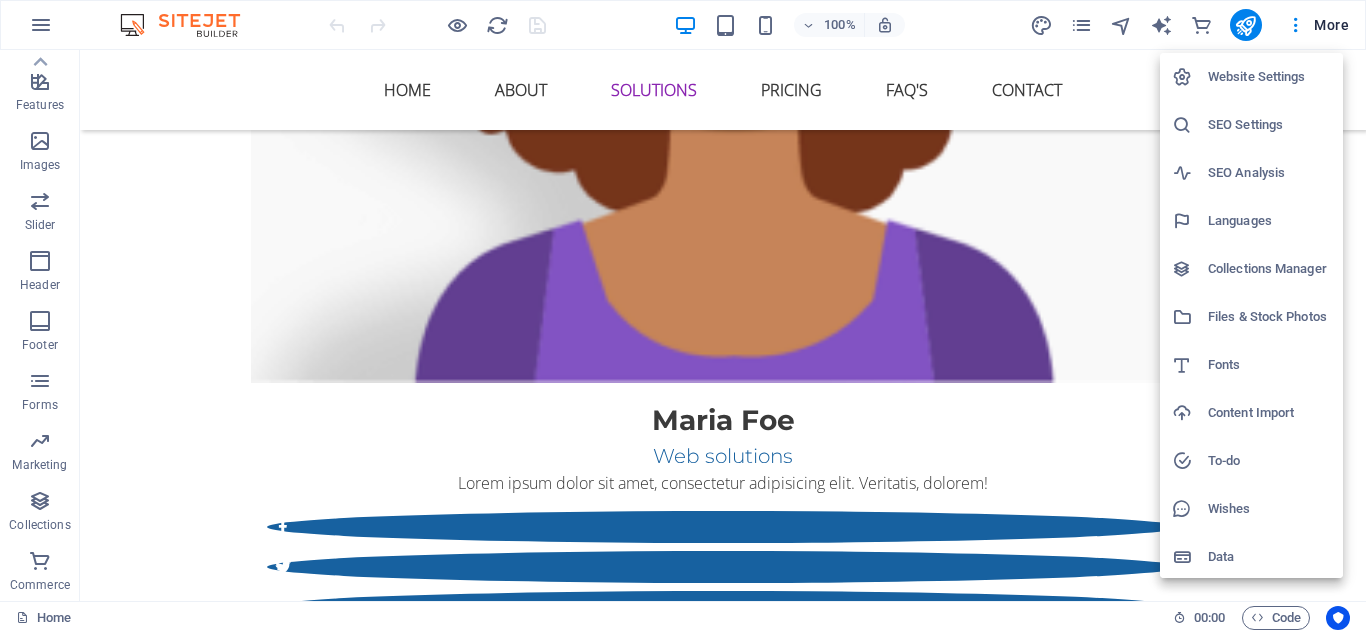 click on "Data" at bounding box center [1269, 557] 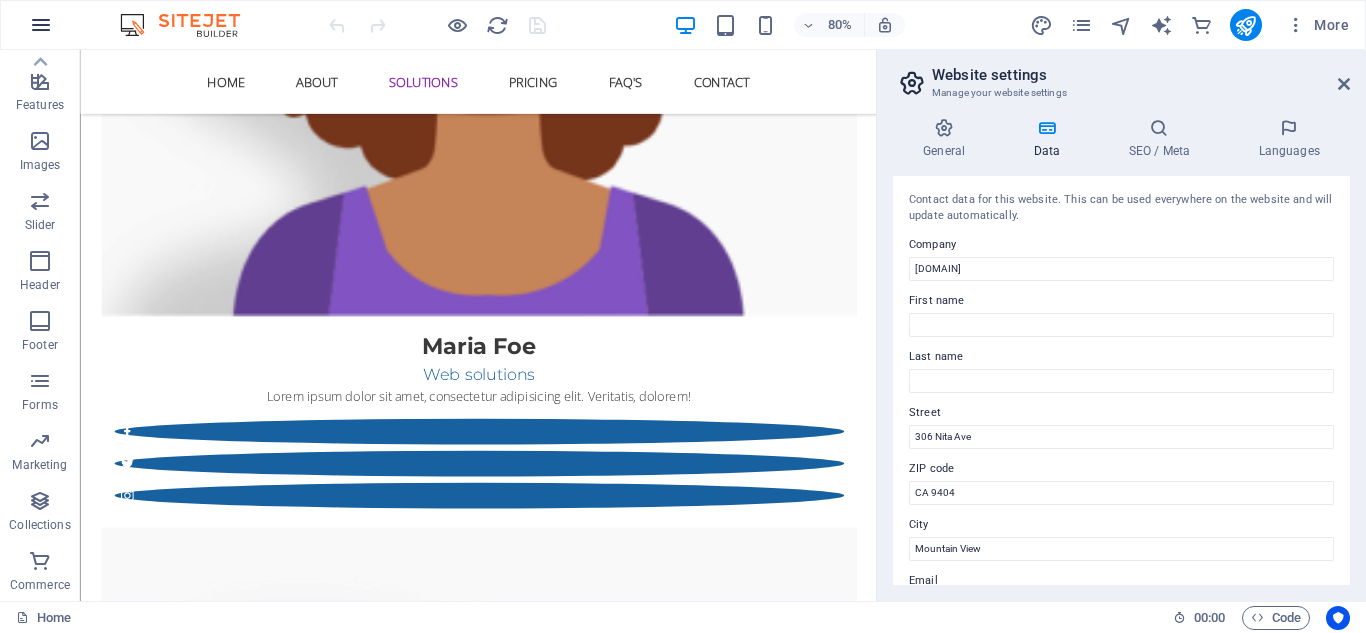 click at bounding box center [41, 25] 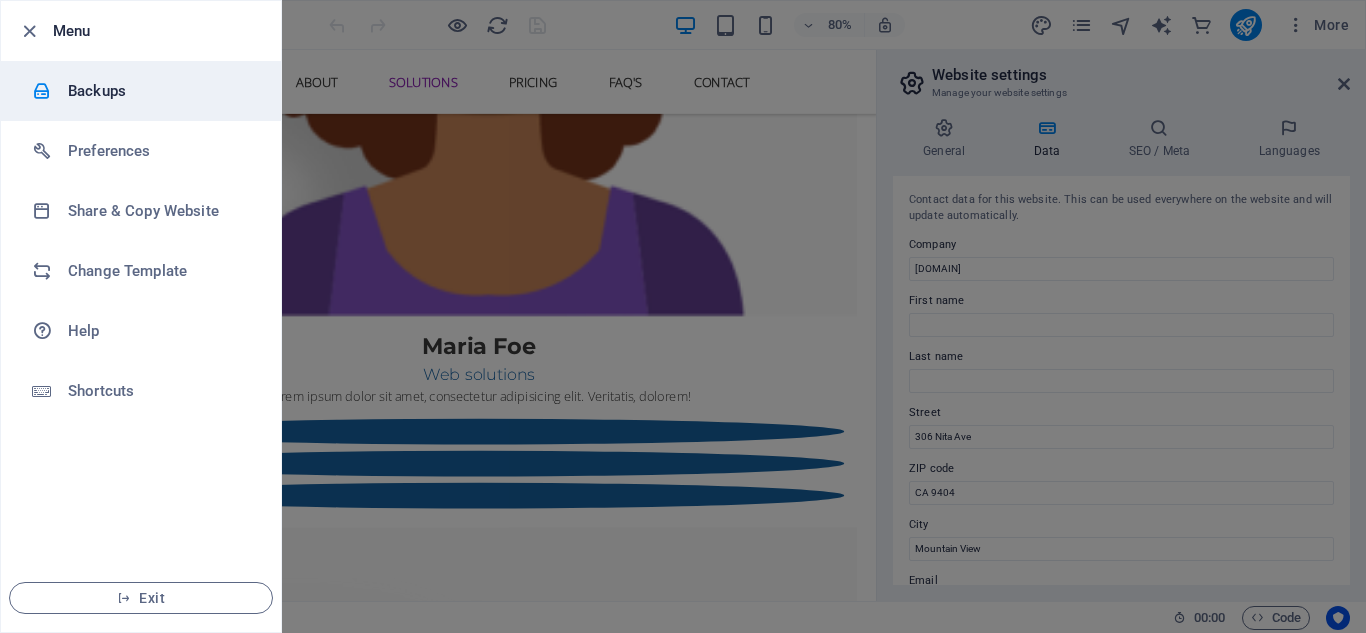 click on "Backups" at bounding box center [160, 91] 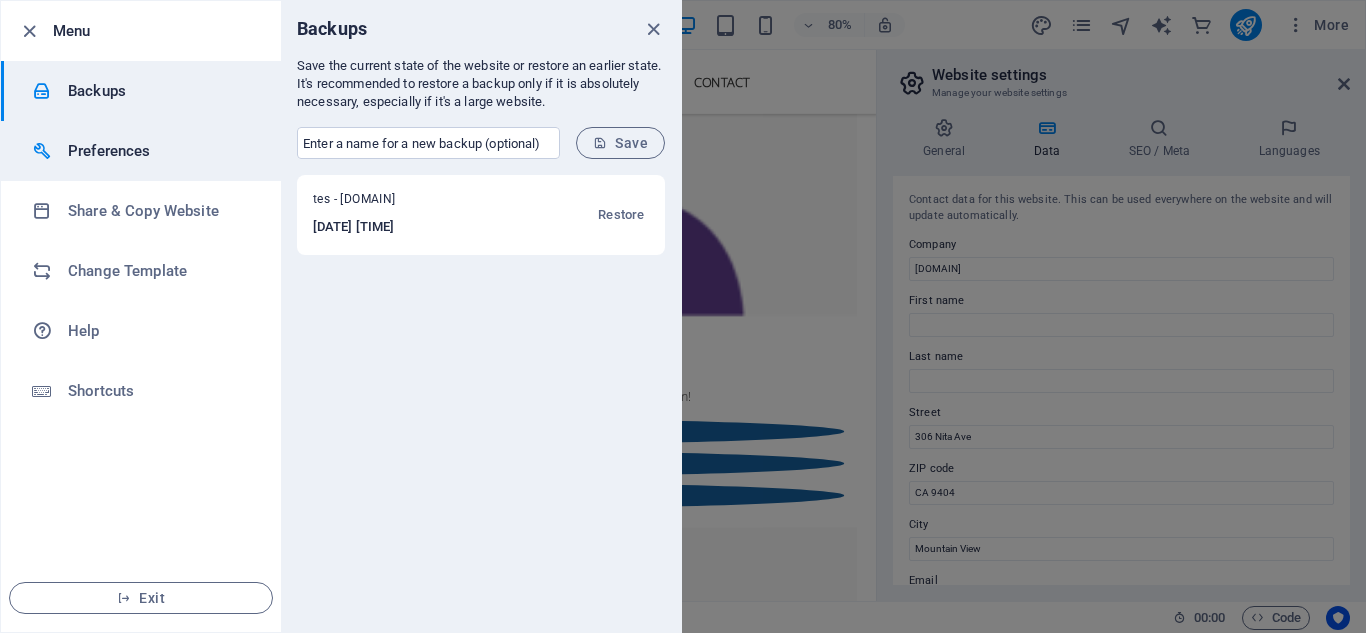 click on "Preferences" at bounding box center (160, 151) 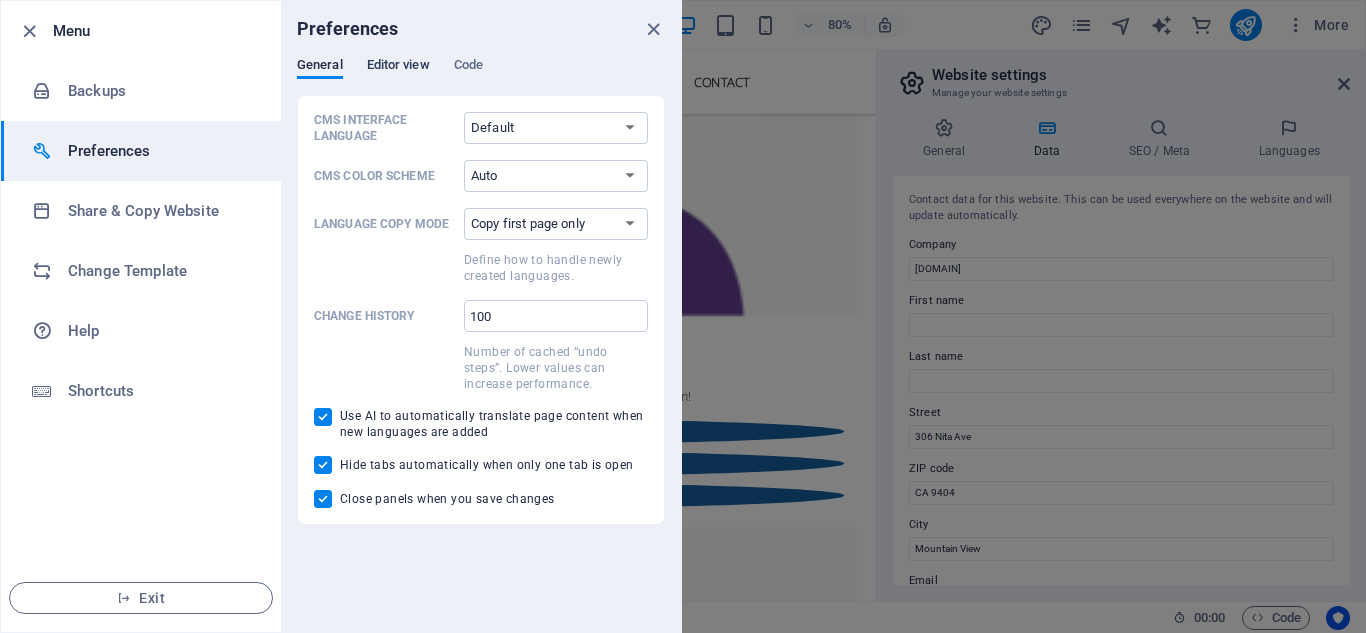 click on "Editor view" at bounding box center (398, 67) 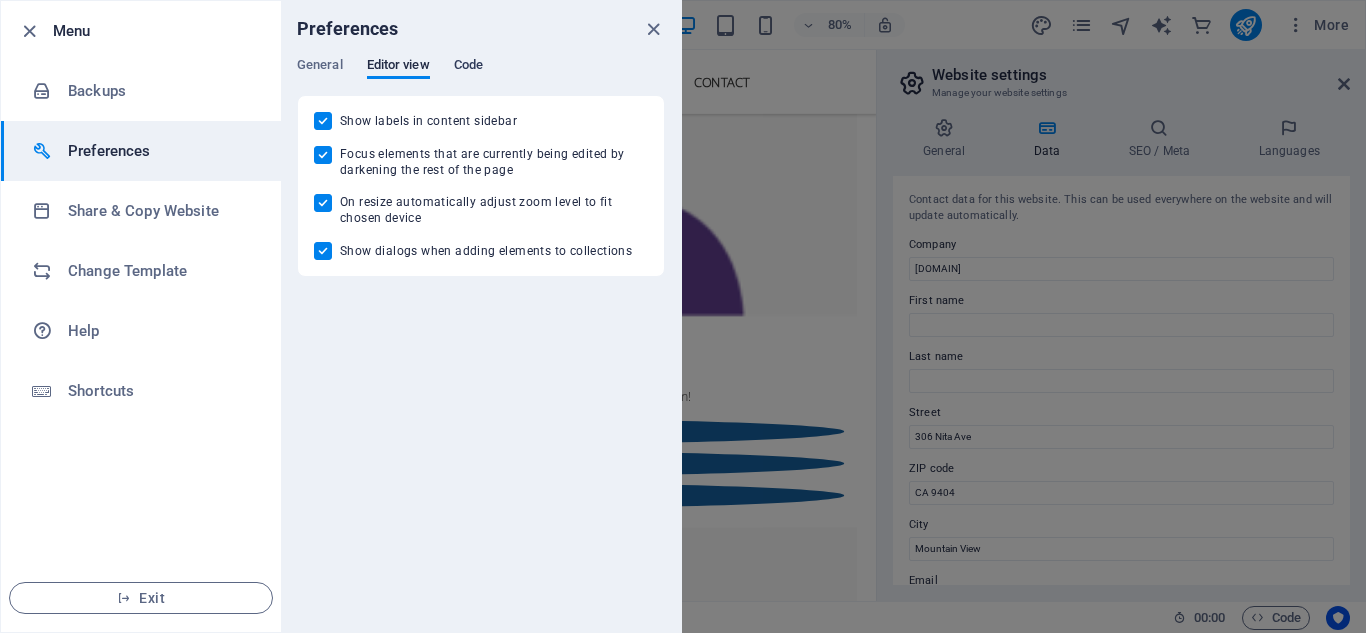 click on "Code" at bounding box center [468, 67] 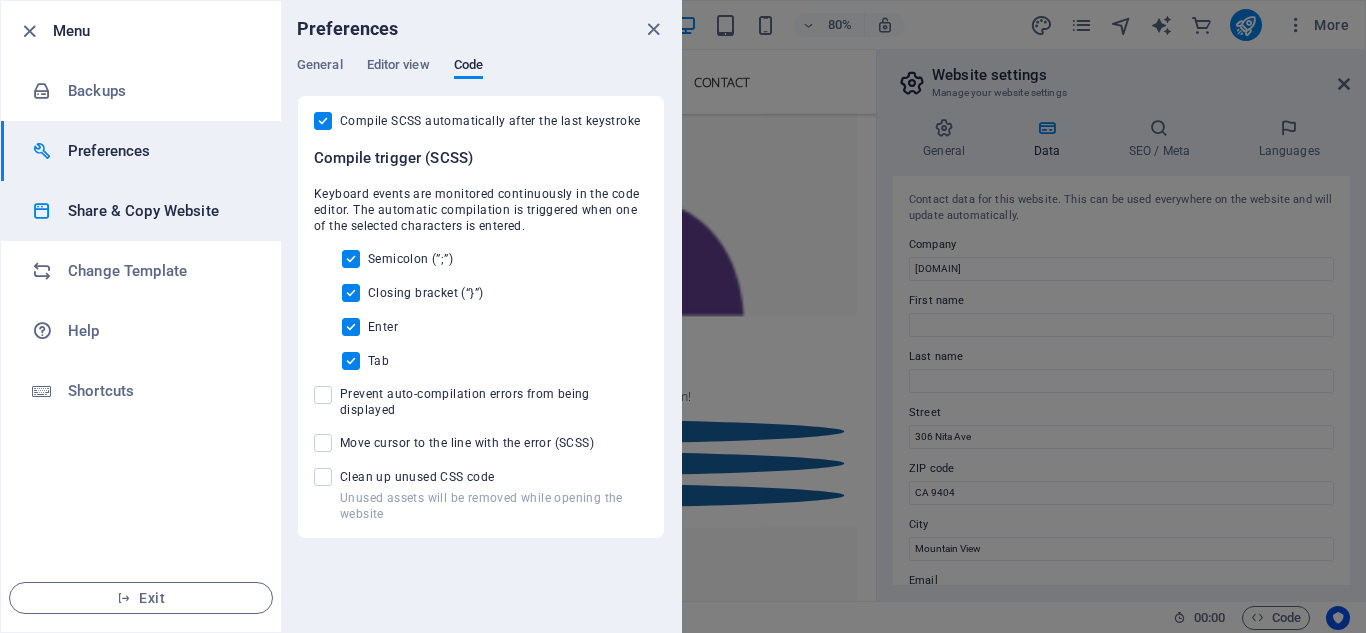 click on "Share & Copy Website" at bounding box center [160, 211] 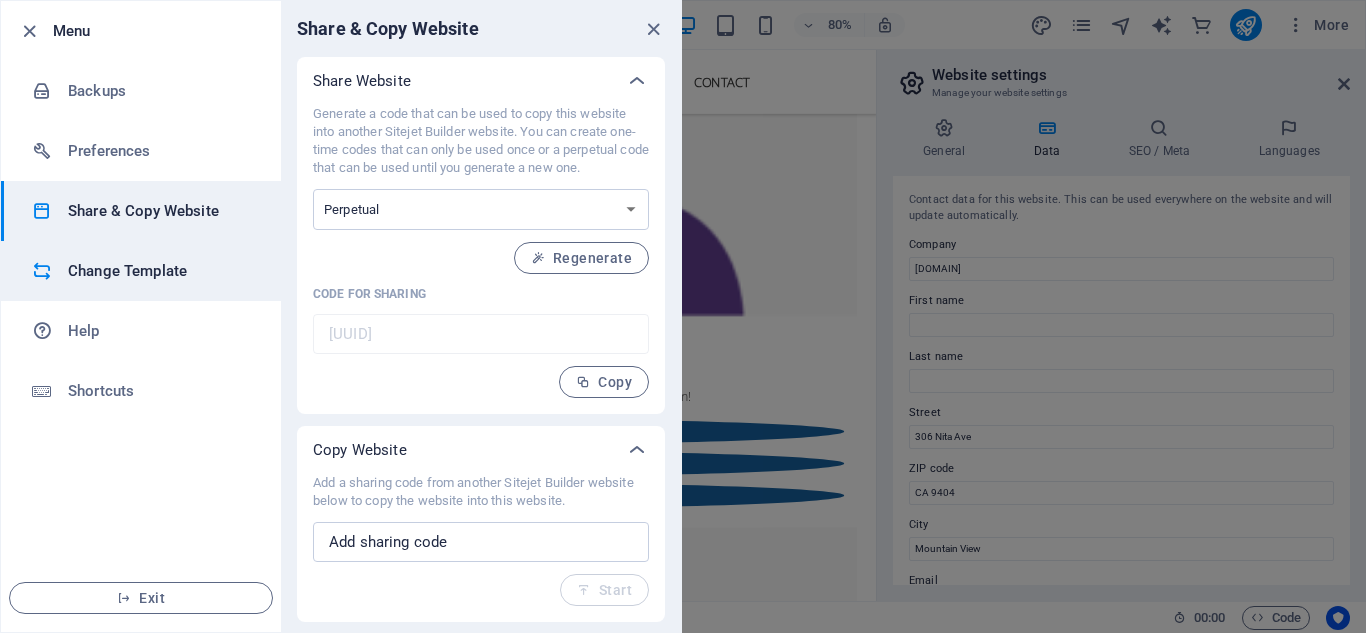 click on "Change Template" at bounding box center (160, 271) 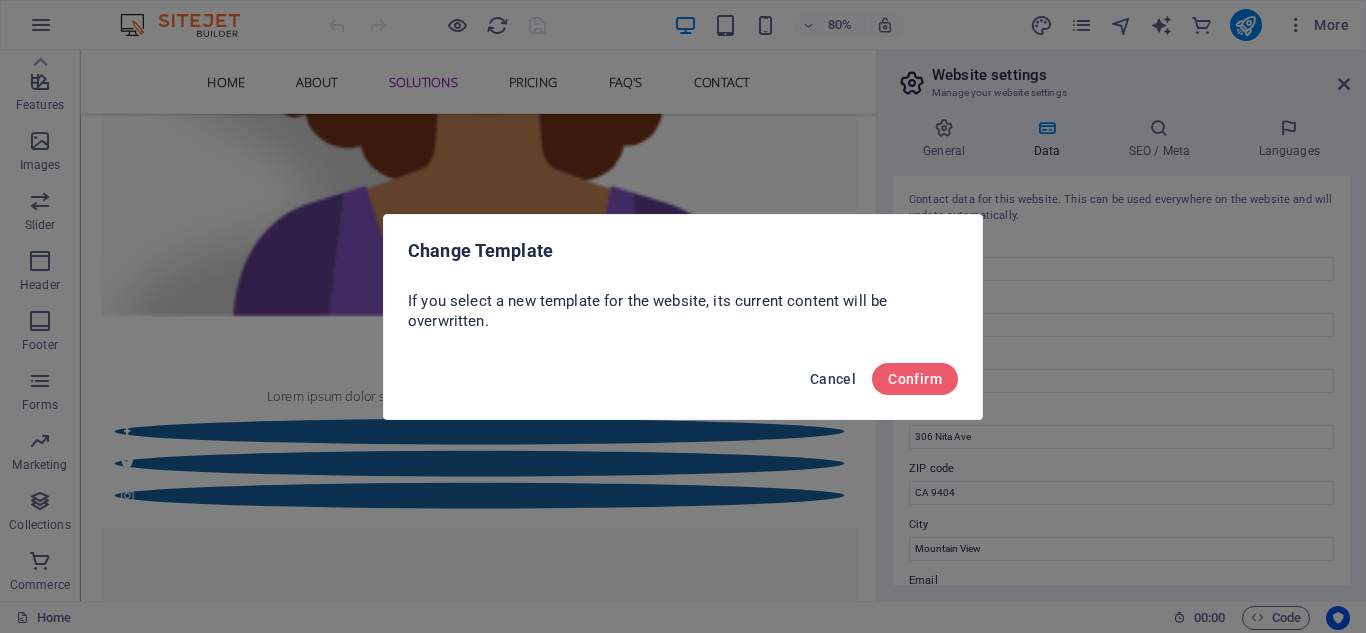 click on "Cancel" at bounding box center [833, 379] 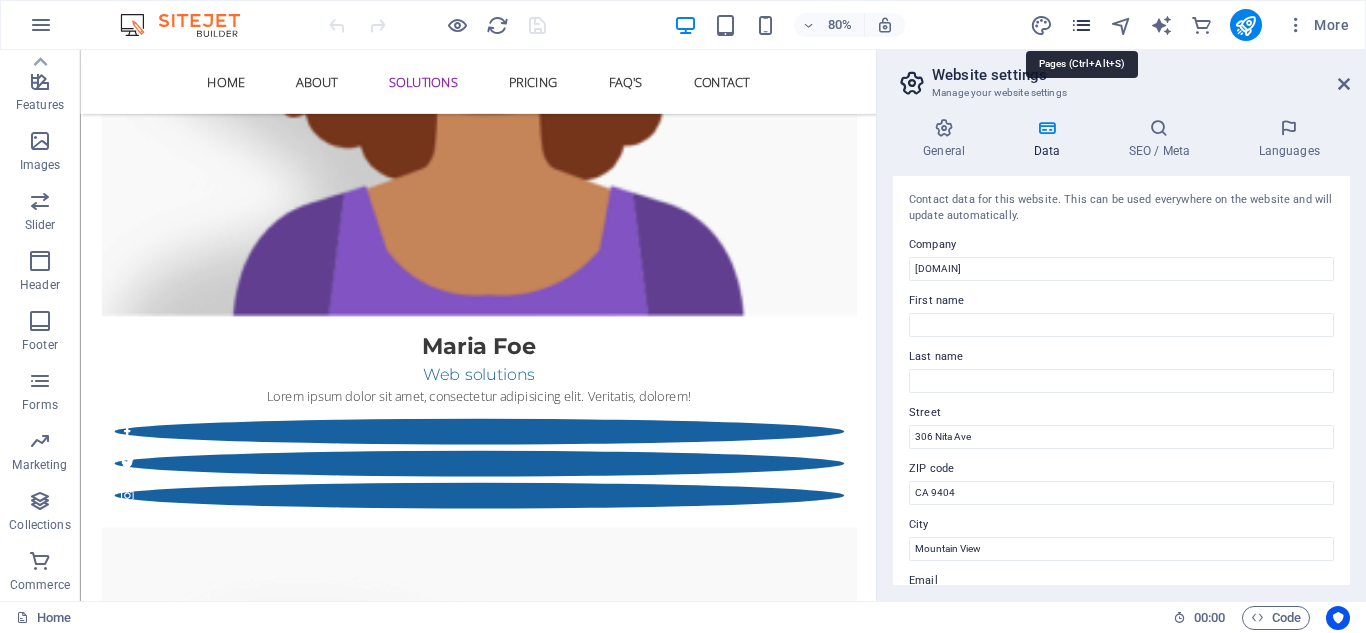 click at bounding box center (1081, 25) 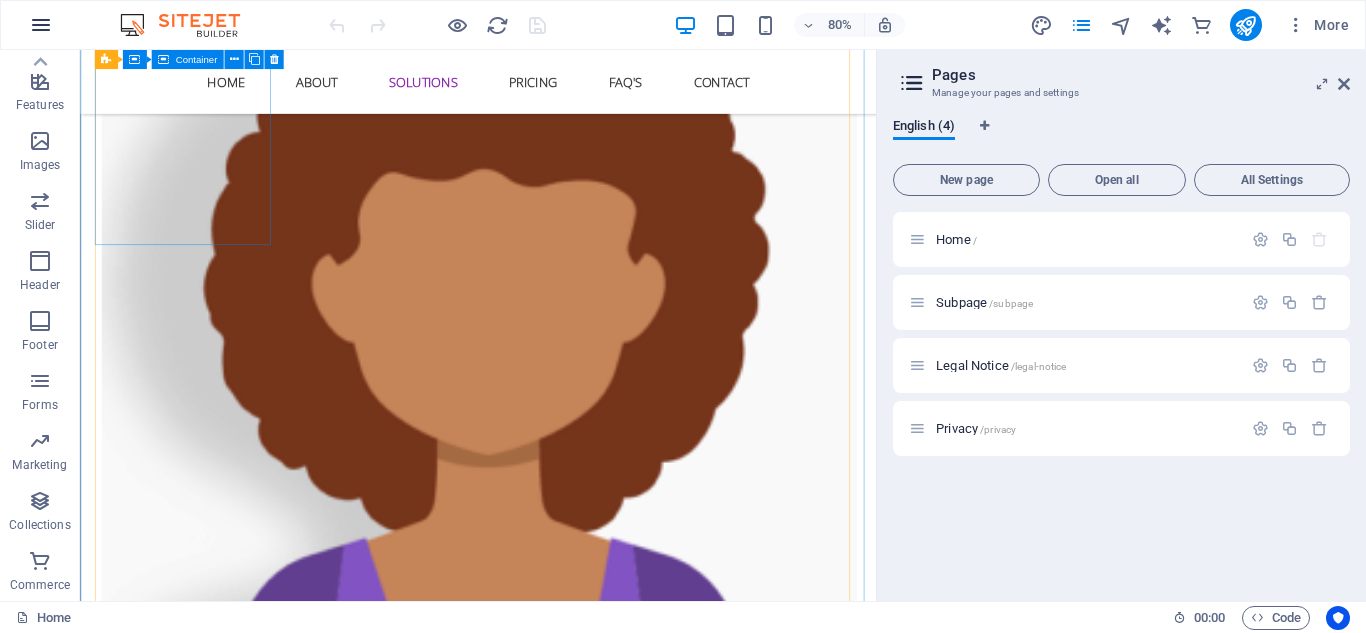 scroll, scrollTop: 3000, scrollLeft: 0, axis: vertical 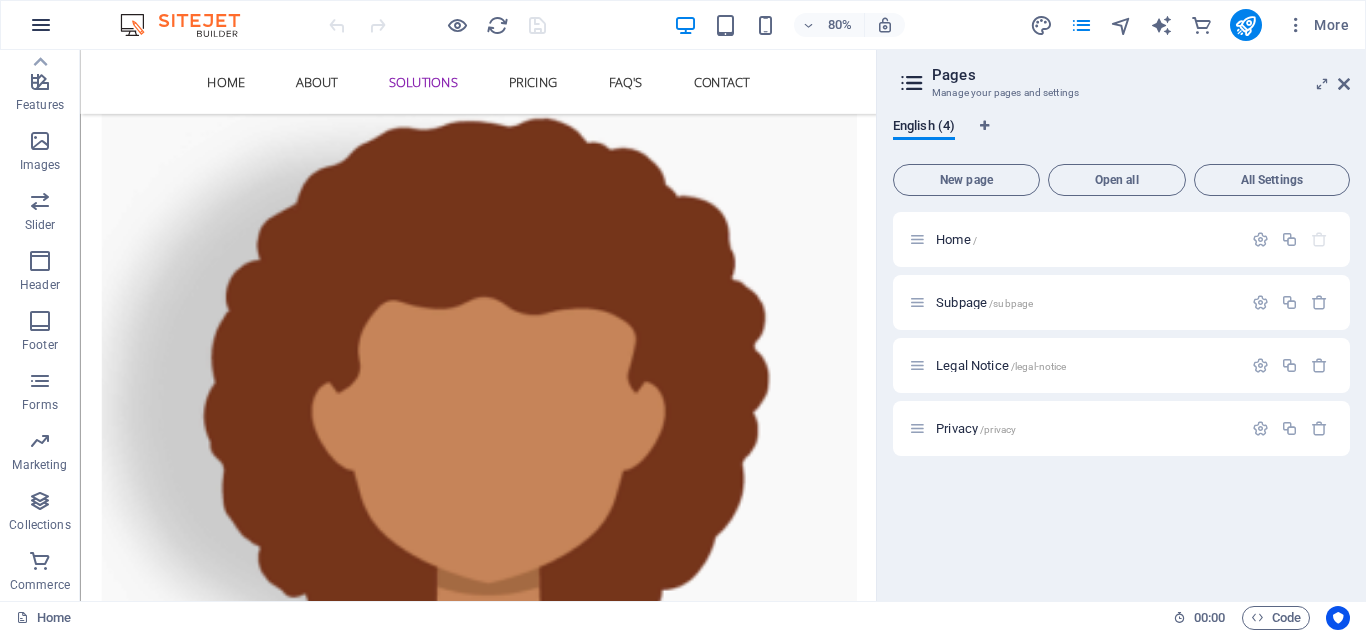 click at bounding box center [41, 25] 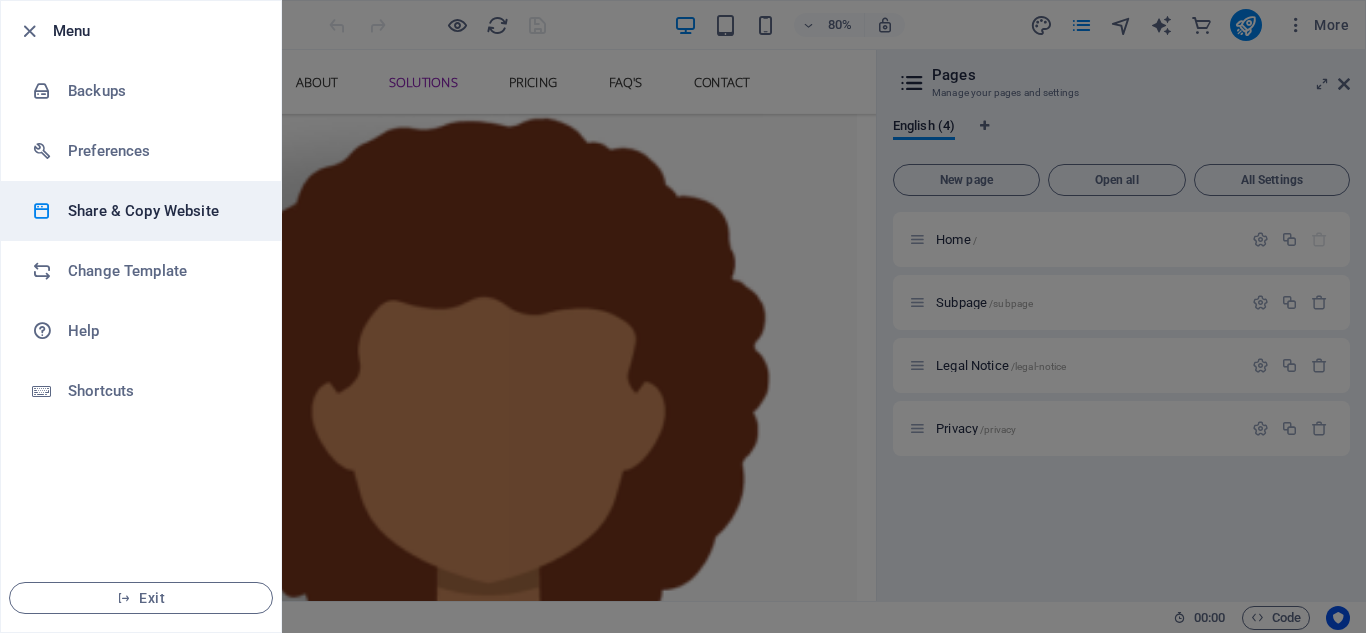 click on "Share & Copy Website" at bounding box center [160, 211] 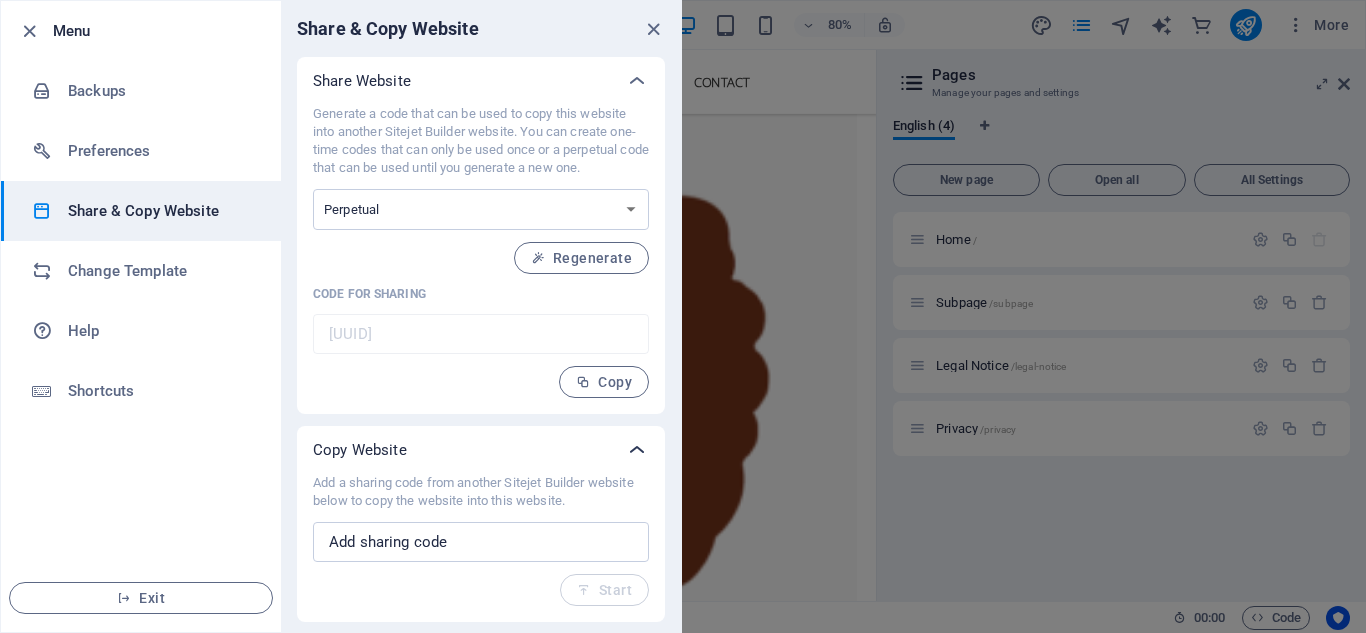 click at bounding box center (637, 450) 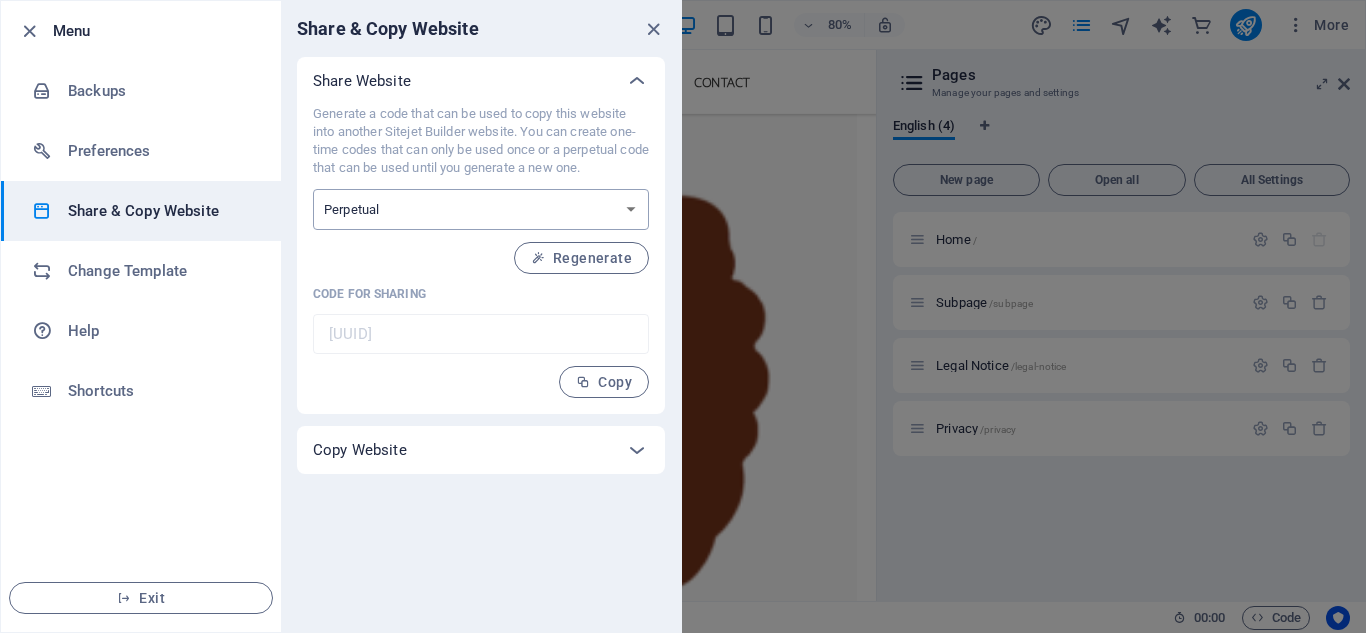click on "One-time Perpetual" at bounding box center [481, 209] 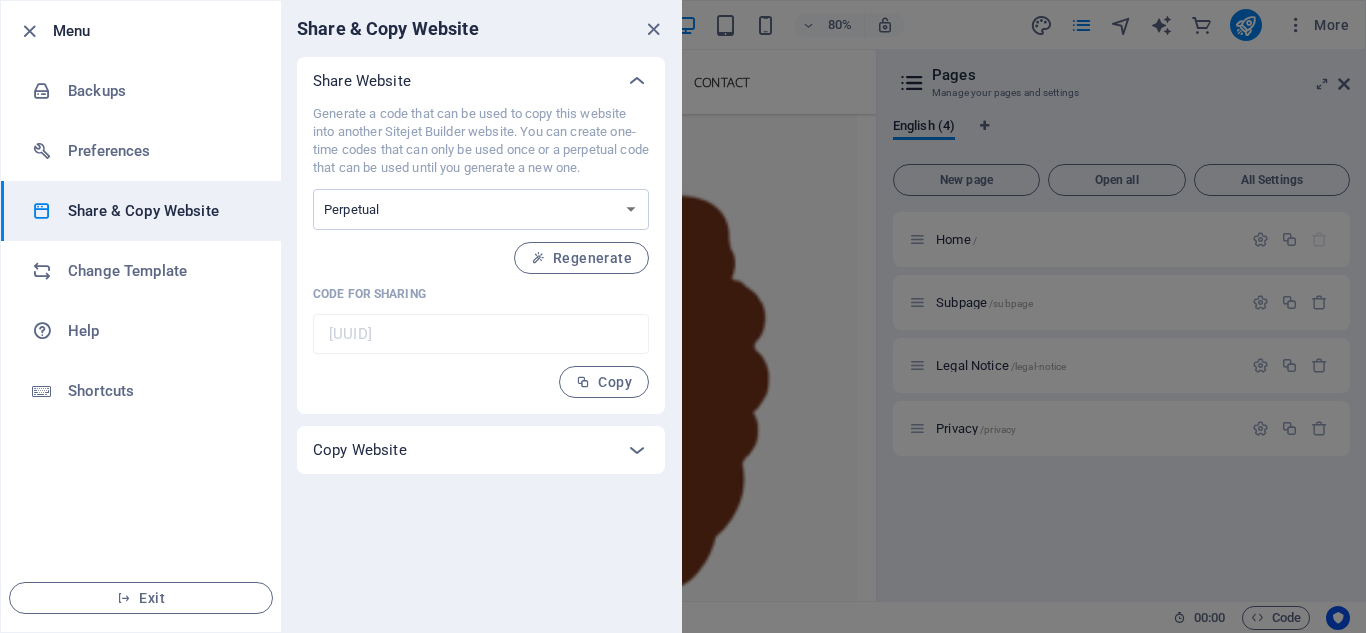 click on "Code for sharing" at bounding box center [481, 294] 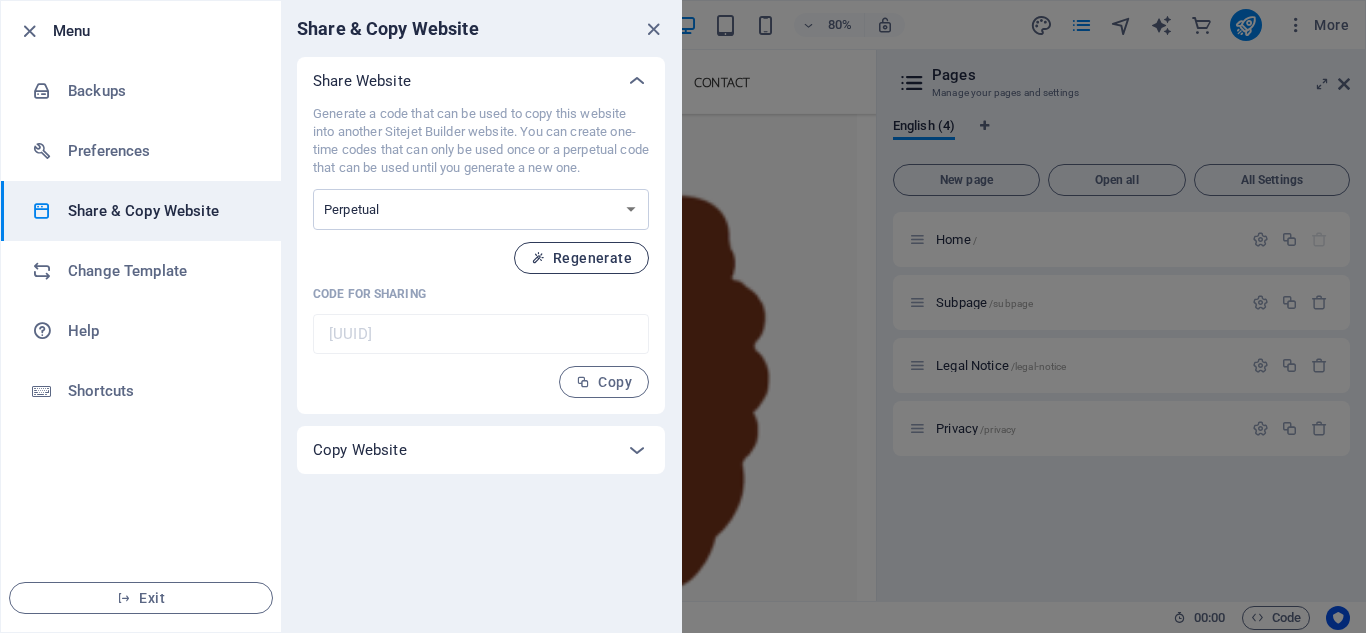 click on "Regenerate" at bounding box center [581, 258] 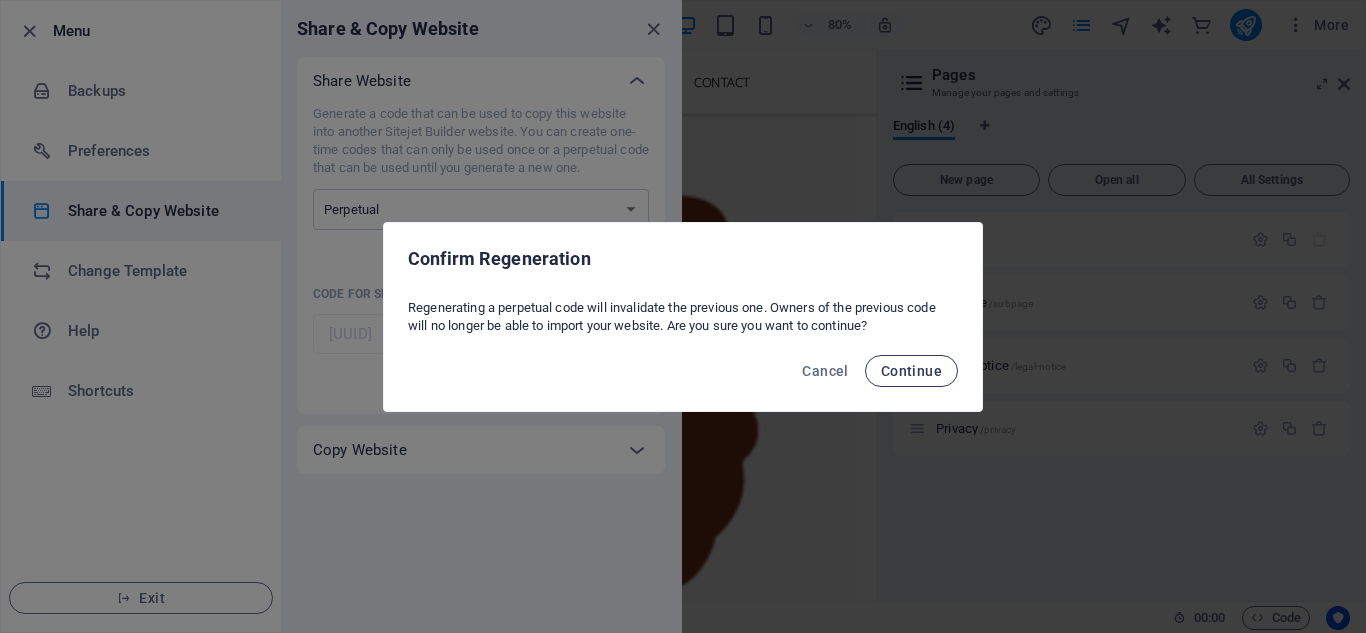 click on "Continue" at bounding box center (911, 371) 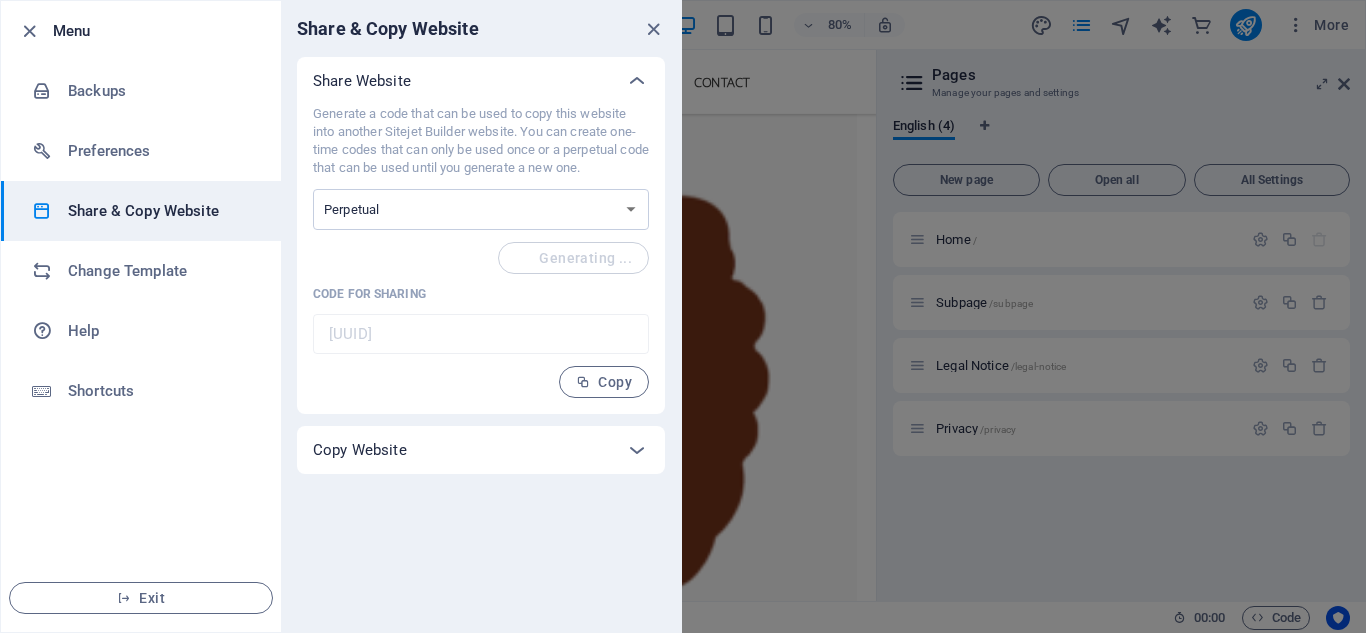 type on "b6b307bc-2005165" 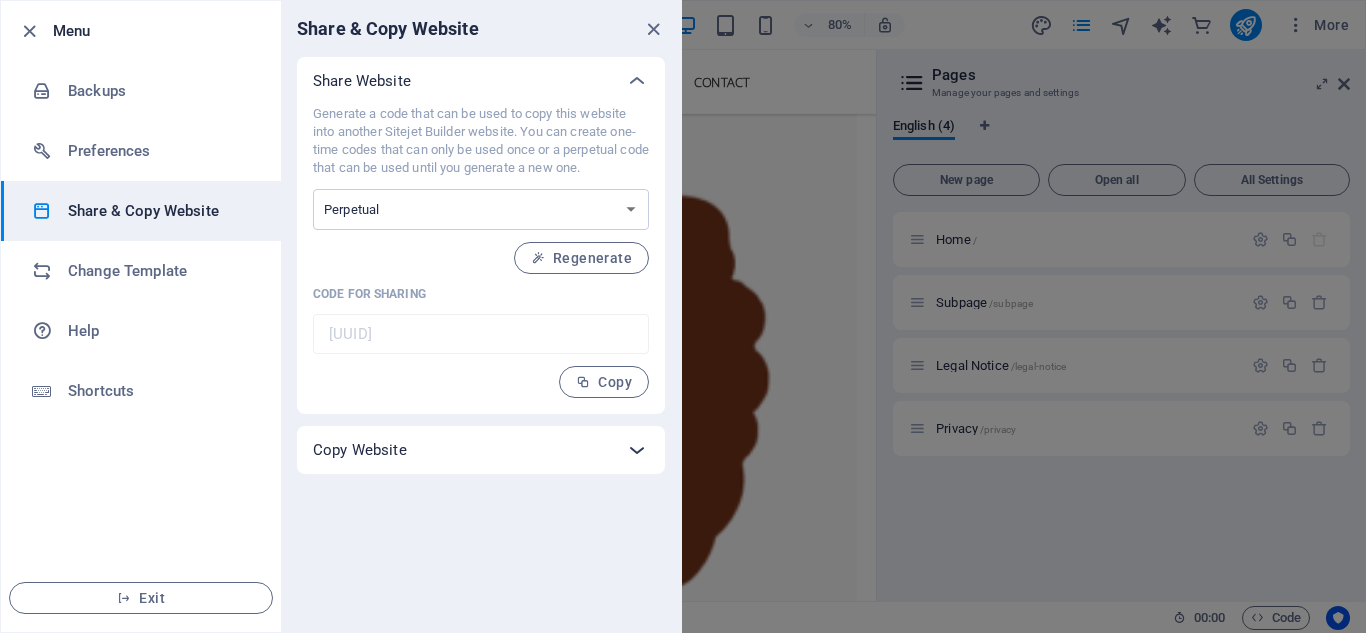 click at bounding box center [637, 450] 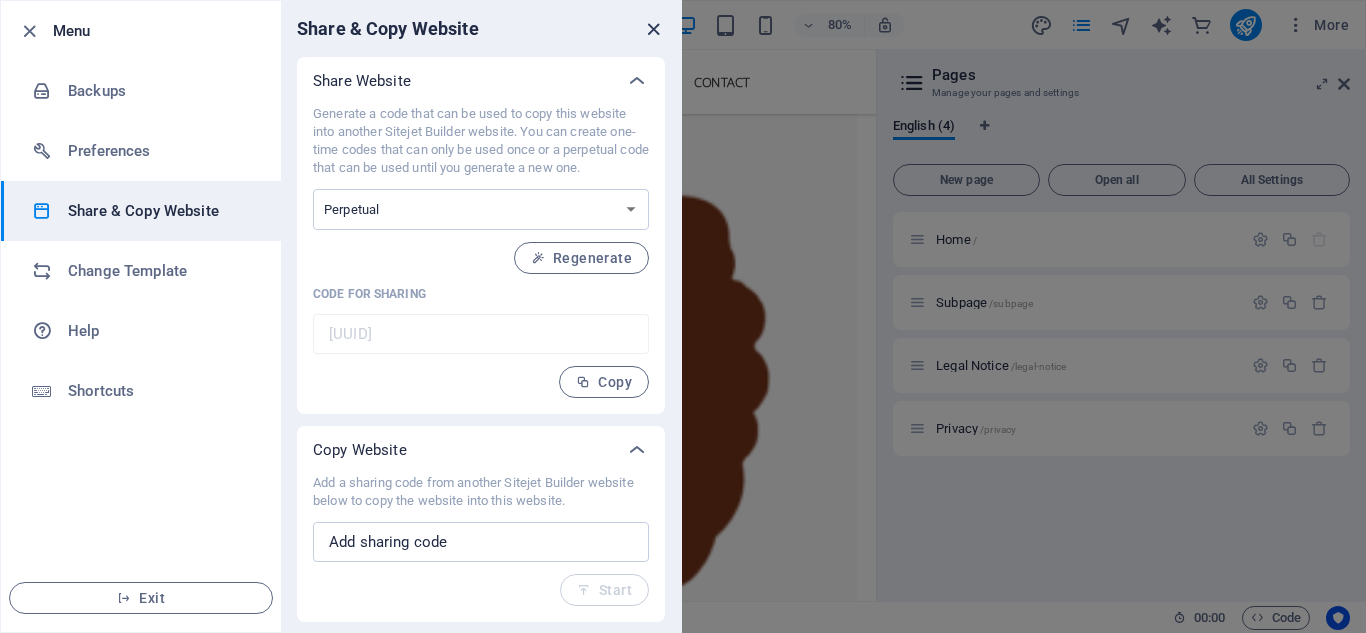 click at bounding box center [653, 29] 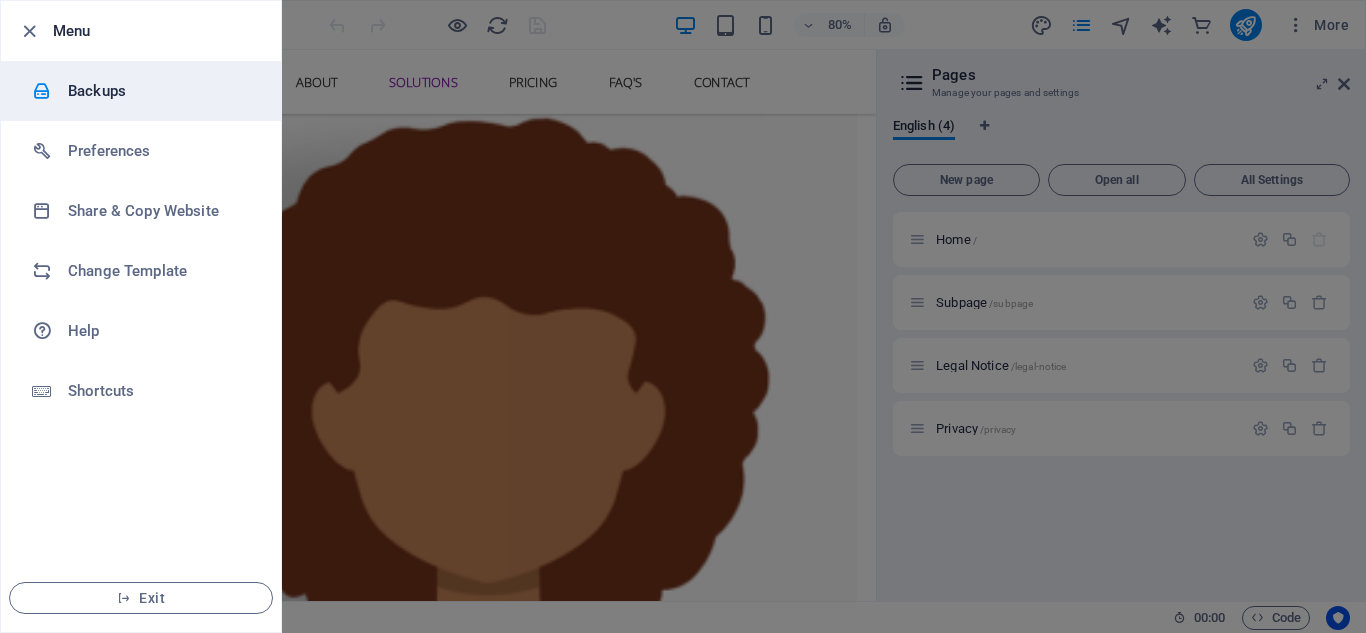 click on "Backups" at bounding box center [160, 91] 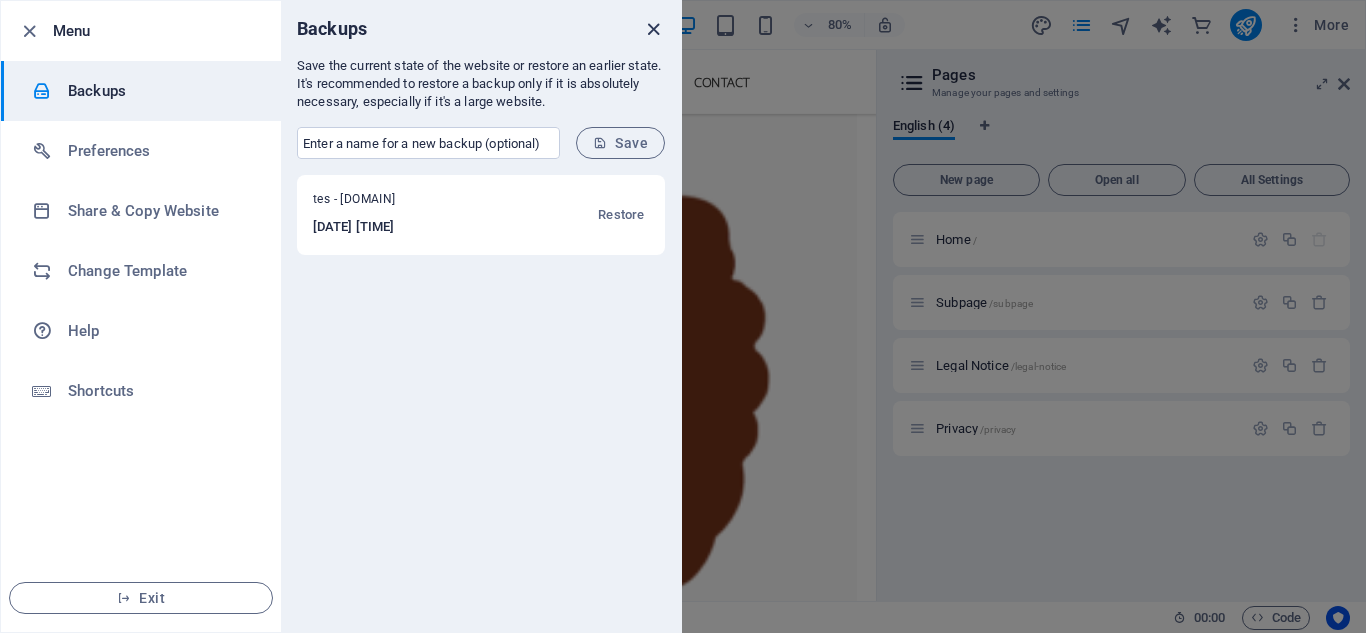 click at bounding box center (653, 29) 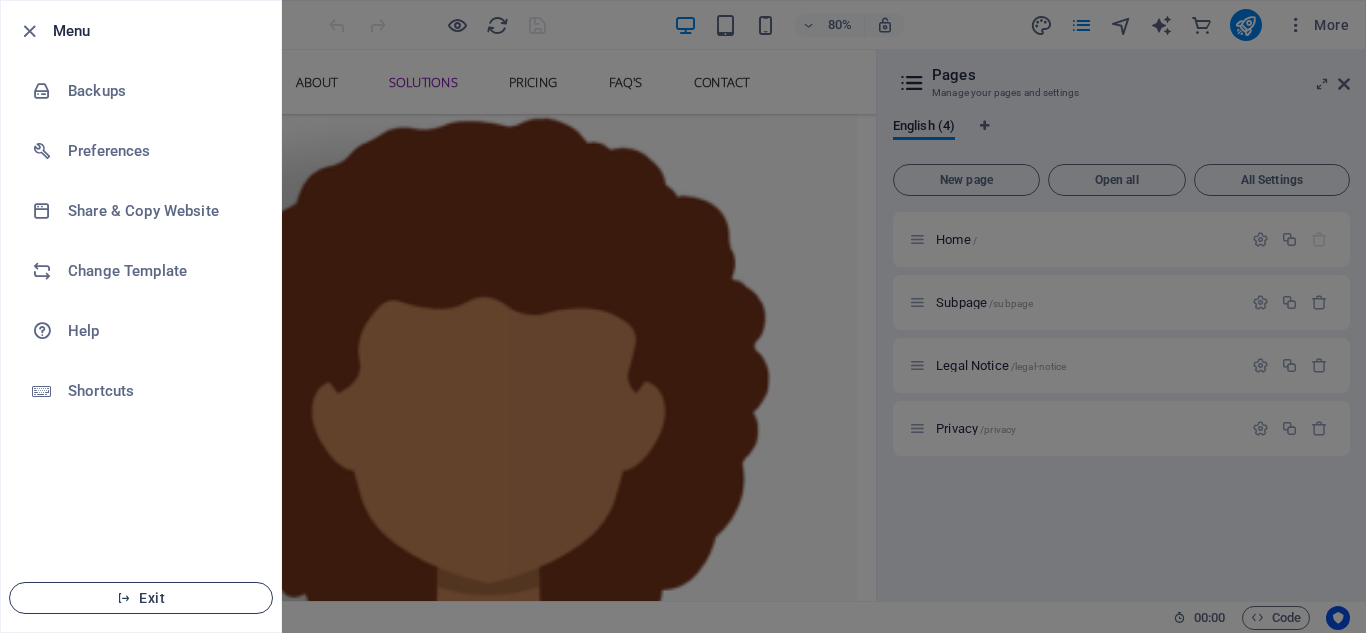 click on "Exit" at bounding box center (141, 598) 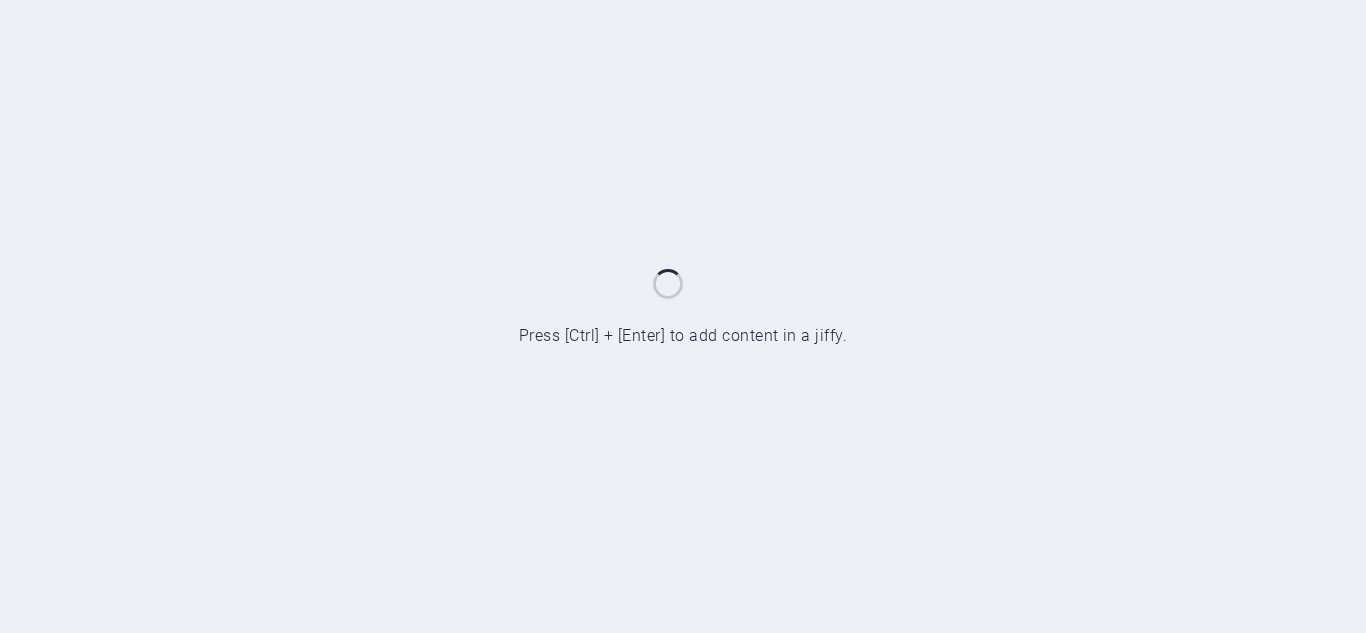scroll, scrollTop: 0, scrollLeft: 0, axis: both 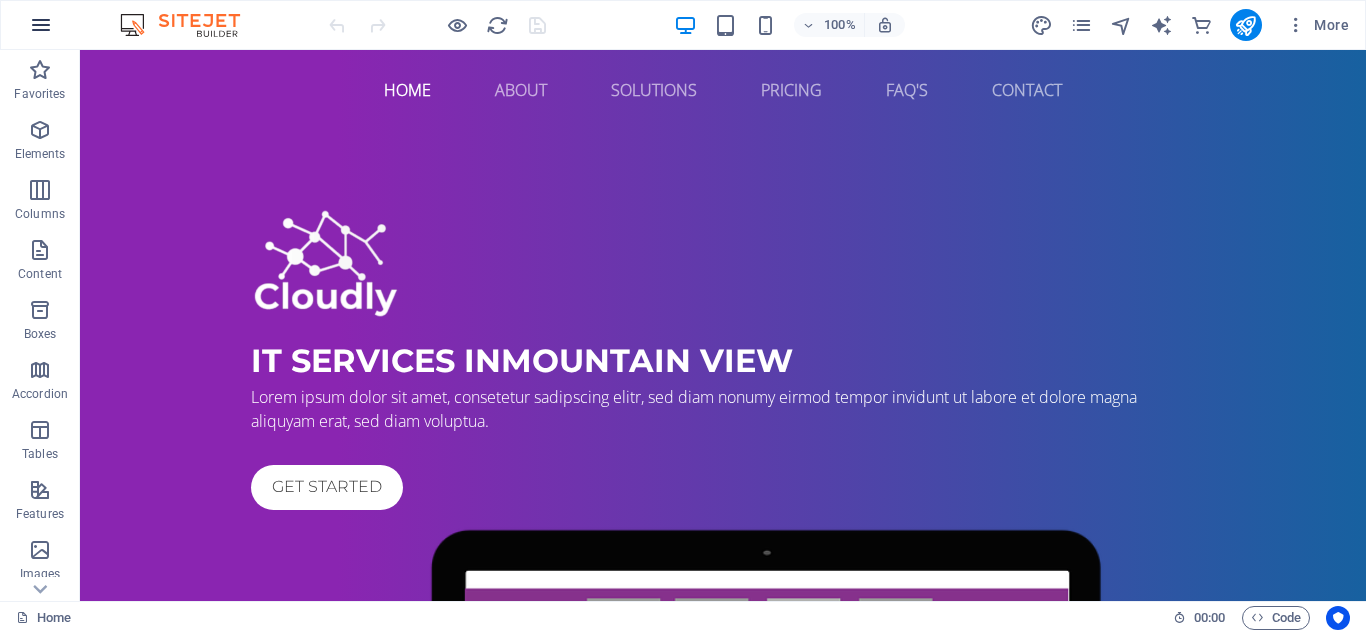 click at bounding box center (41, 25) 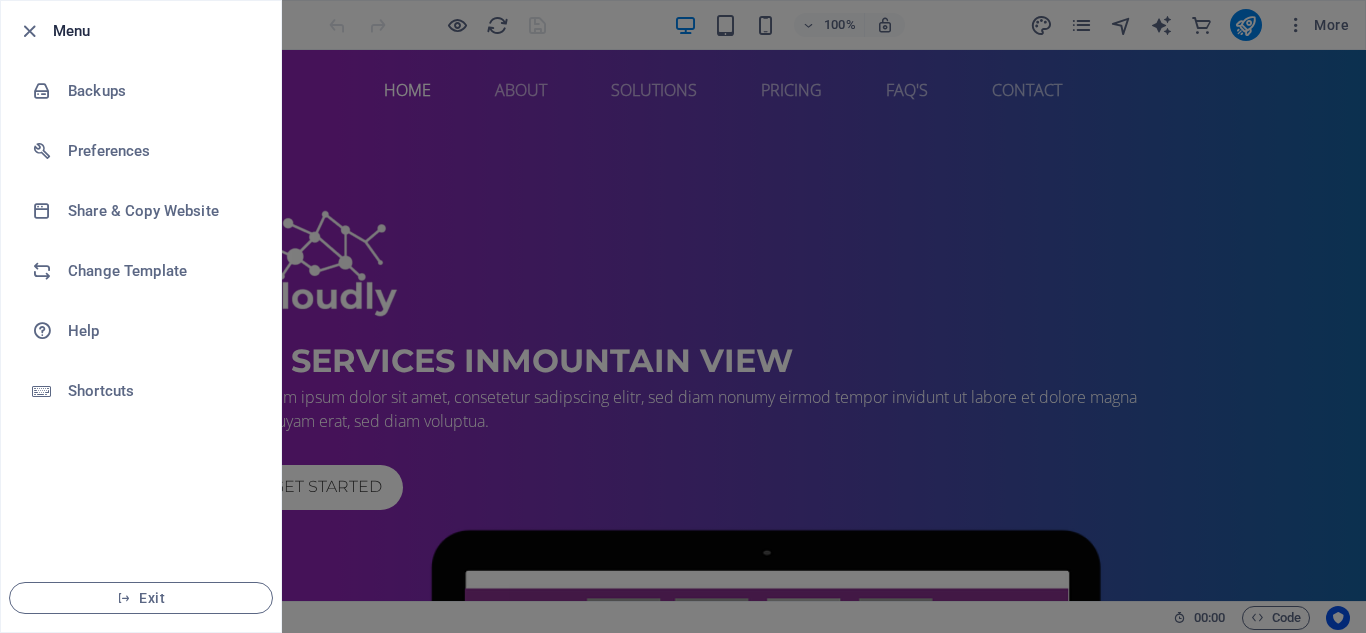 click at bounding box center [683, 316] 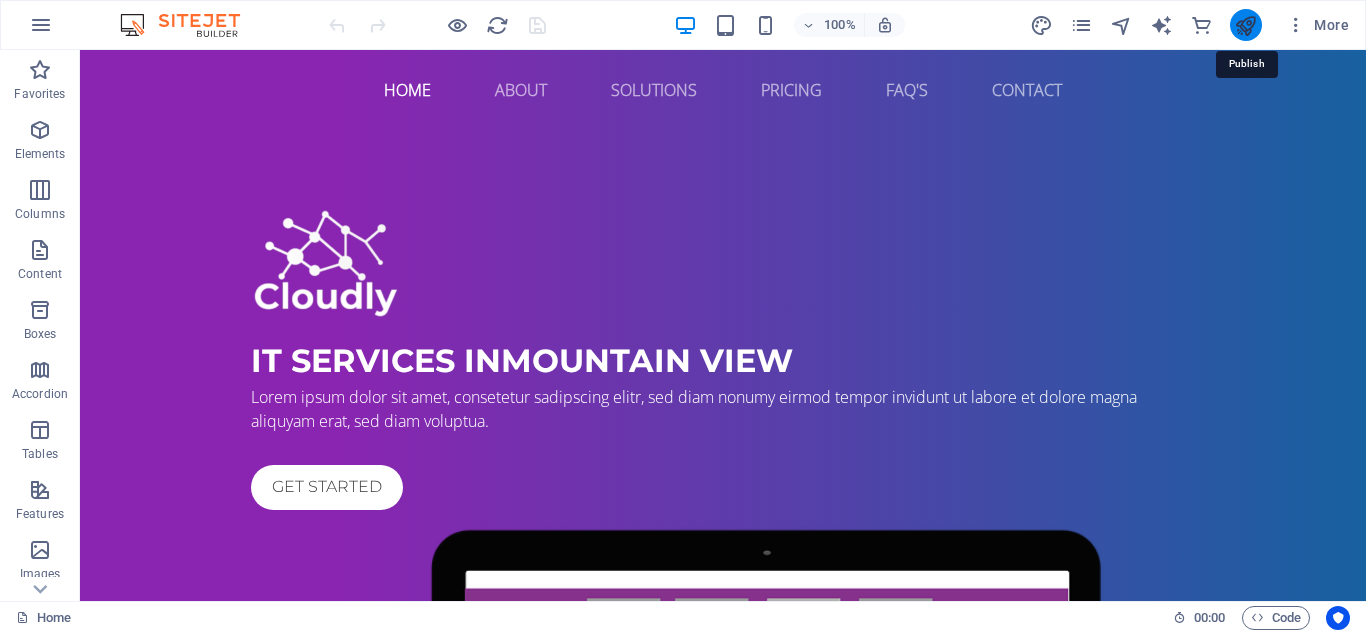 click at bounding box center [1245, 25] 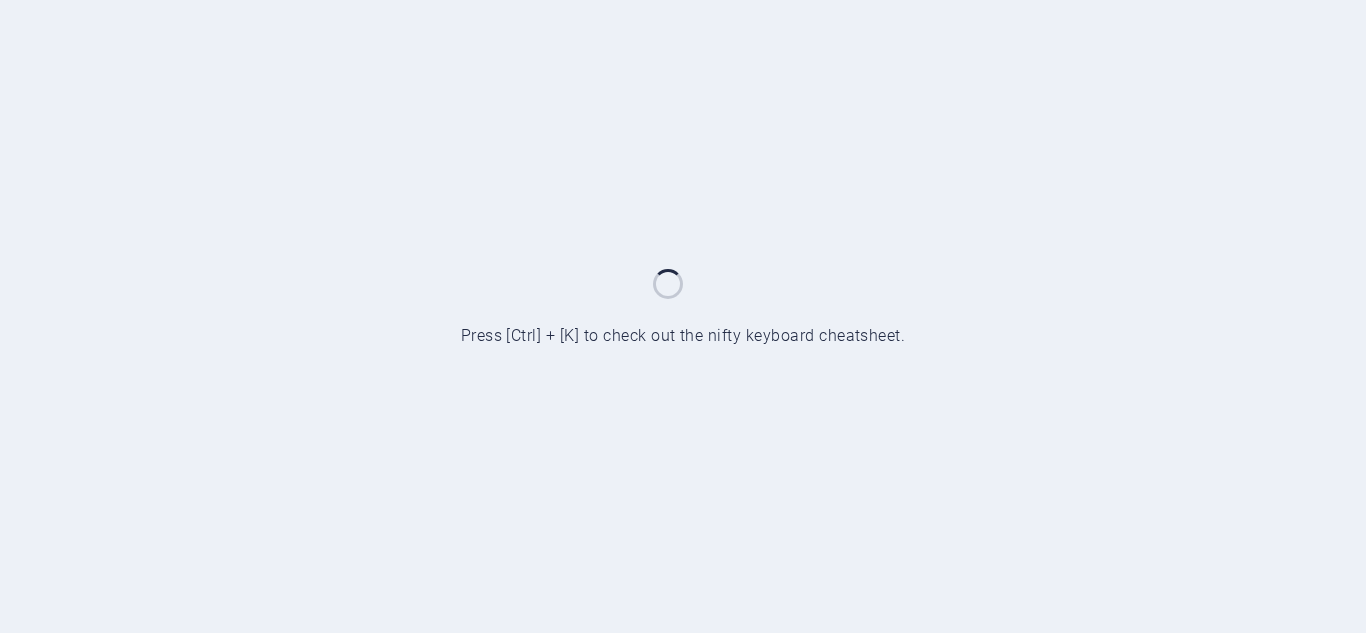 scroll, scrollTop: 0, scrollLeft: 0, axis: both 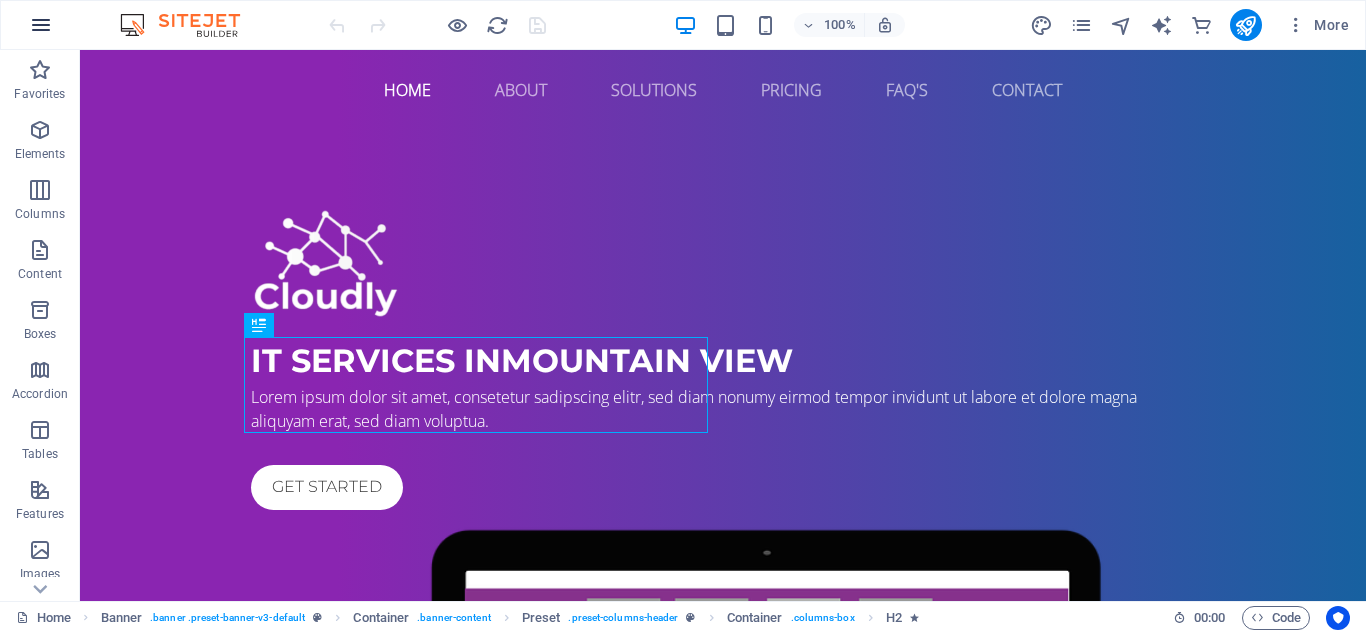 click at bounding box center (41, 25) 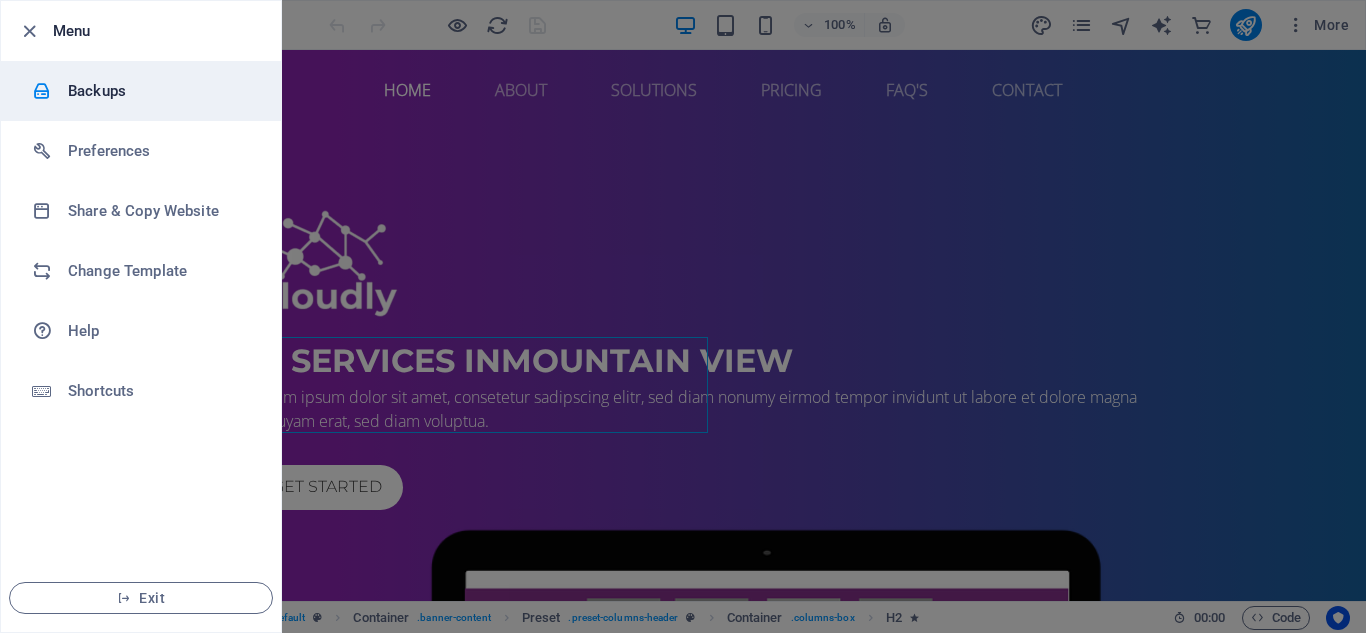 click on "Backups" at bounding box center [160, 91] 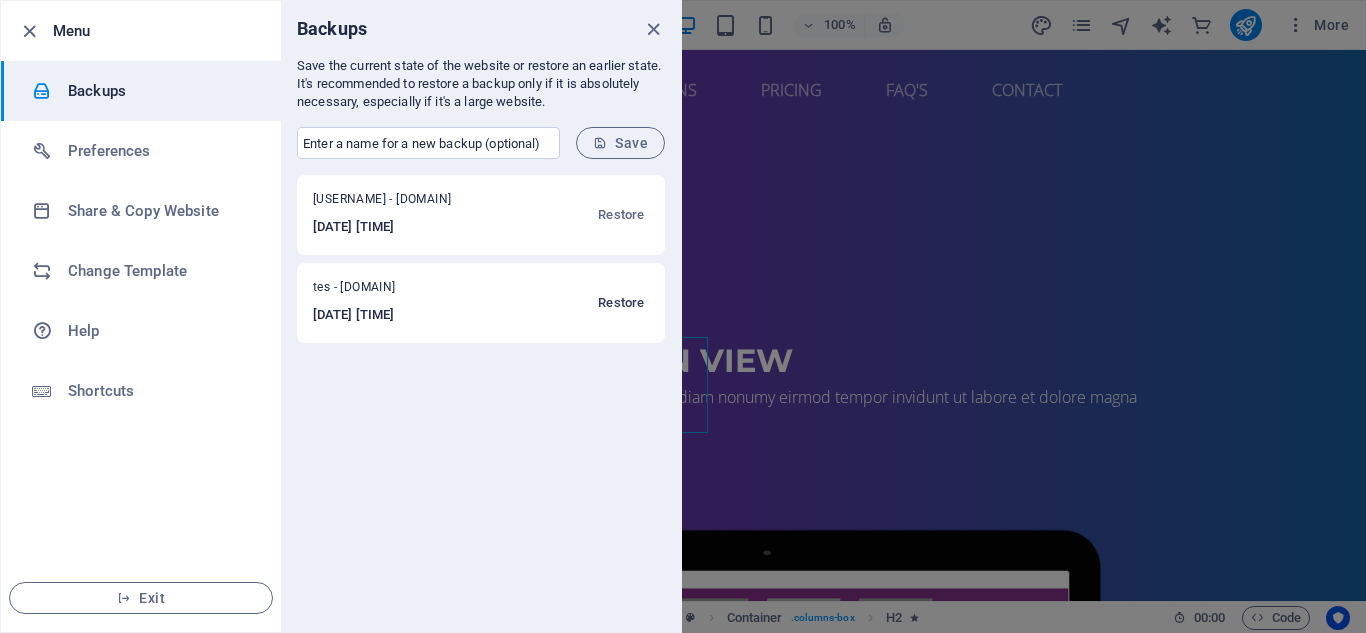 click on "Restore" at bounding box center [621, 303] 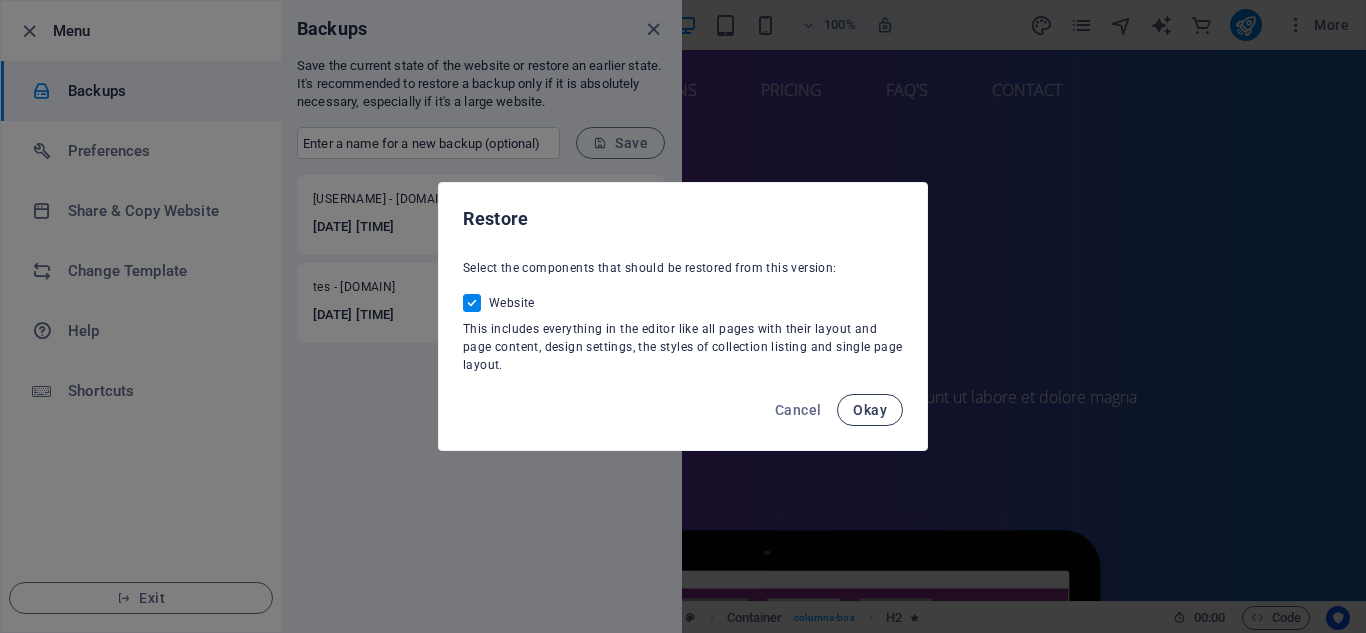 click on "Okay" at bounding box center [870, 410] 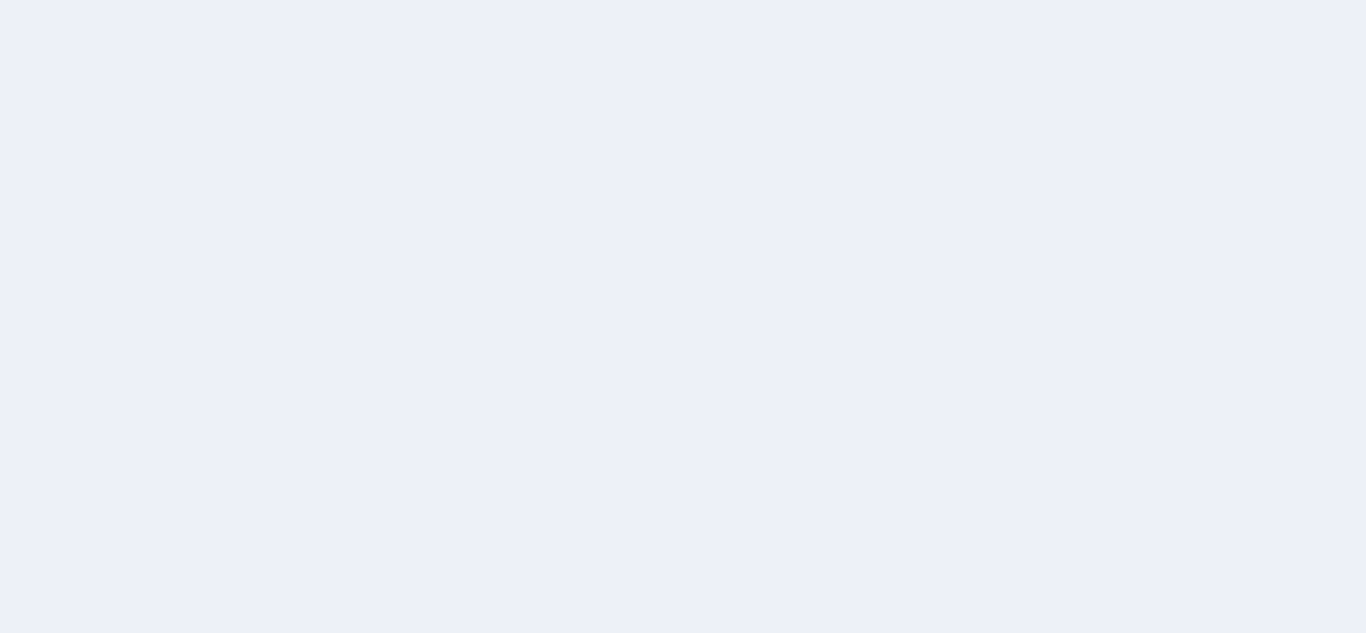 scroll, scrollTop: 0, scrollLeft: 0, axis: both 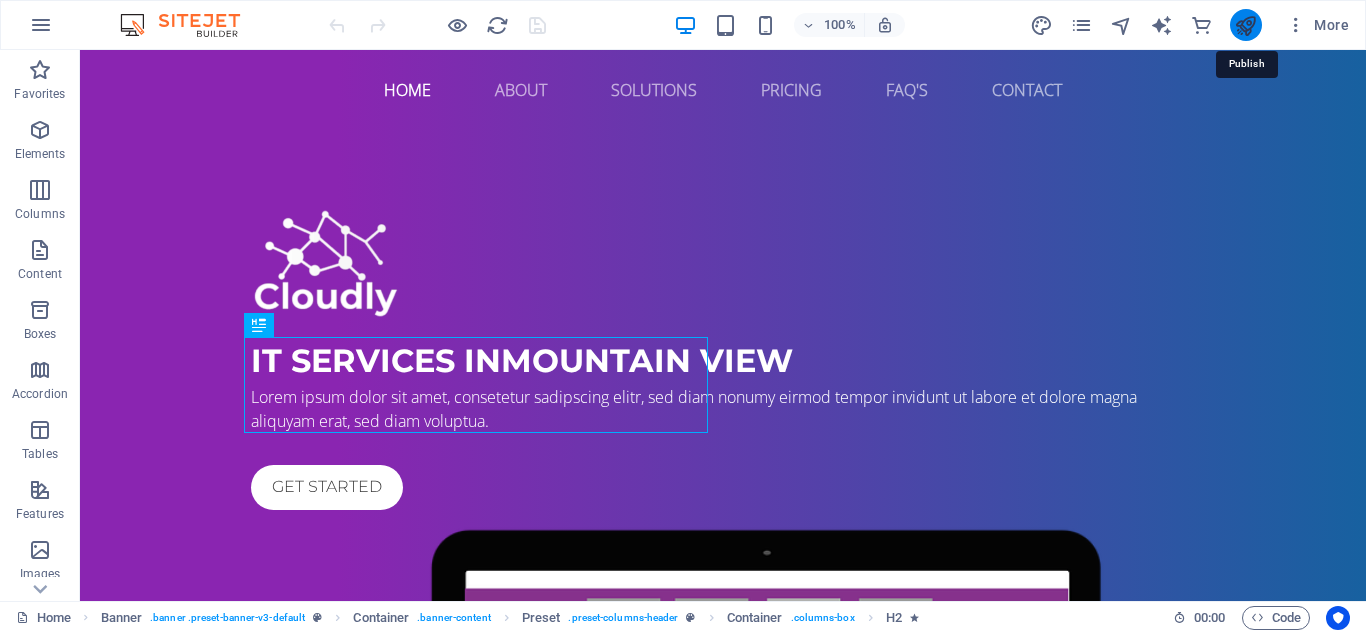 click at bounding box center (1245, 25) 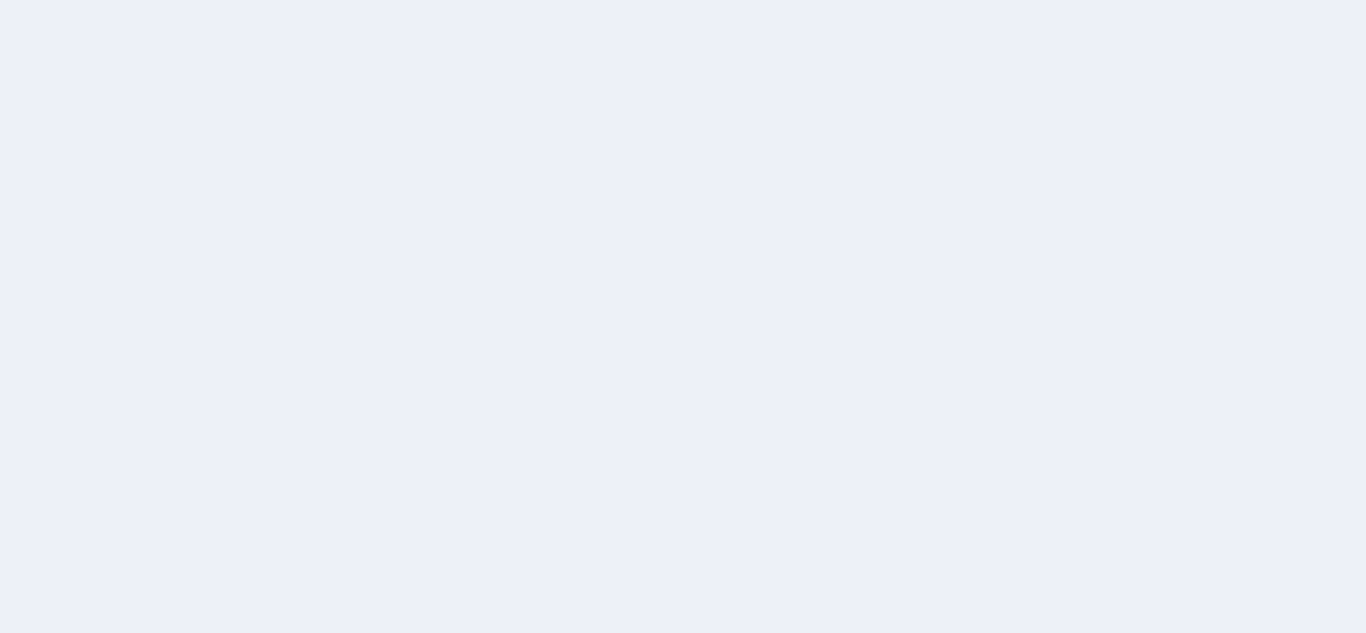 scroll, scrollTop: 0, scrollLeft: 0, axis: both 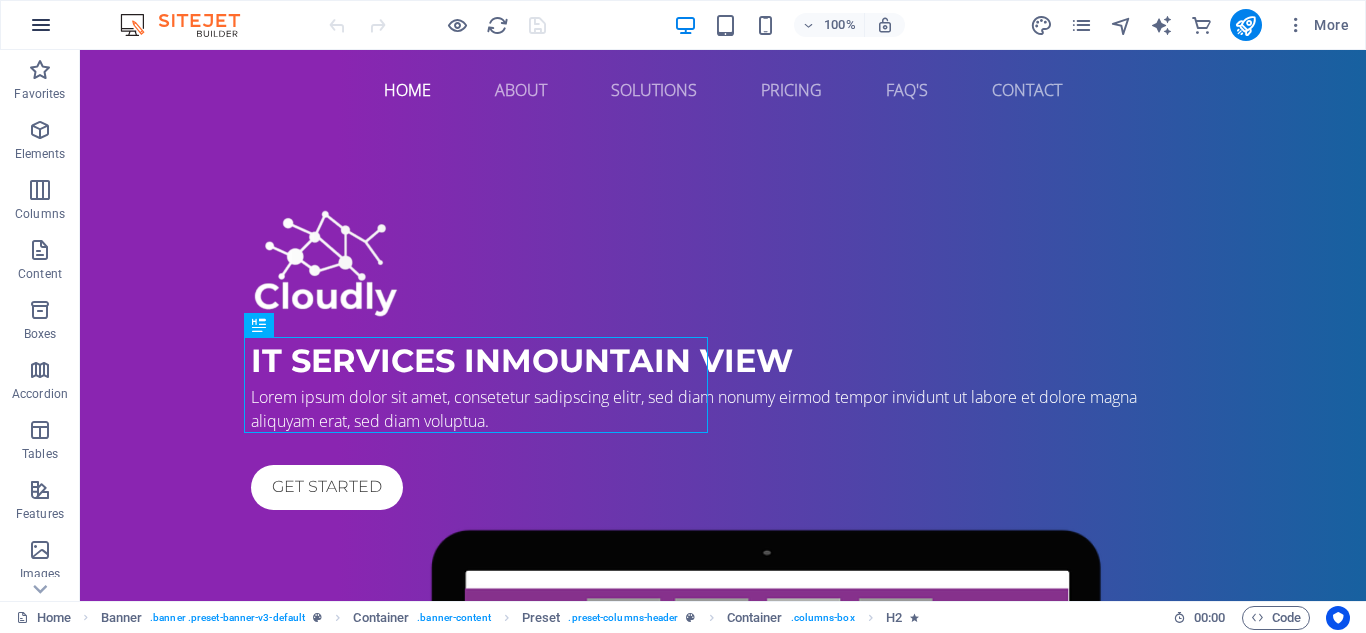 click at bounding box center [41, 25] 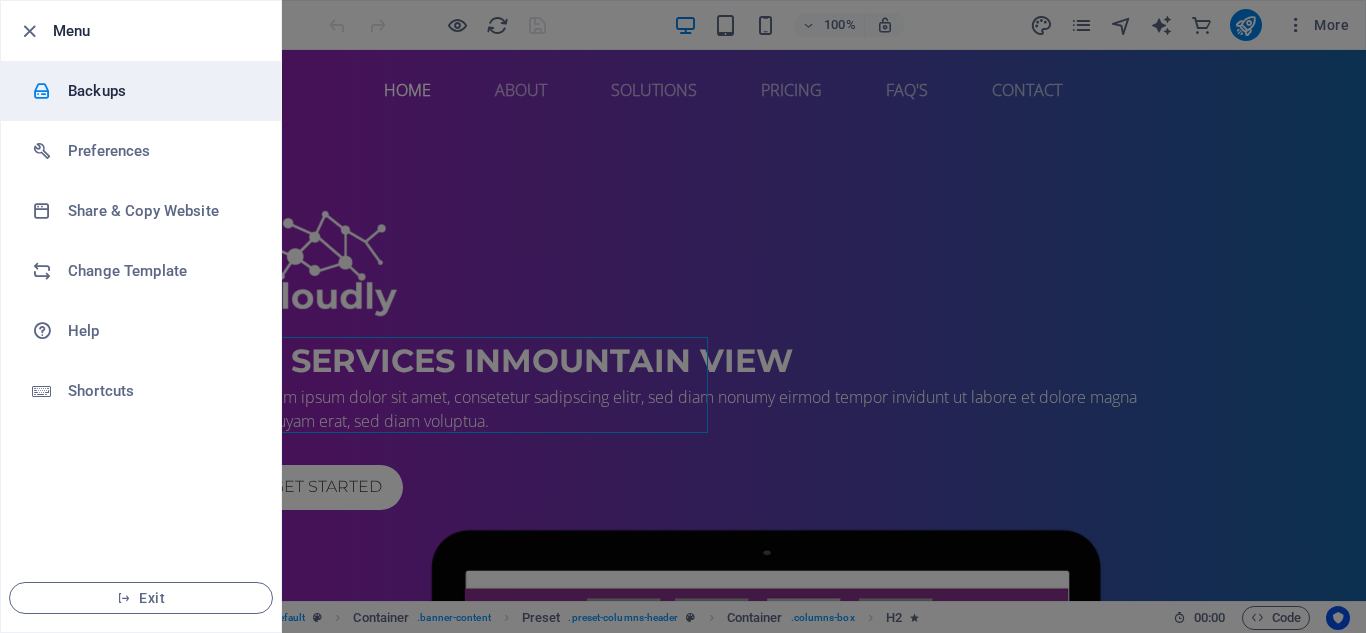 click on "Backups" at bounding box center (160, 91) 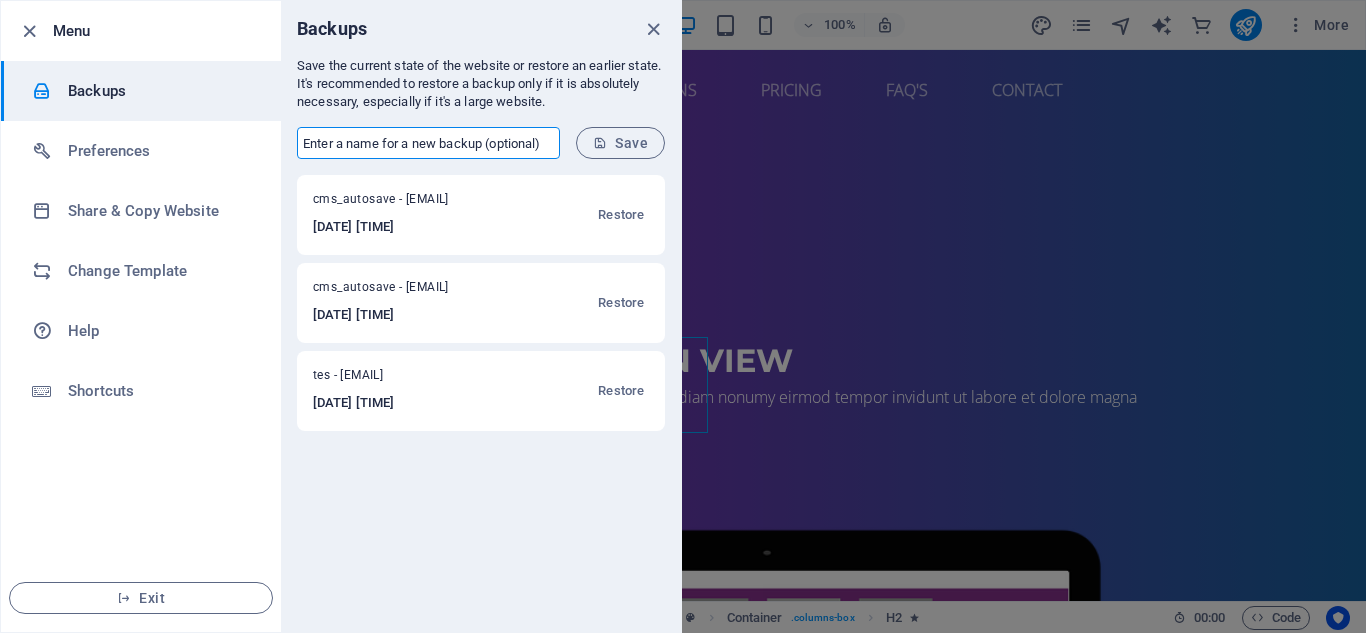 click at bounding box center [428, 143] 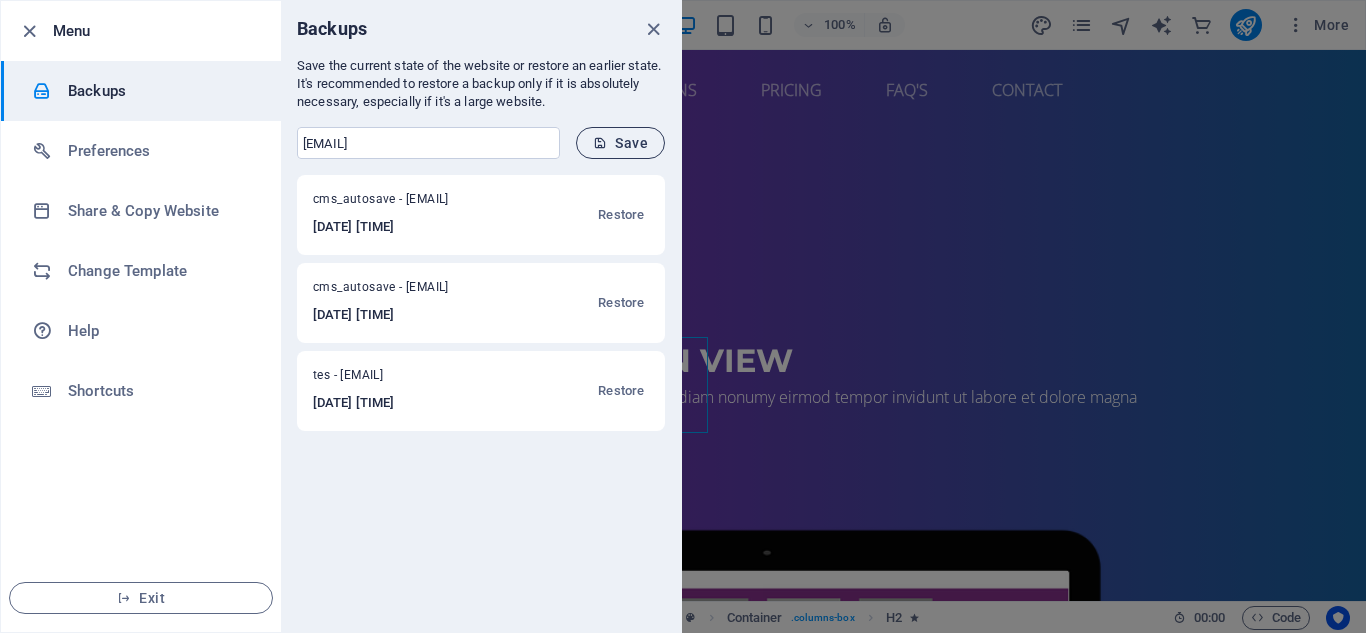 click on "Save" at bounding box center [620, 143] 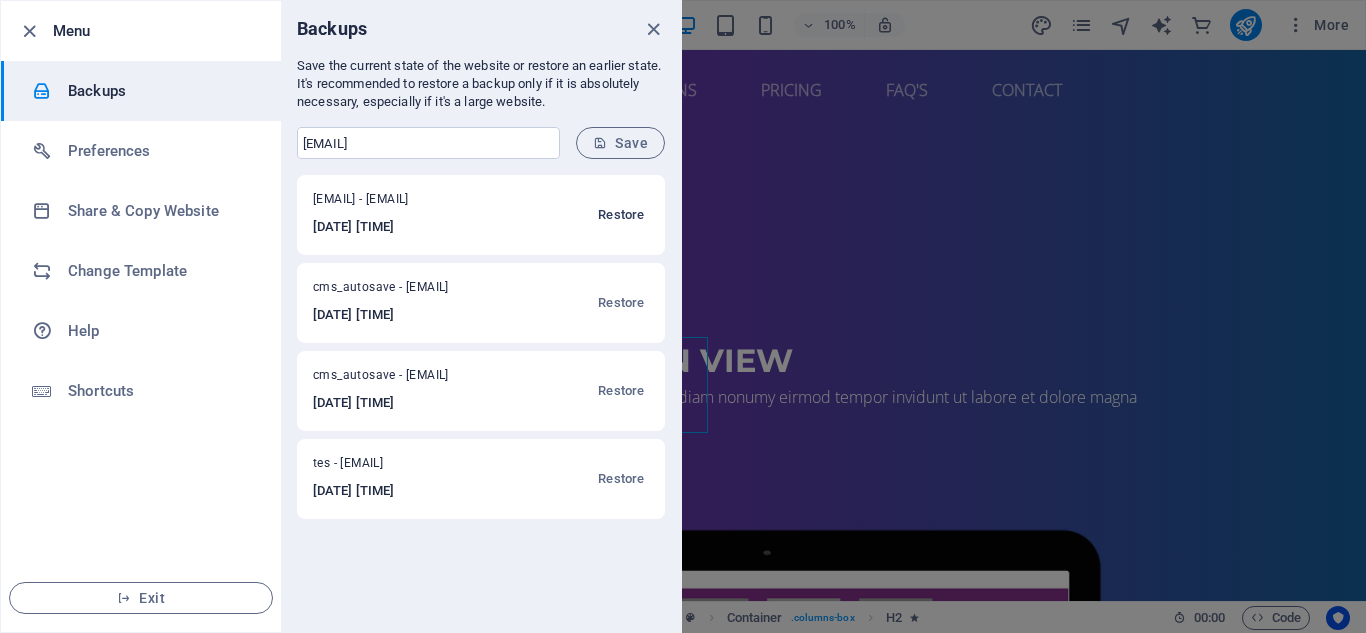 click on "Restore" at bounding box center [621, 215] 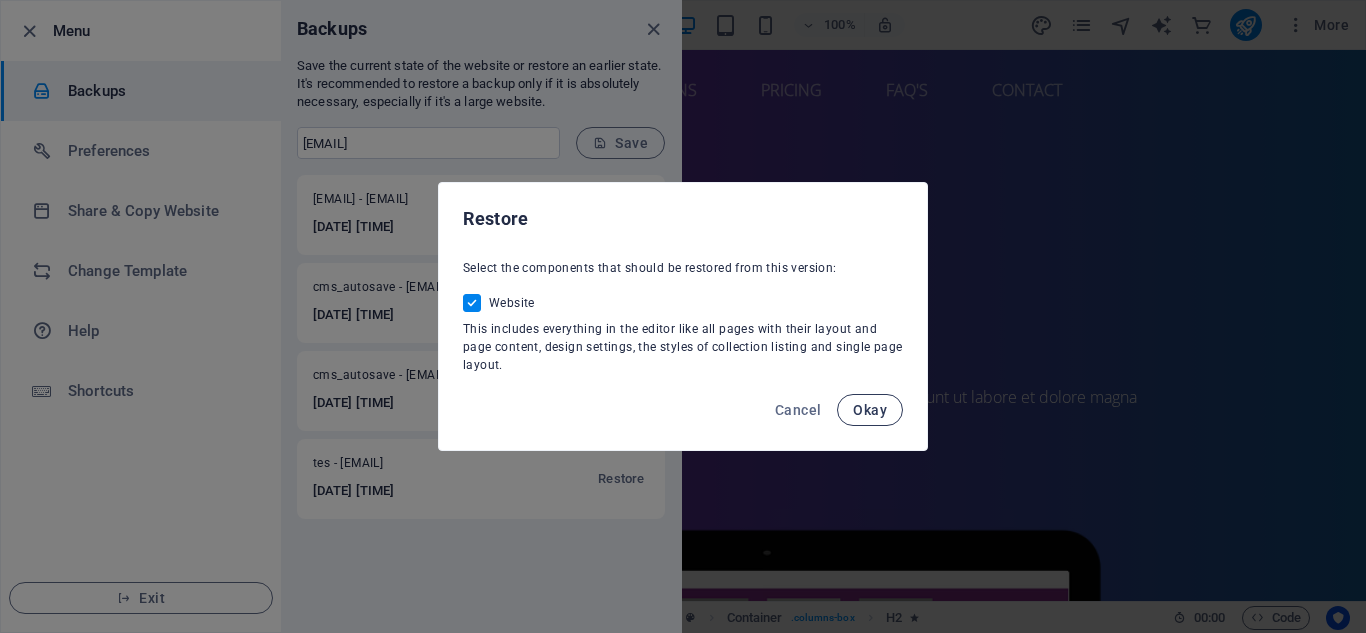 click on "Okay" at bounding box center [870, 410] 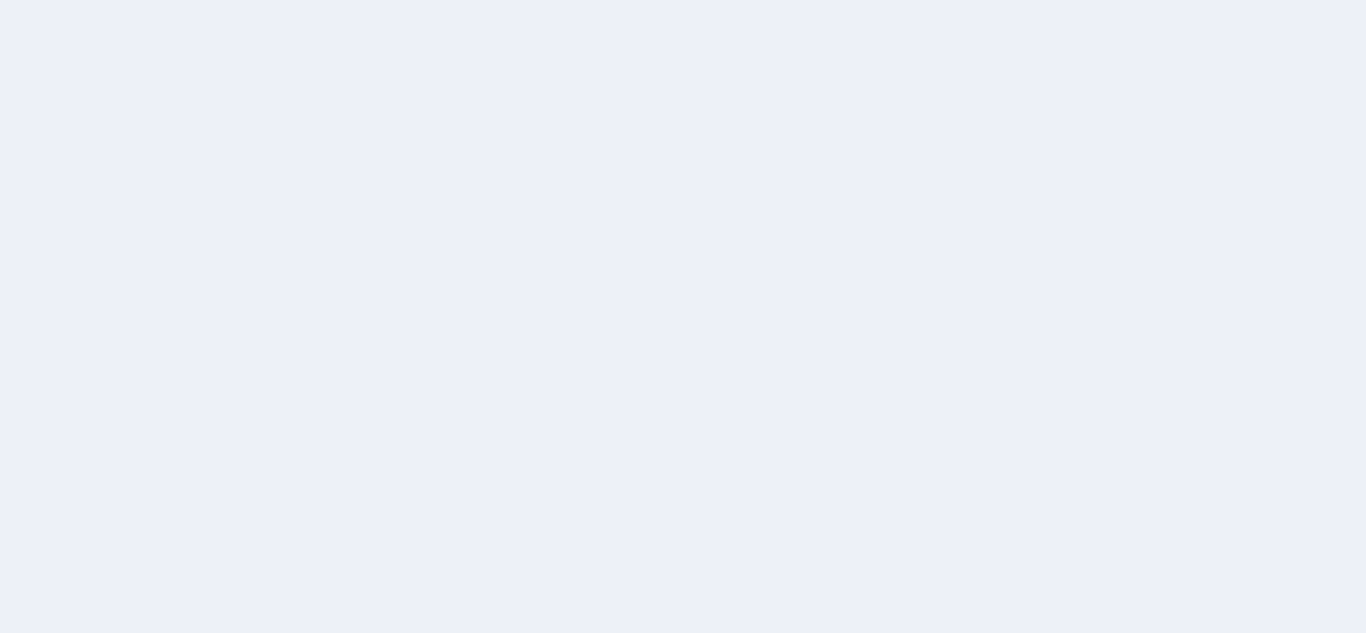 scroll, scrollTop: 0, scrollLeft: 0, axis: both 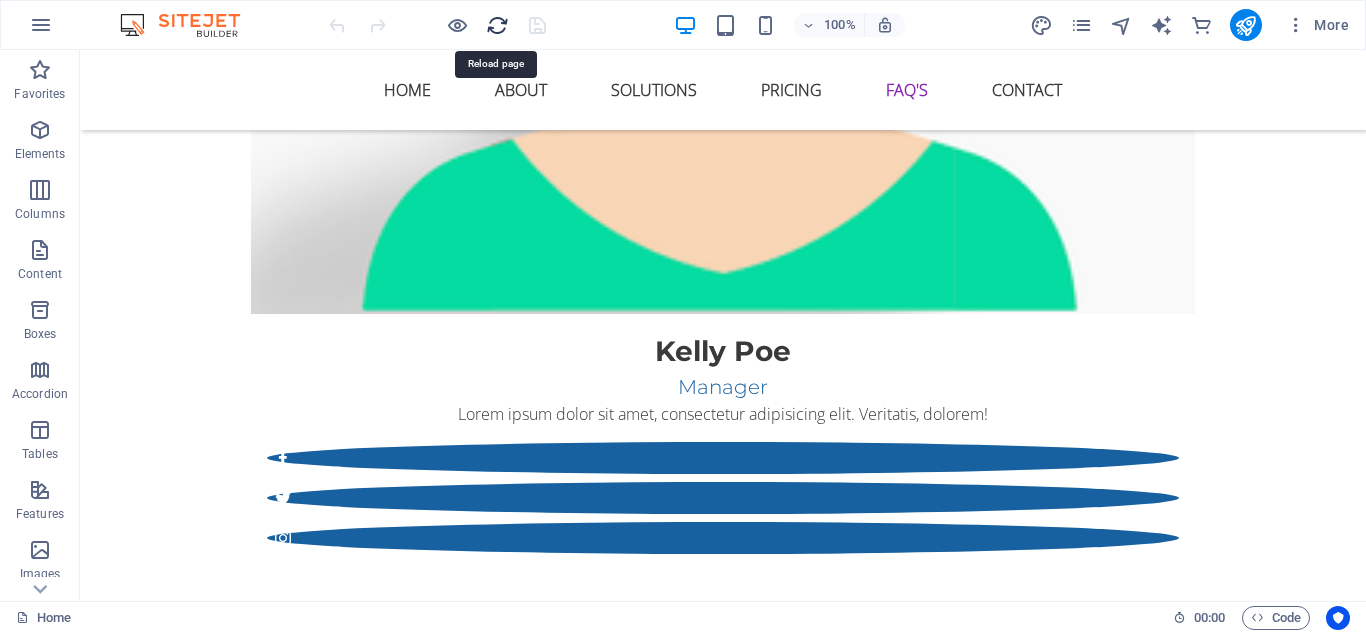 click at bounding box center [497, 25] 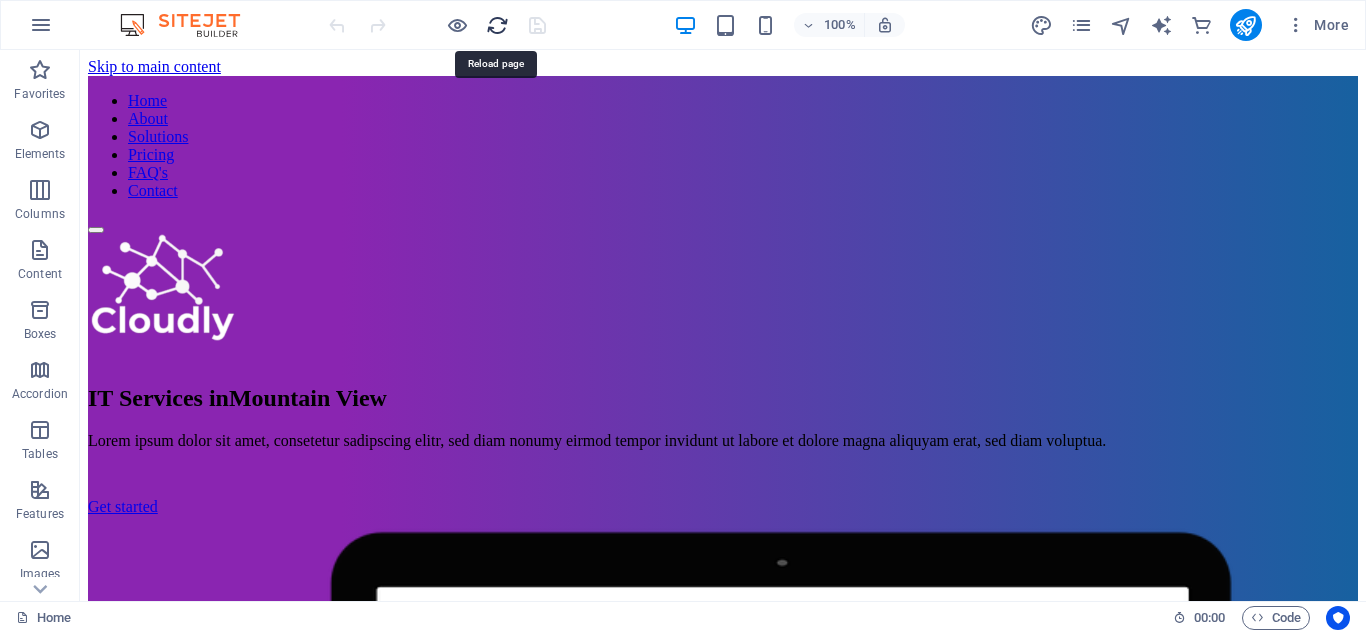 scroll, scrollTop: 0, scrollLeft: 0, axis: both 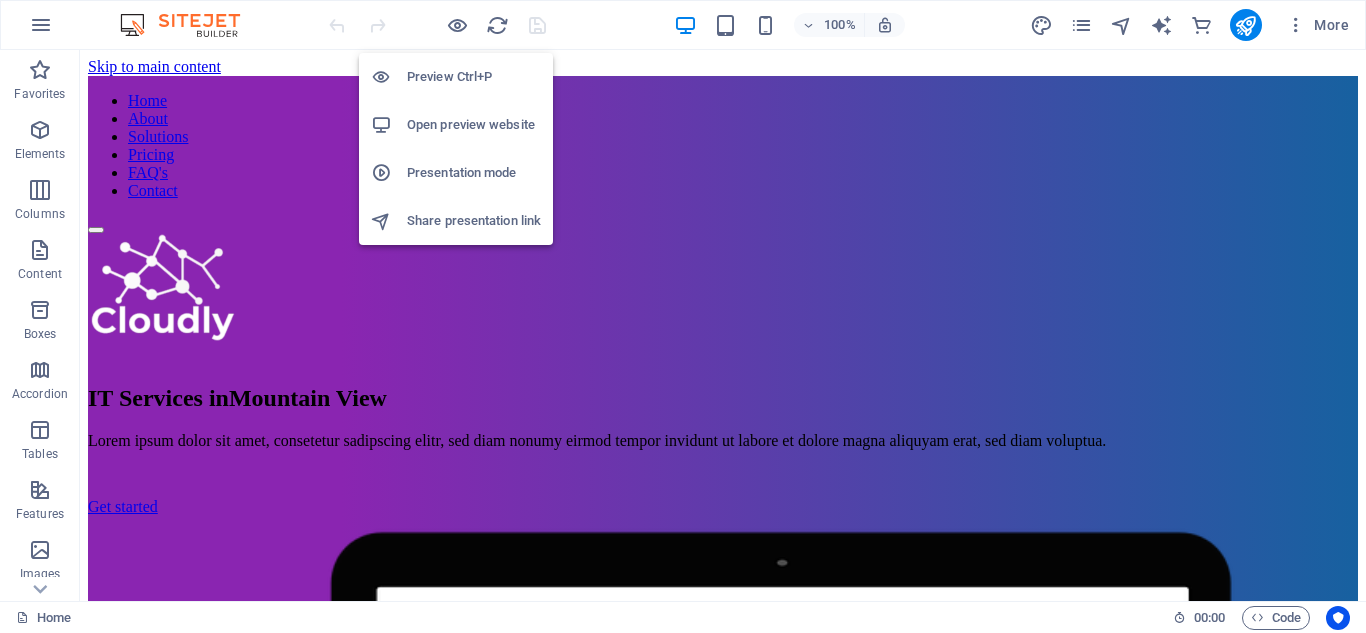 click on "Open preview website" at bounding box center (474, 125) 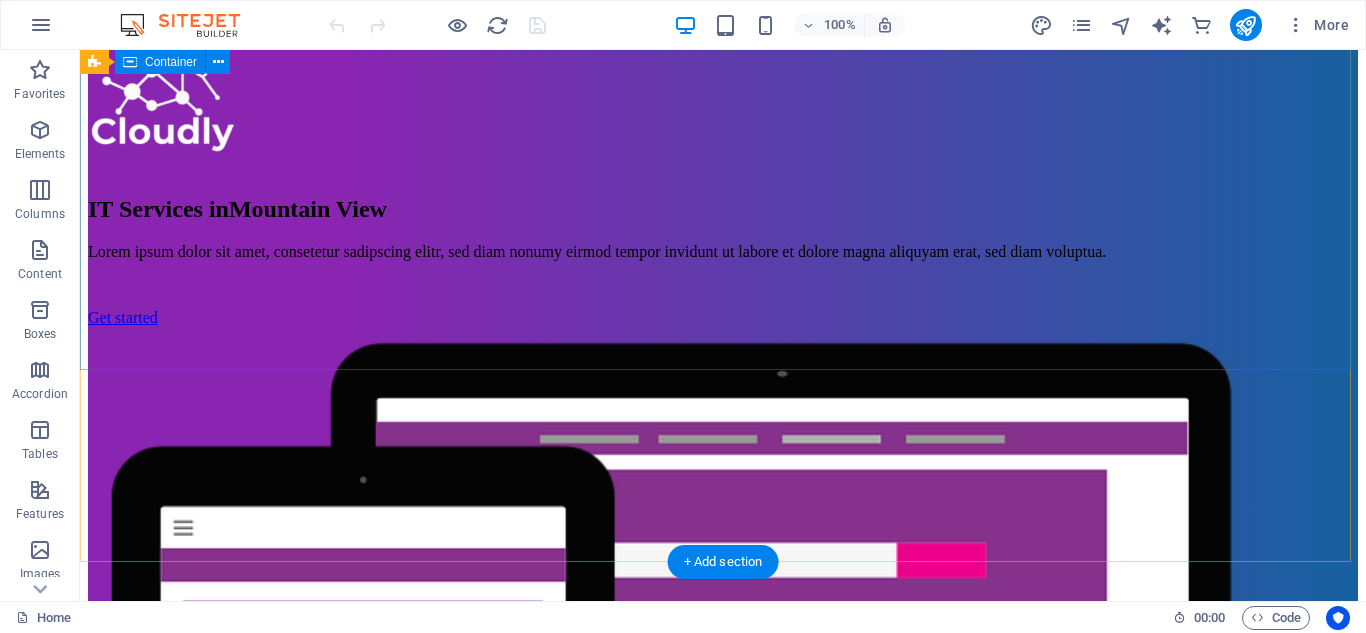 scroll, scrollTop: 300, scrollLeft: 0, axis: vertical 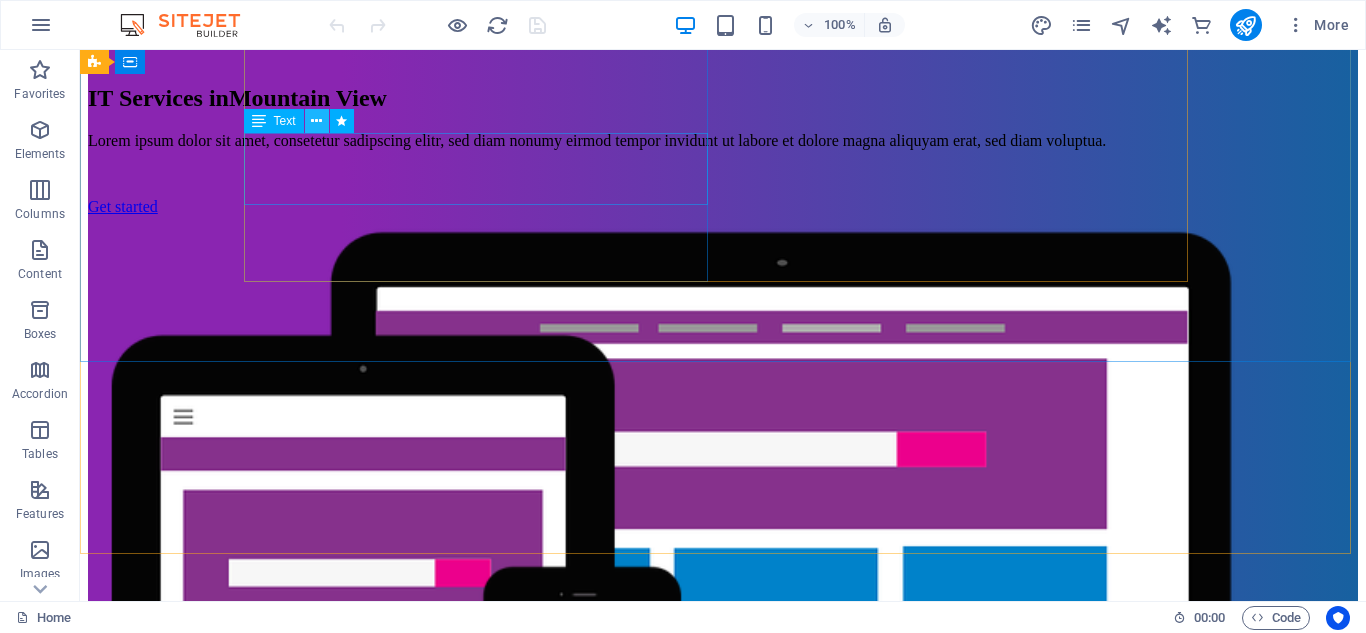 click at bounding box center [316, 121] 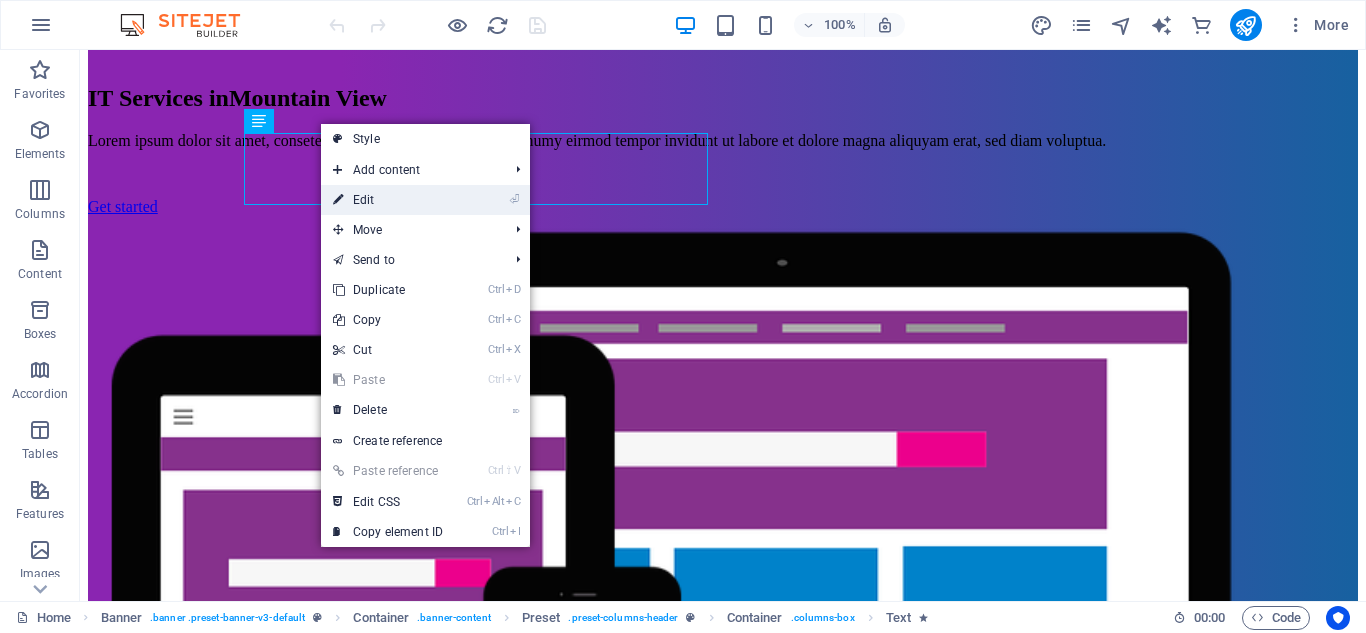 click on "⏎  Edit" at bounding box center (388, 200) 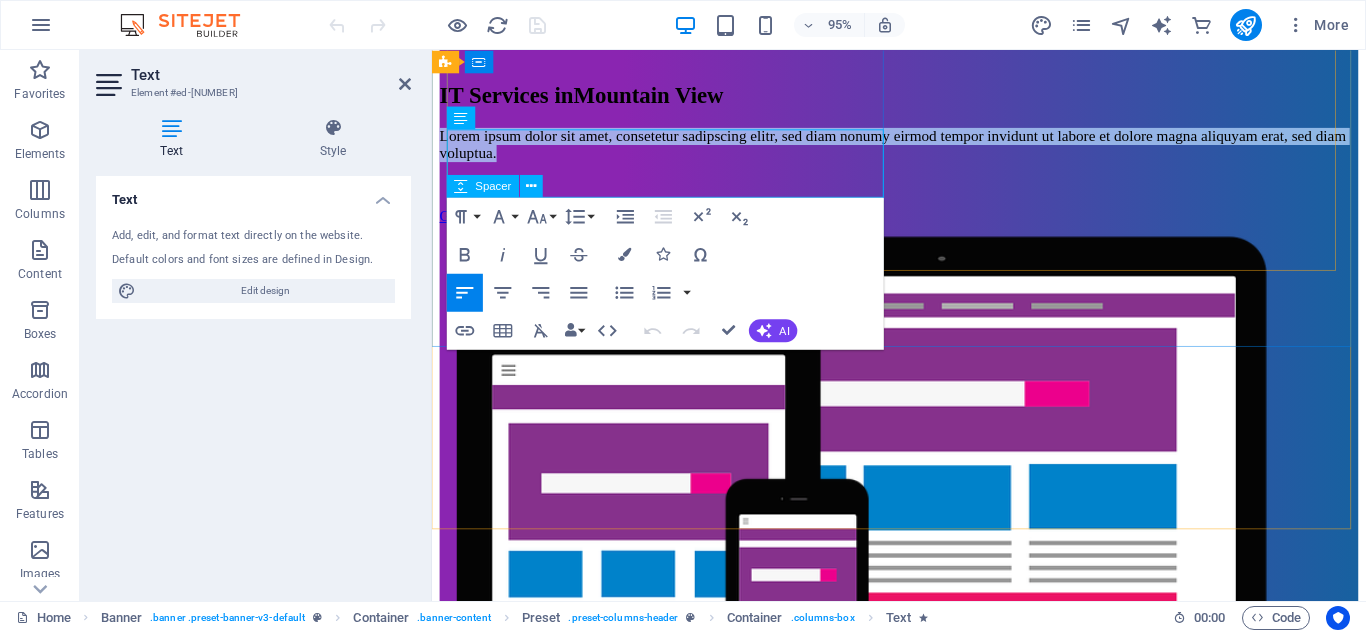 drag, startPoint x: 448, startPoint y: 143, endPoint x: 809, endPoint y: 208, distance: 366.8051 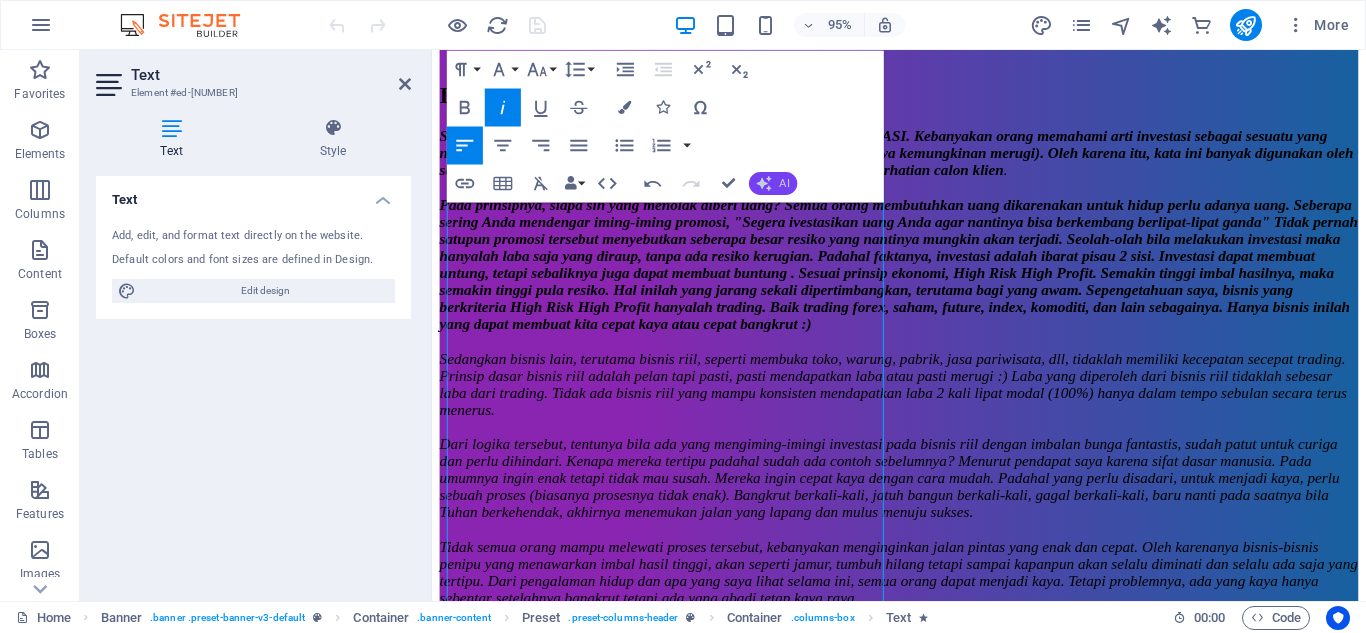 click on "AI" at bounding box center [773, 183] 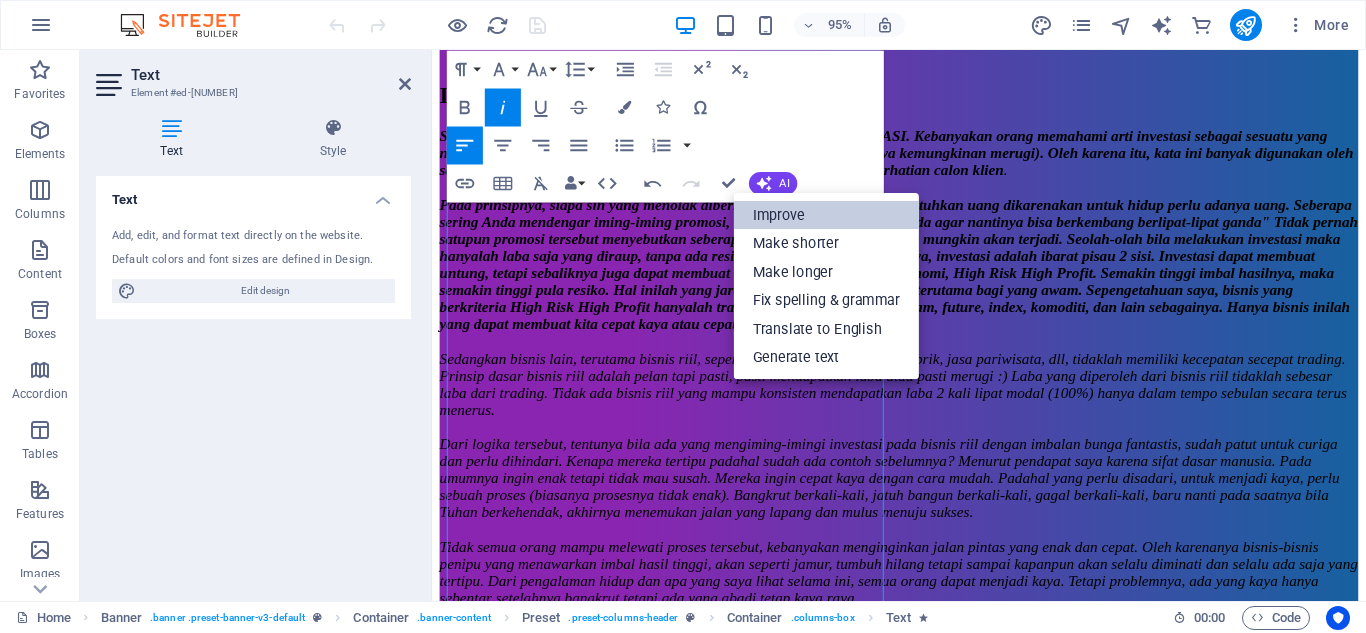 click on "Improve" at bounding box center (826, 214) 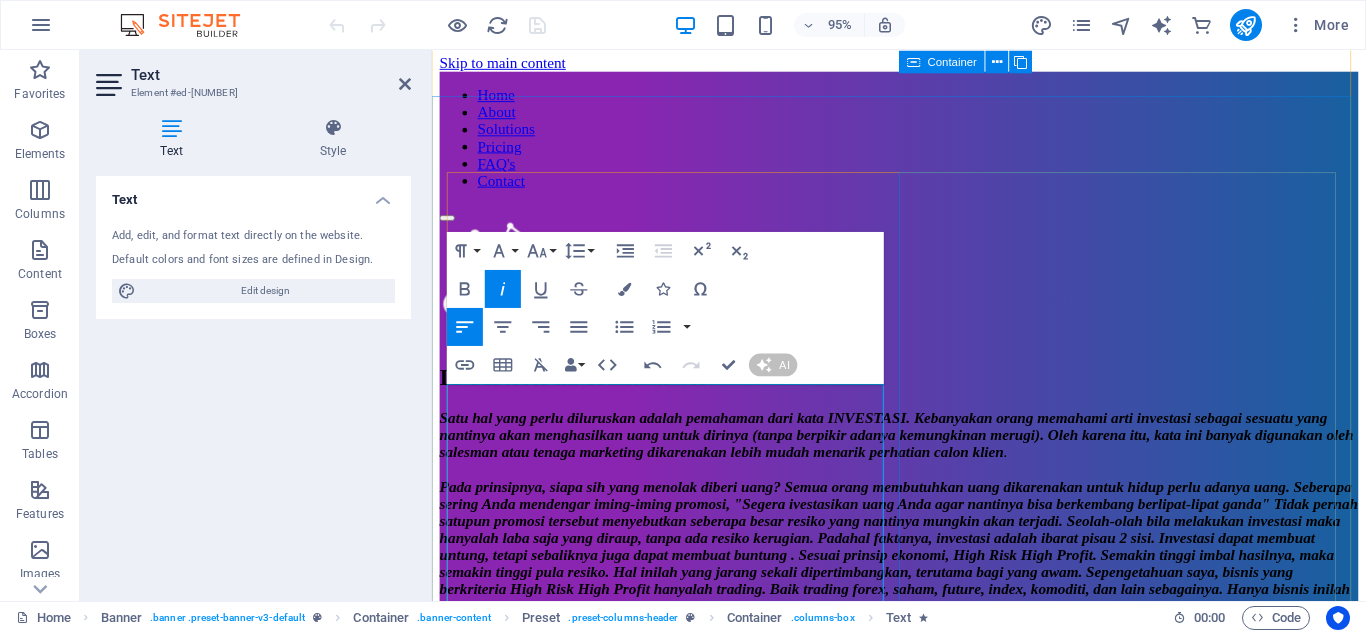 scroll, scrollTop: 0, scrollLeft: 0, axis: both 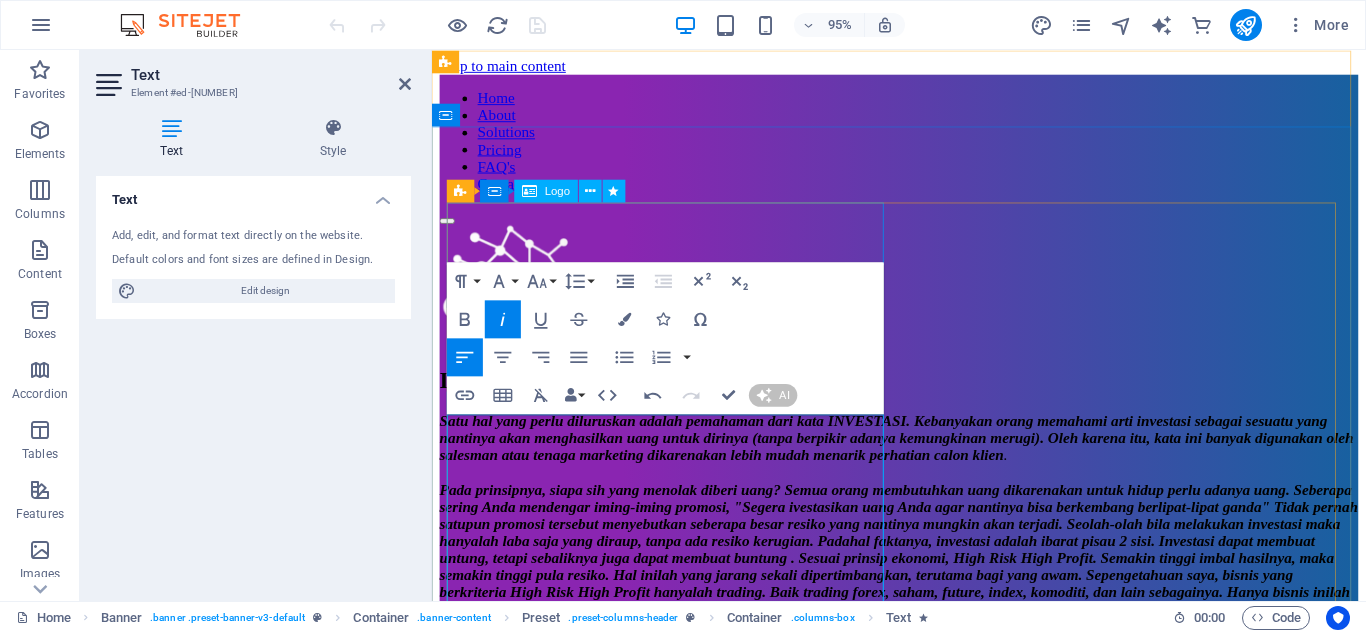 click at bounding box center [923, 291] 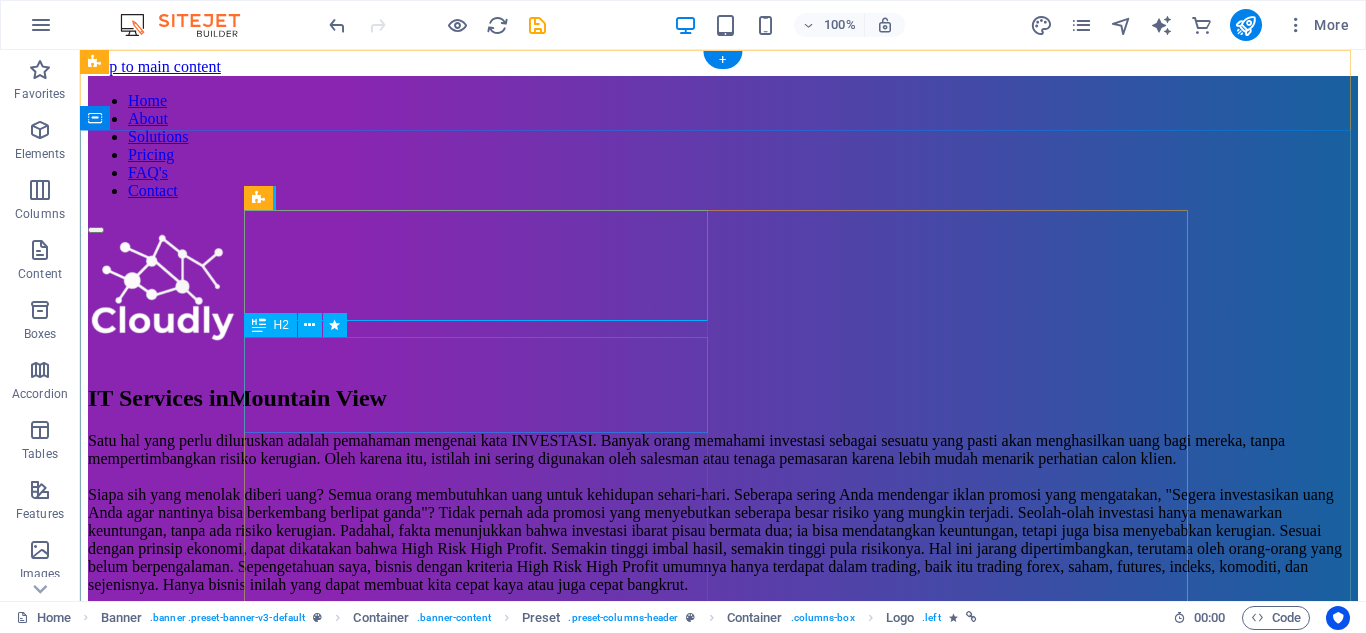 click on "IT Services in [CITY]" at bounding box center [723, 398] 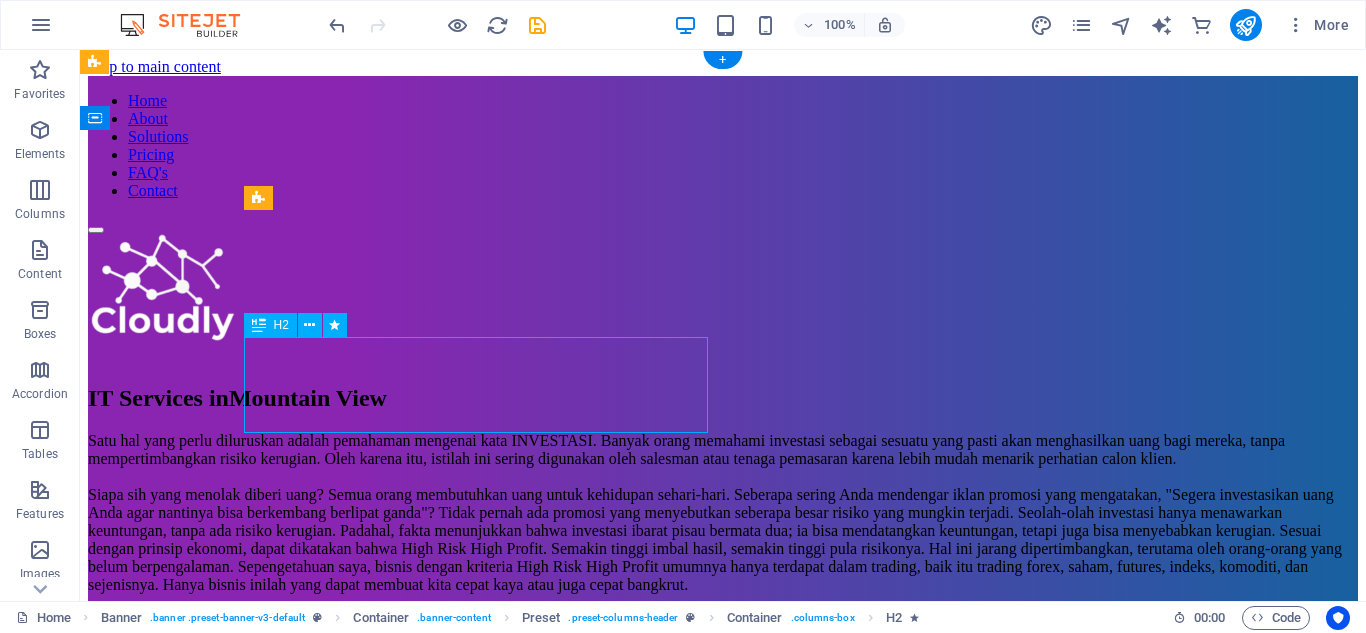 click on "IT Services in [CITY]" at bounding box center (723, 398) 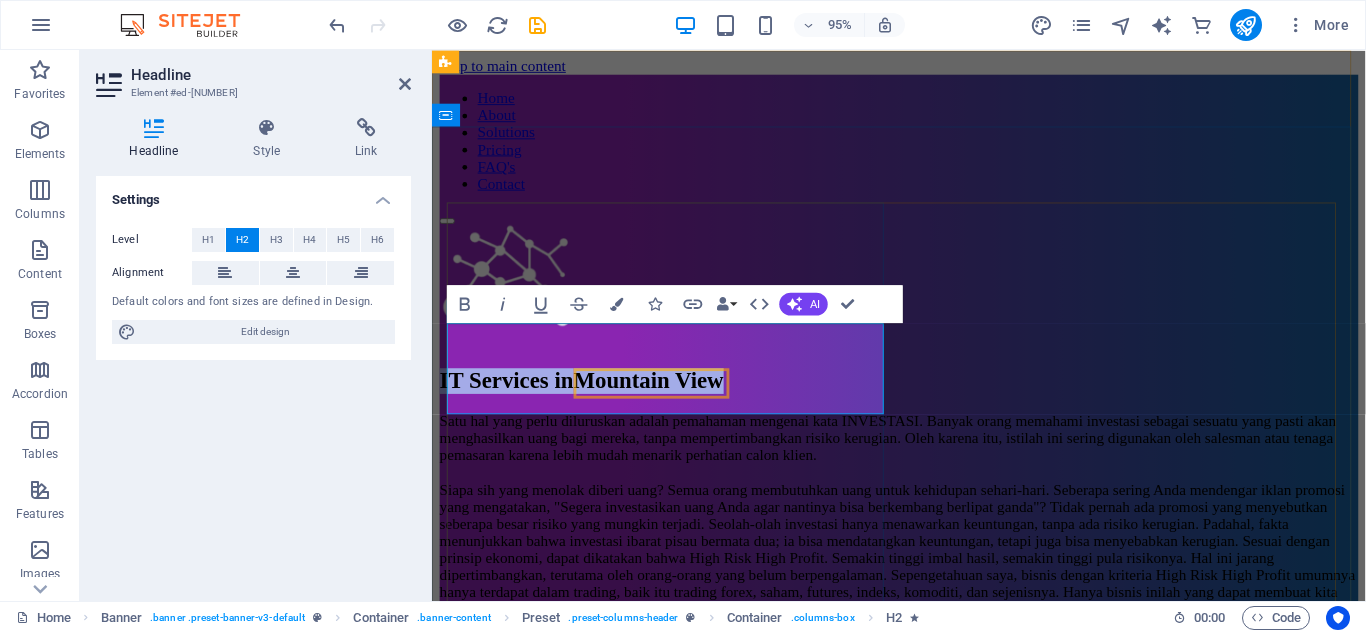 type 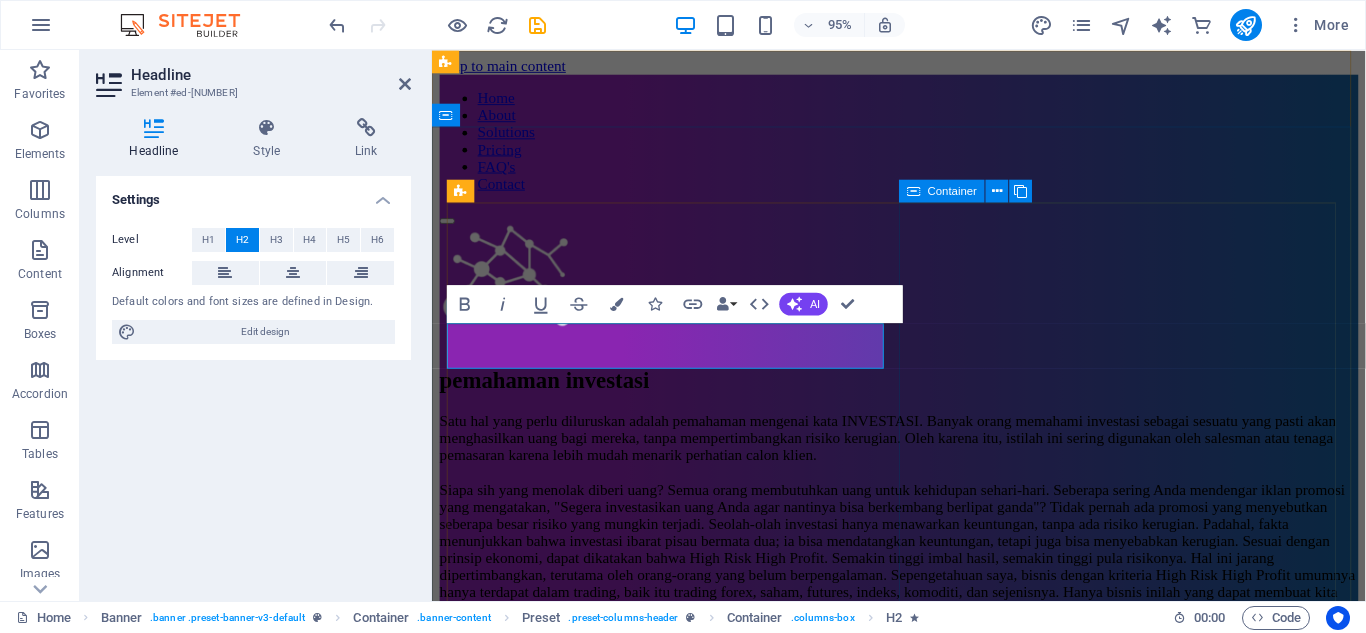 click at bounding box center (923, 1756) 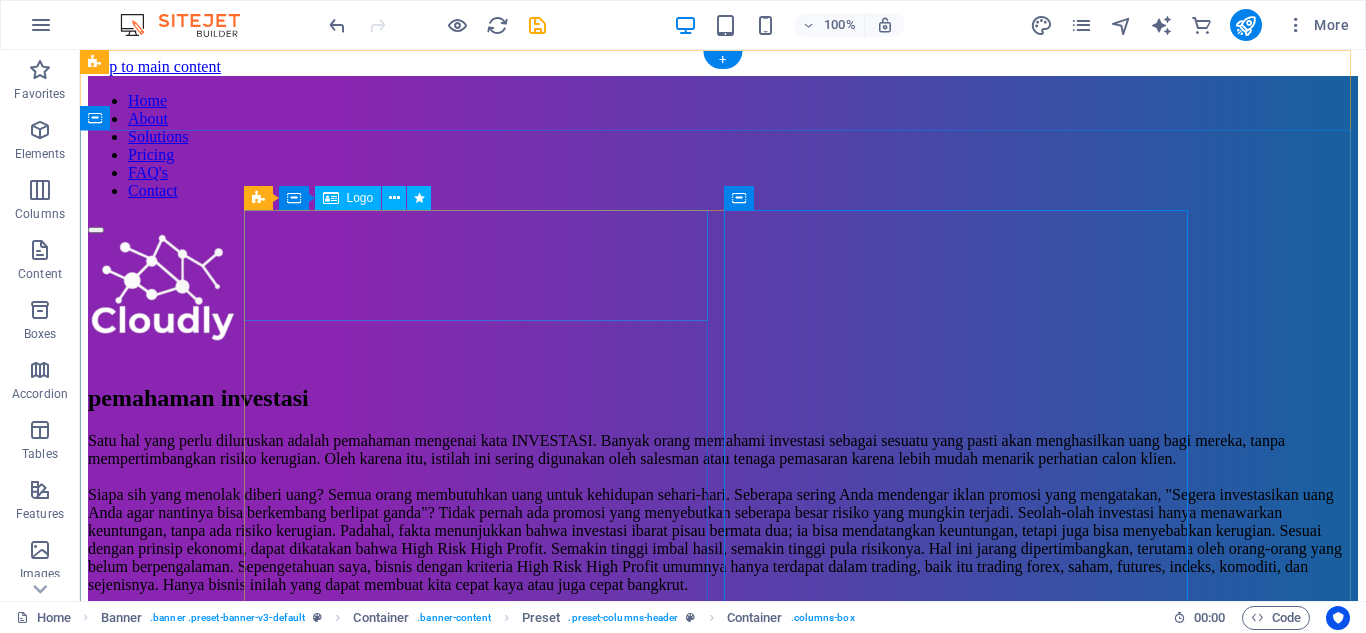 click at bounding box center (723, 291) 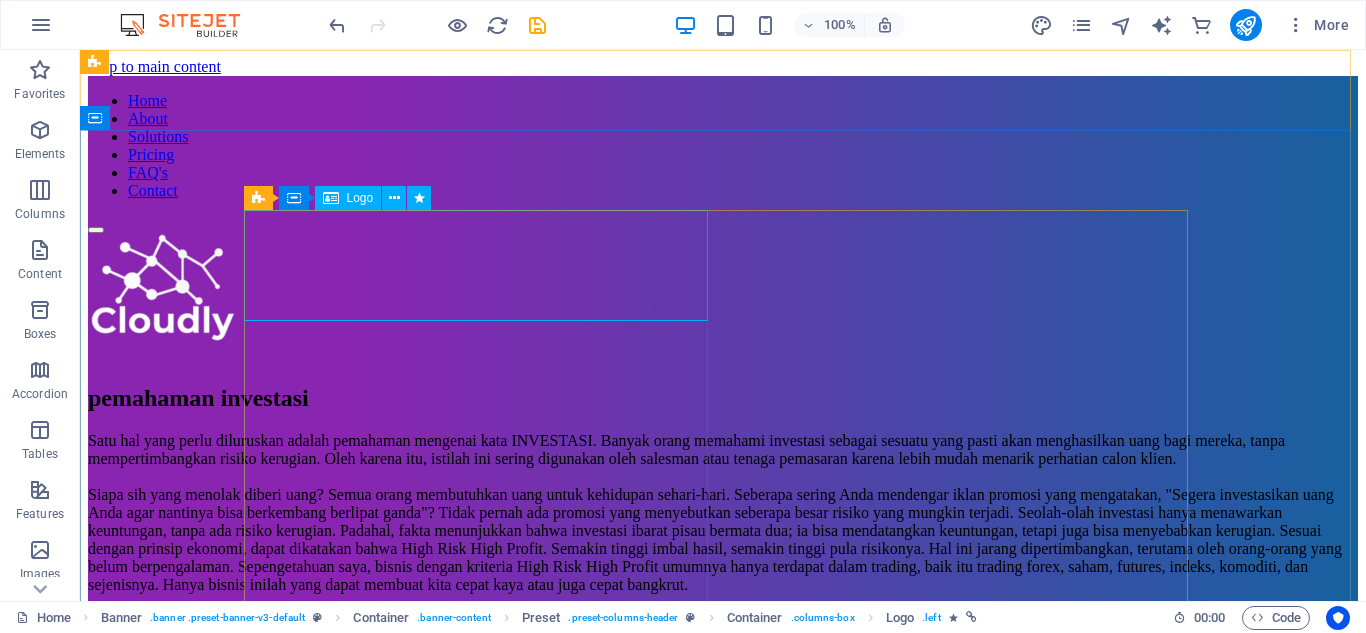 click on "Logo" at bounding box center [360, 198] 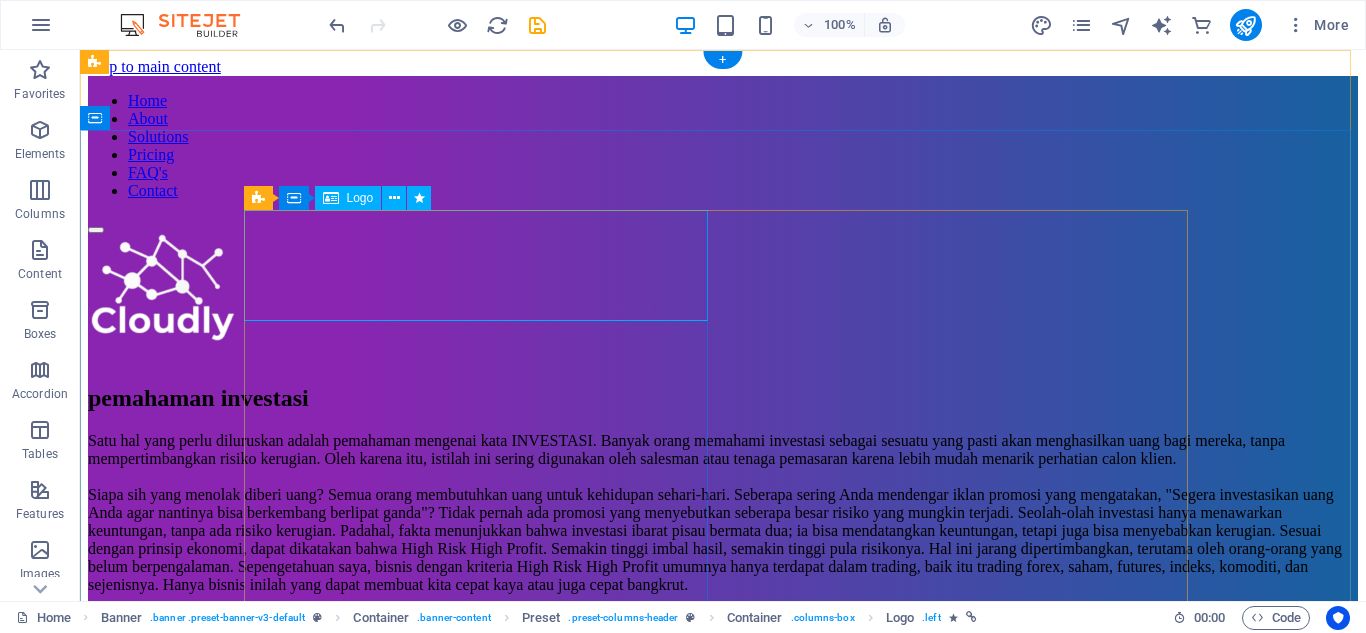click at bounding box center (723, 291) 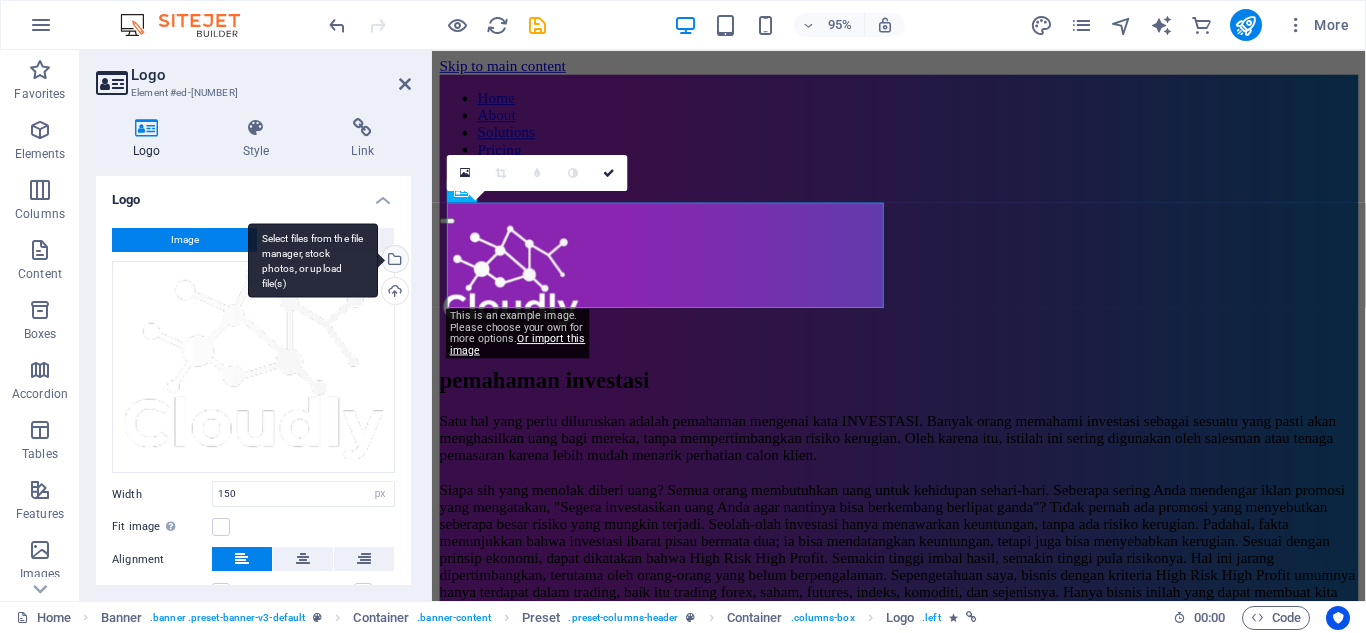 click on "Select files from the file manager, stock photos, or upload file(s)" at bounding box center [393, 261] 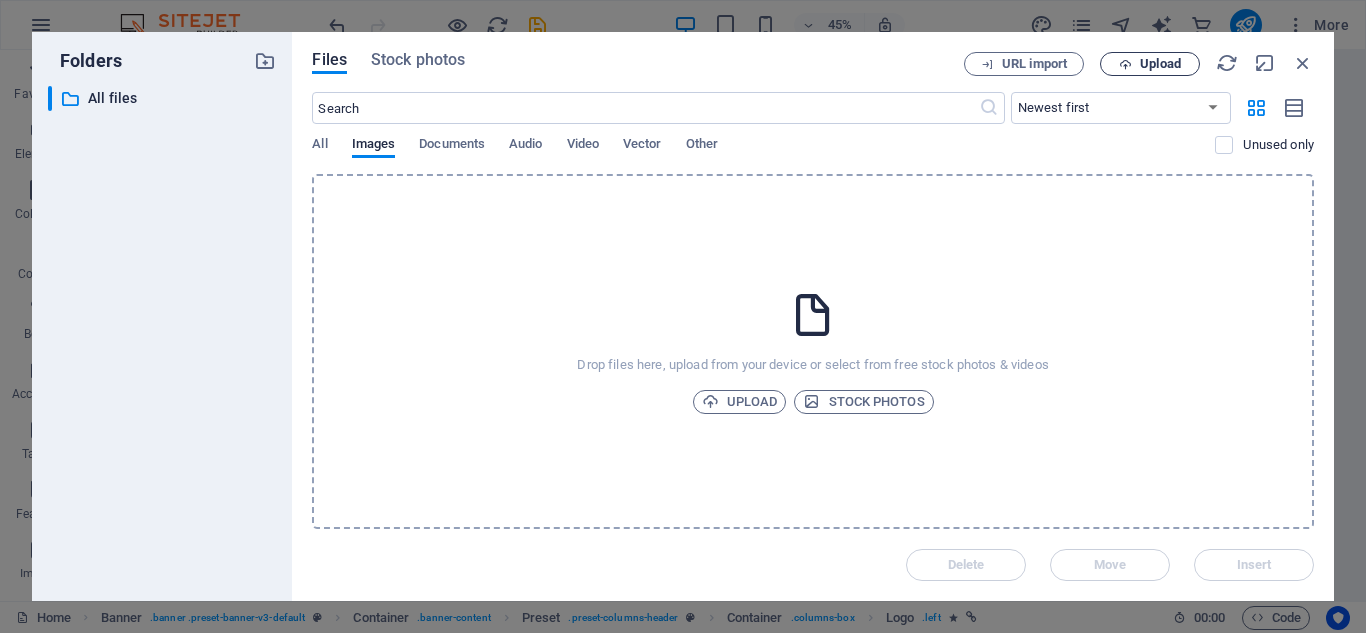 click on "Upload" at bounding box center [1160, 64] 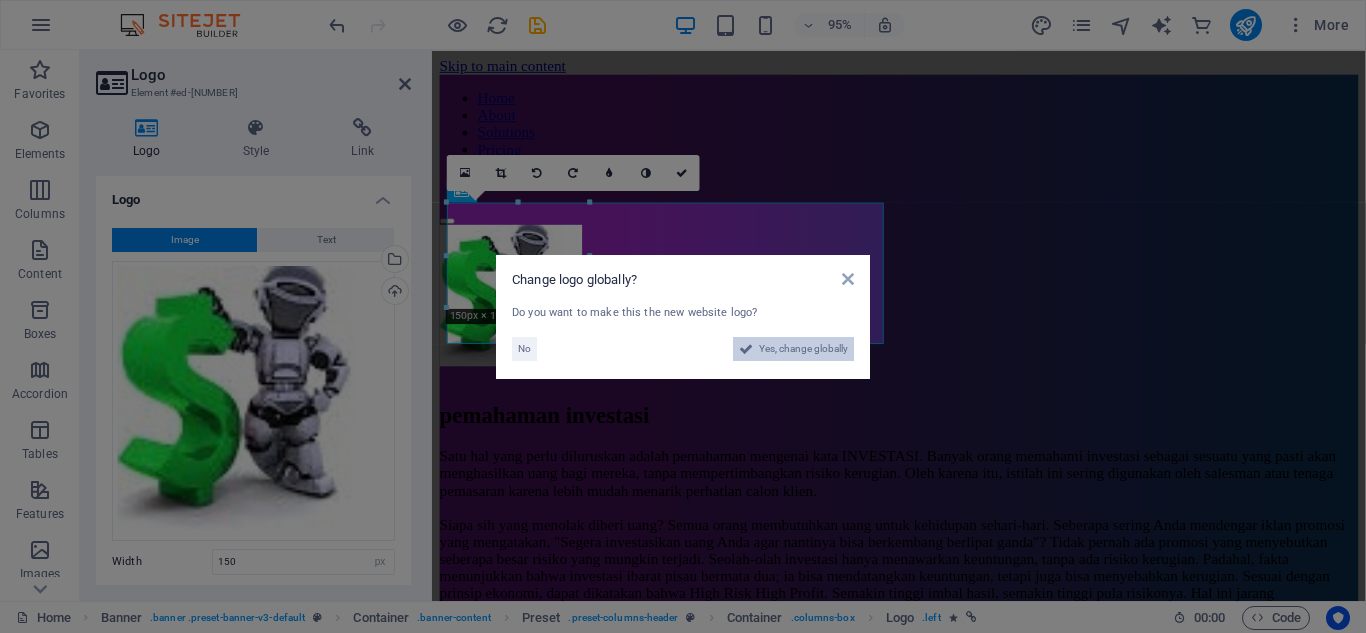 click on "Yes, change globally" at bounding box center [803, 349] 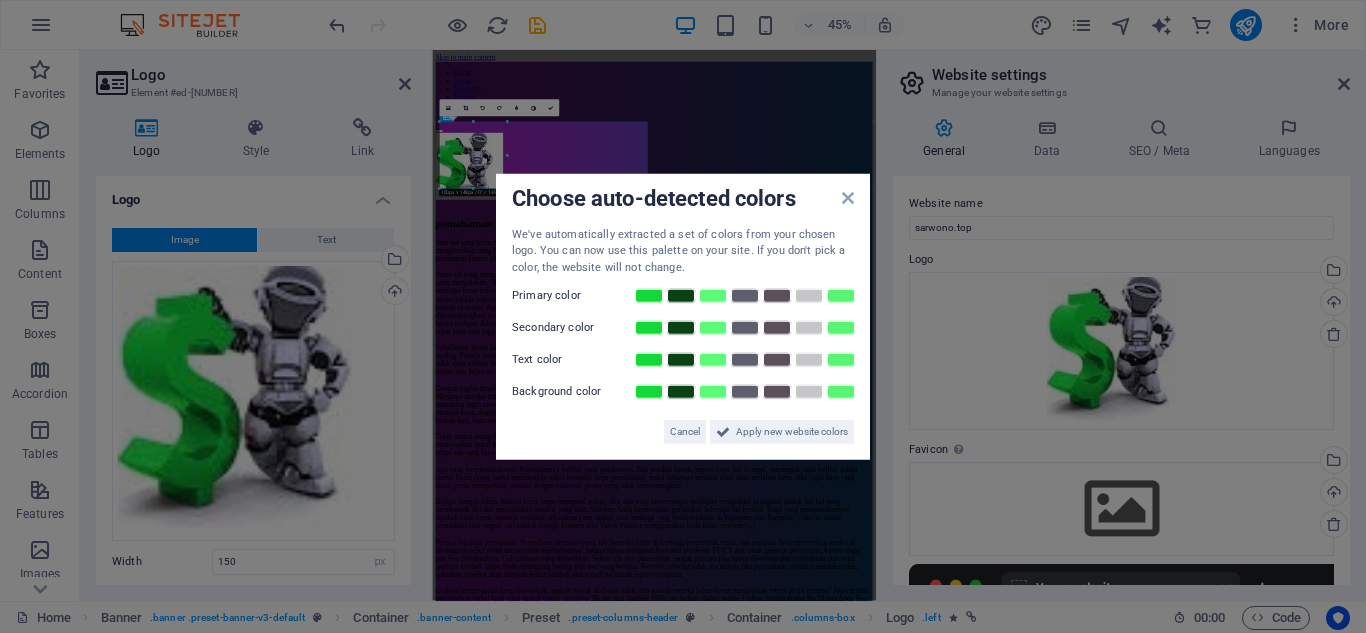 click on "Choose auto-detected colors We've automatically extracted a set of colors from your chosen logo. You can now use this palette on your site. If you don't pick a color, the website will not change.  Primary color Secondary color Text color Background color Cancel Apply new website colors" at bounding box center (683, 316) 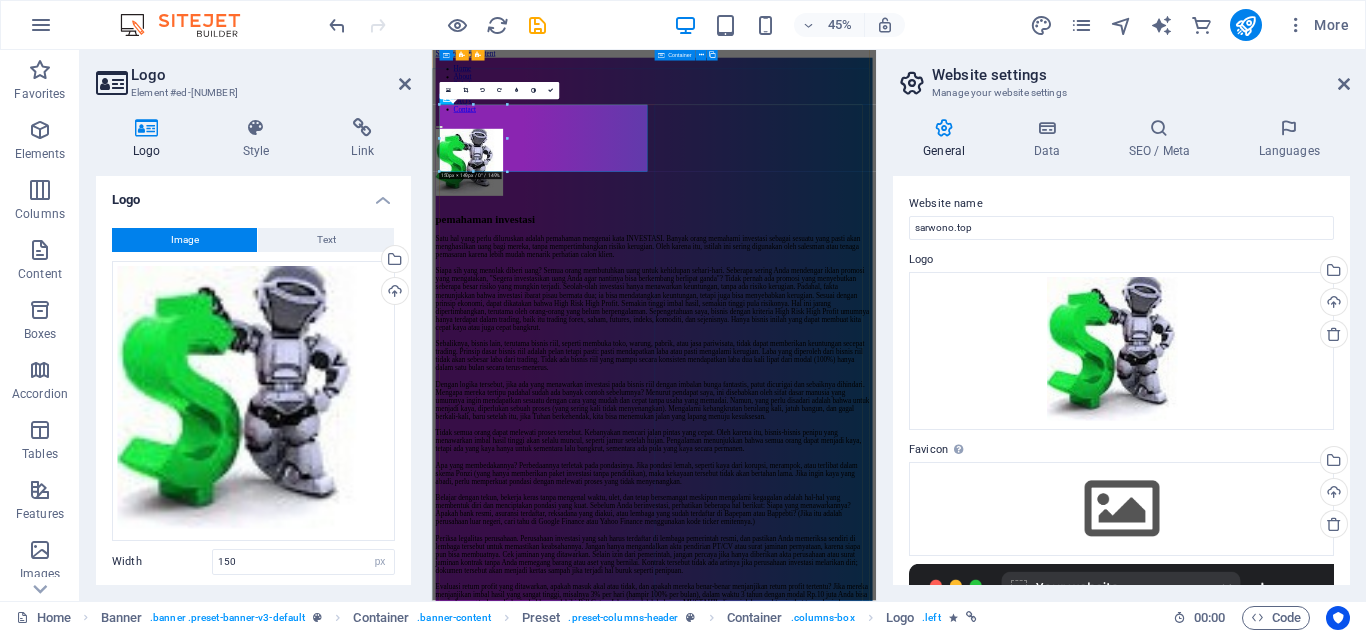 scroll, scrollTop: 0, scrollLeft: 0, axis: both 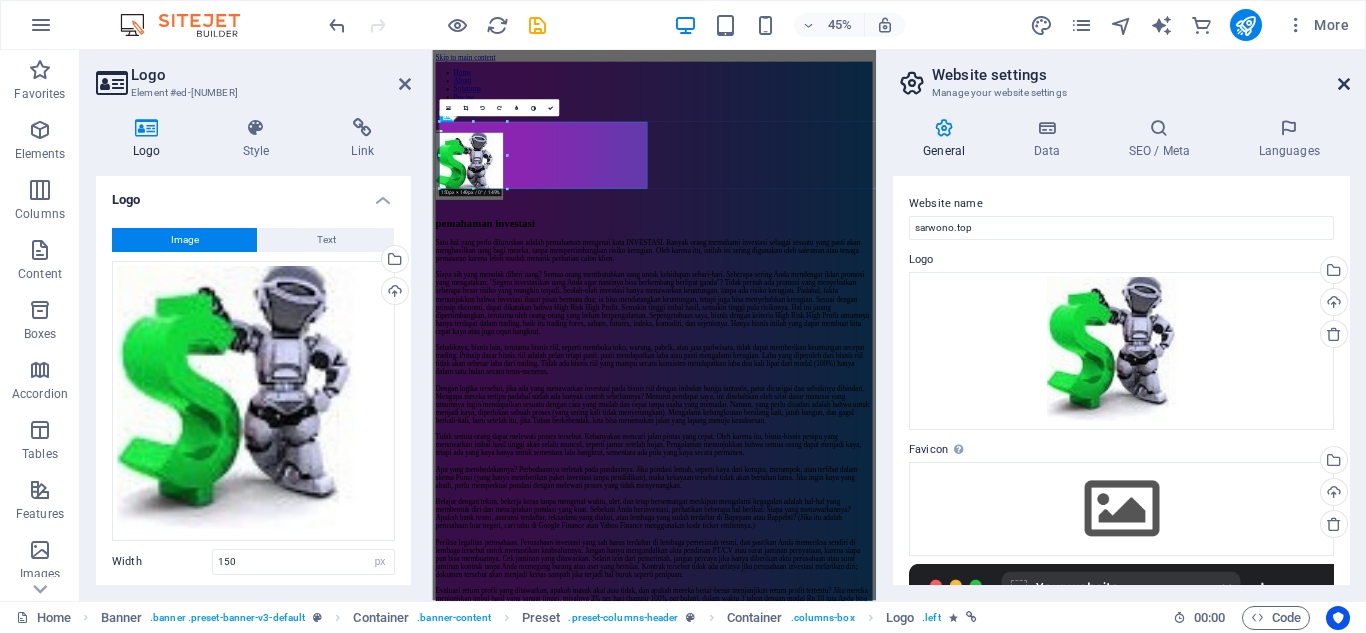 click at bounding box center [1344, 84] 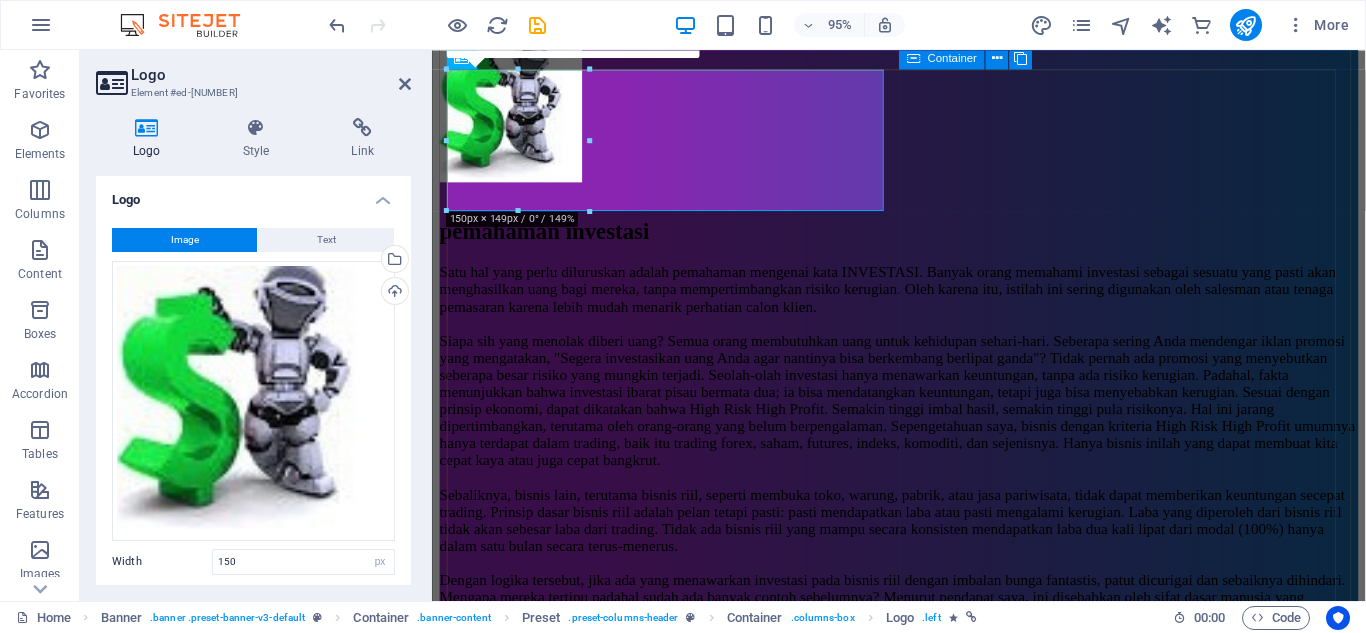 scroll, scrollTop: 200, scrollLeft: 0, axis: vertical 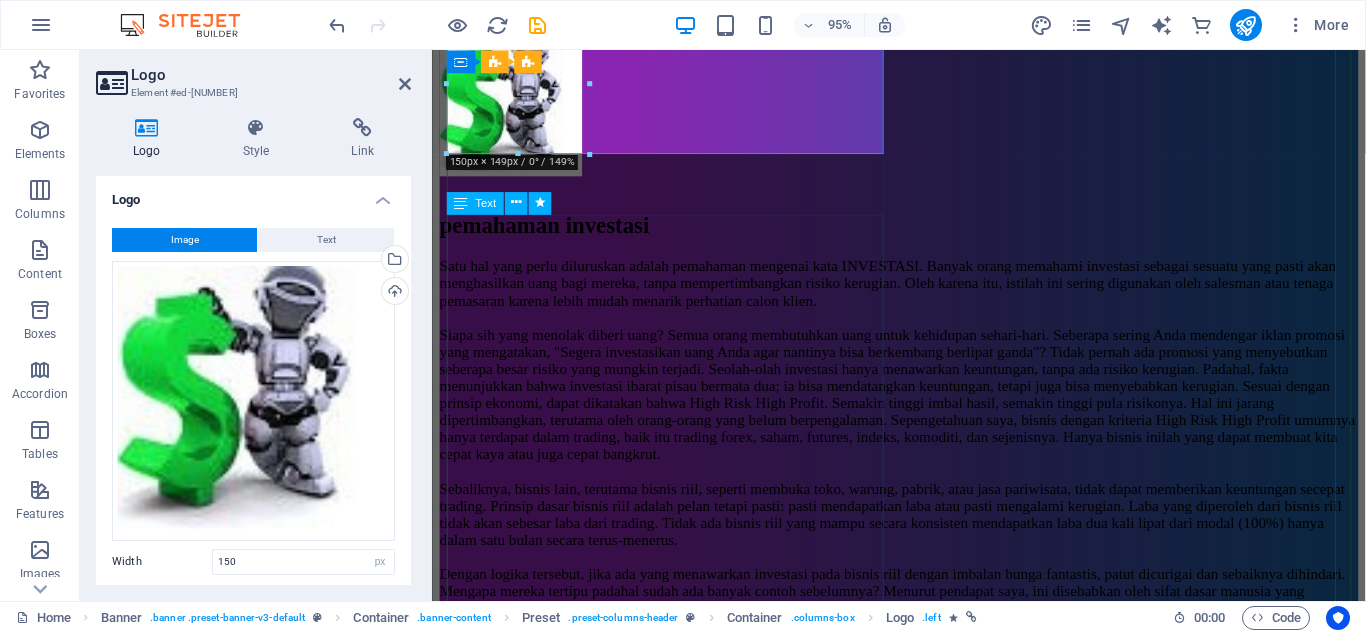 click on "Satu hal yang perlu diluruskan adalah pemahaman mengenai kata INVESTASI. Banyak orang memahami investasi sebagai sesuatu yang pasti akan menghasilkan uang bagi mereka, tanpa mempertimbangkan risiko kerugian. Oleh karena itu, istilah ini sering digunakan oleh salesman atau tenaga pemasaran karena lebih mudah menarik perhatian calon klien. Sebaliknya, bisnis lain, terutama bisnis riil, seperti membuka toko, warung, pabrik, atau jasa pariwisata, tidak dapat memberikan keuntungan secepat trading. Prinsip dasar bisnis riil adalah pelan tetapi pasti: pasti mendapatkan laba atau pasti mengalami kerugian. Laba yang diperoleh dari bisnis riil tidak akan sebesar laba dari trading. Tidak ada bisnis riil yang mampu secara konsisten mendapatkan laba dua kali lipat dari modal (100%) hanya dalam satu bulan secara terus-menerus. Perhatikan pula lokasi mereka, apakah di negara yang terpencil, offshore, atau menggunakan PO BOX atau alamat sewaan. Jika perlu, kunjungi kantor mereka langsung." at bounding box center [923, 755] 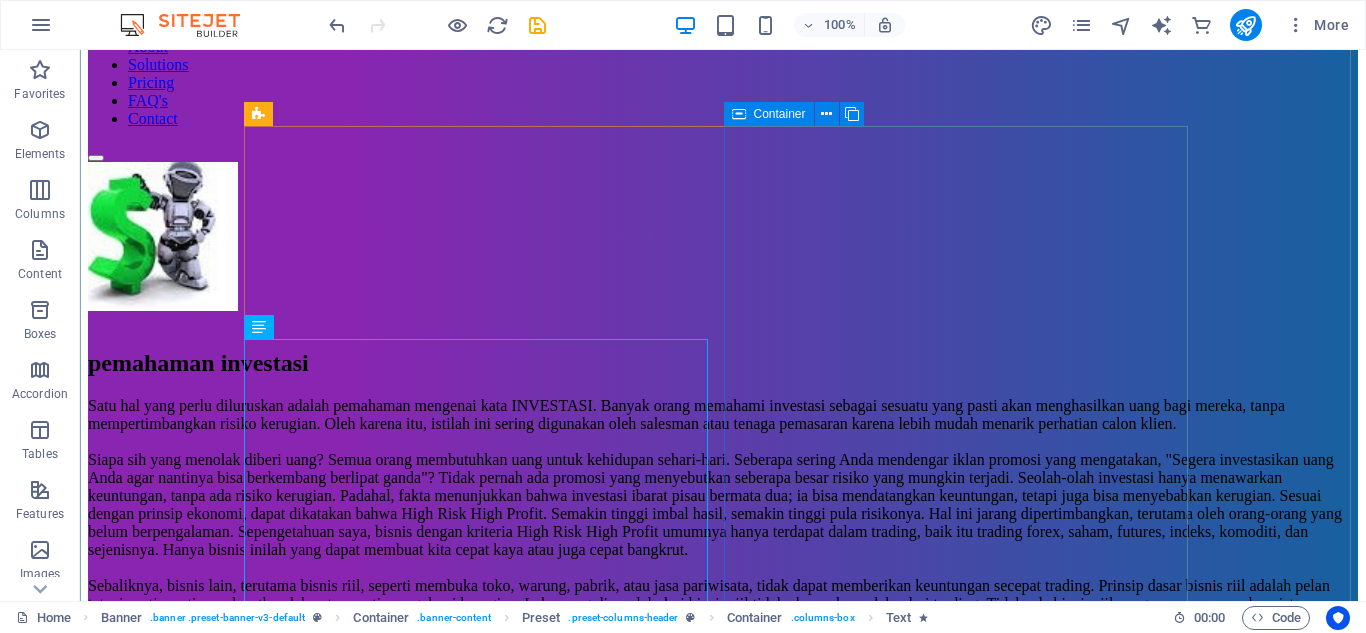 scroll, scrollTop: 100, scrollLeft: 0, axis: vertical 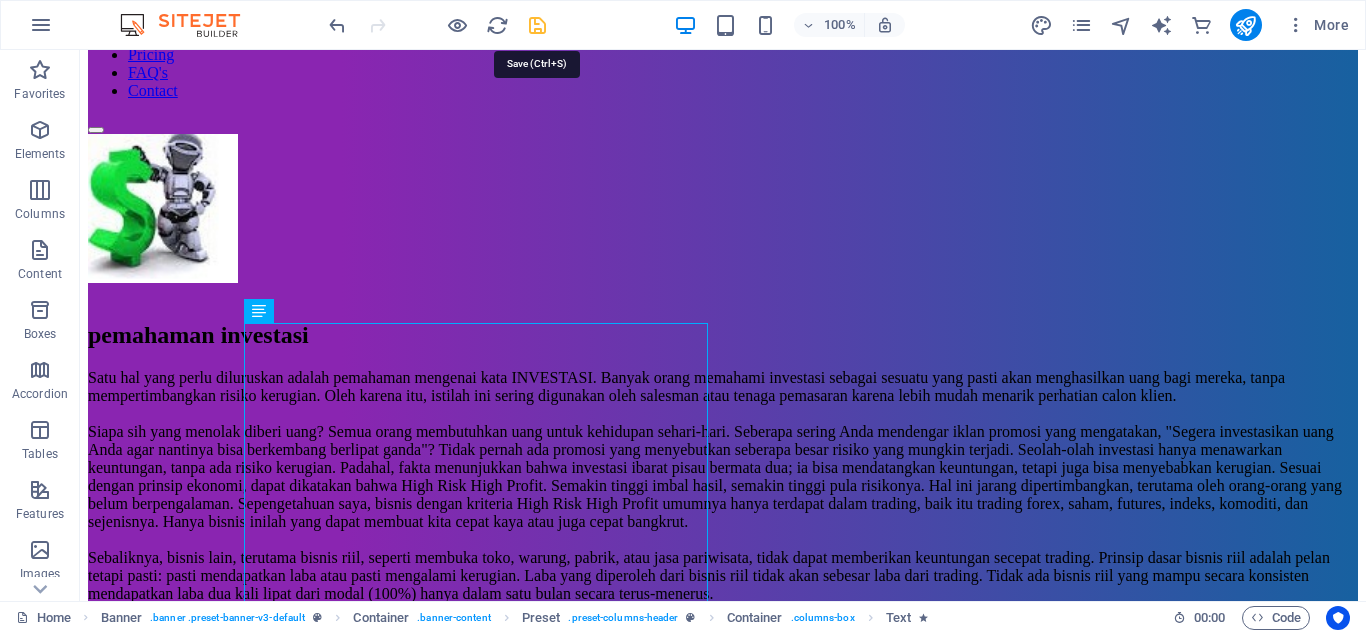 drag, startPoint x: 537, startPoint y: 24, endPoint x: 713, endPoint y: 170, distance: 228.67444 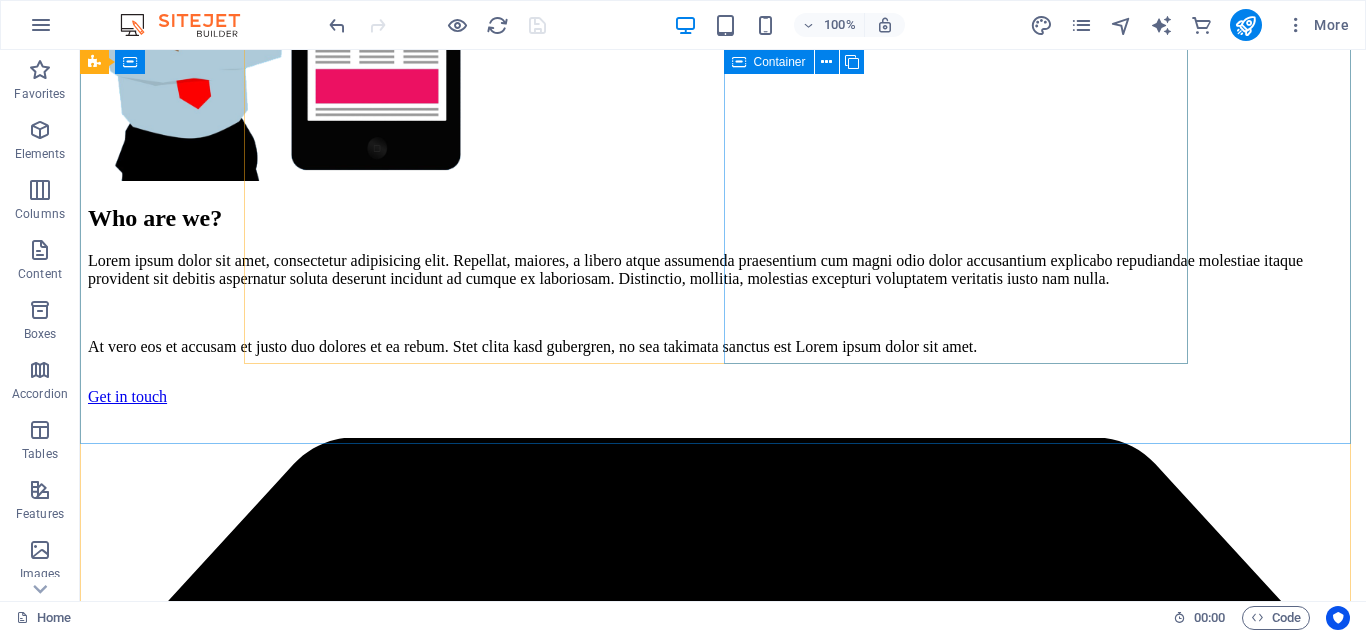 scroll, scrollTop: 2800, scrollLeft: 0, axis: vertical 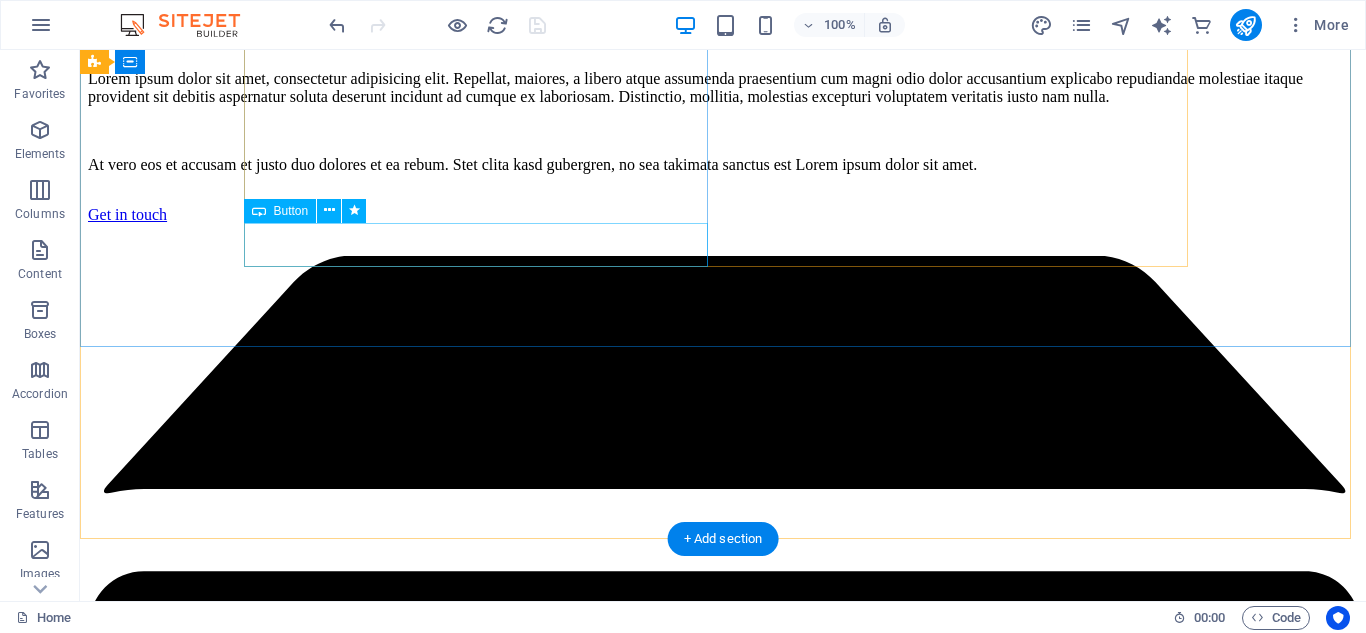 click on "Get started" at bounding box center [723, -1498] 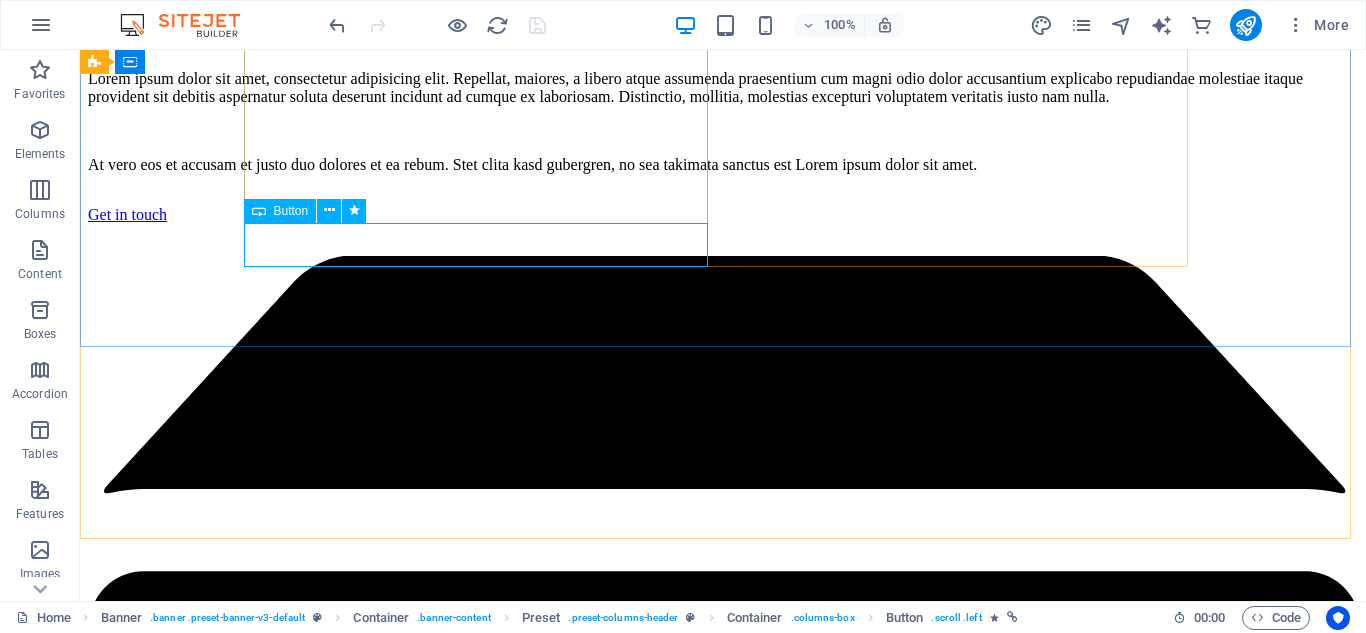 click on "Button" at bounding box center [291, 211] 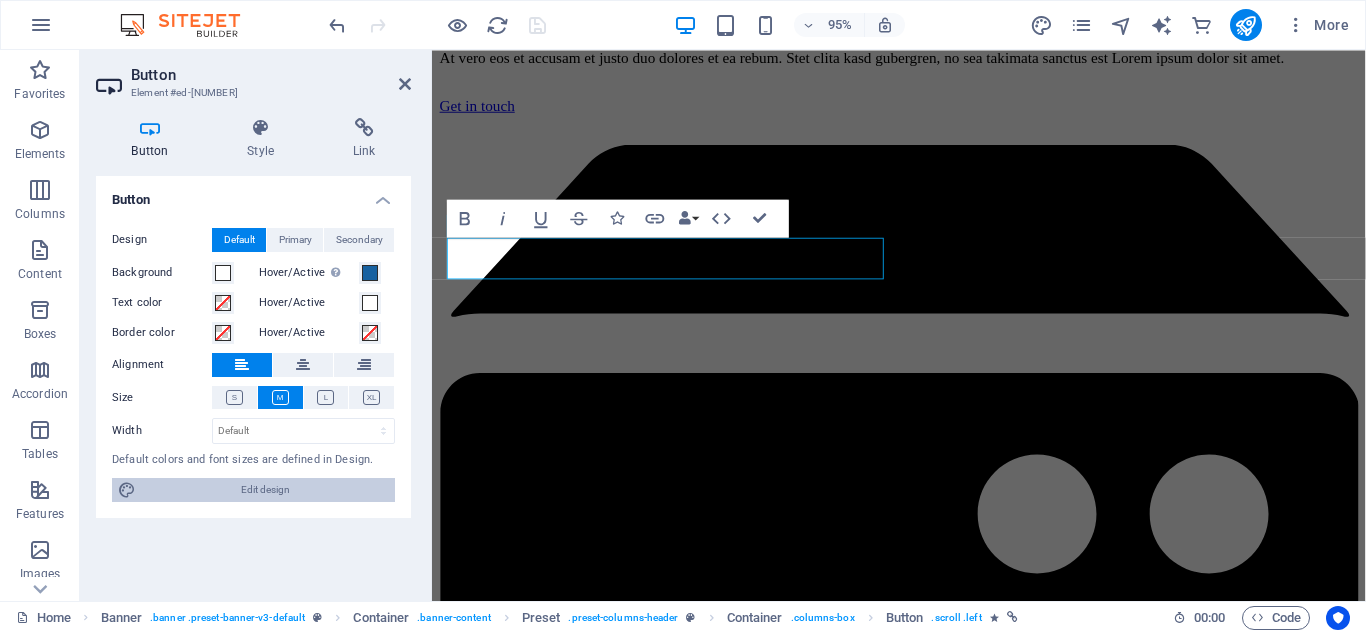 type 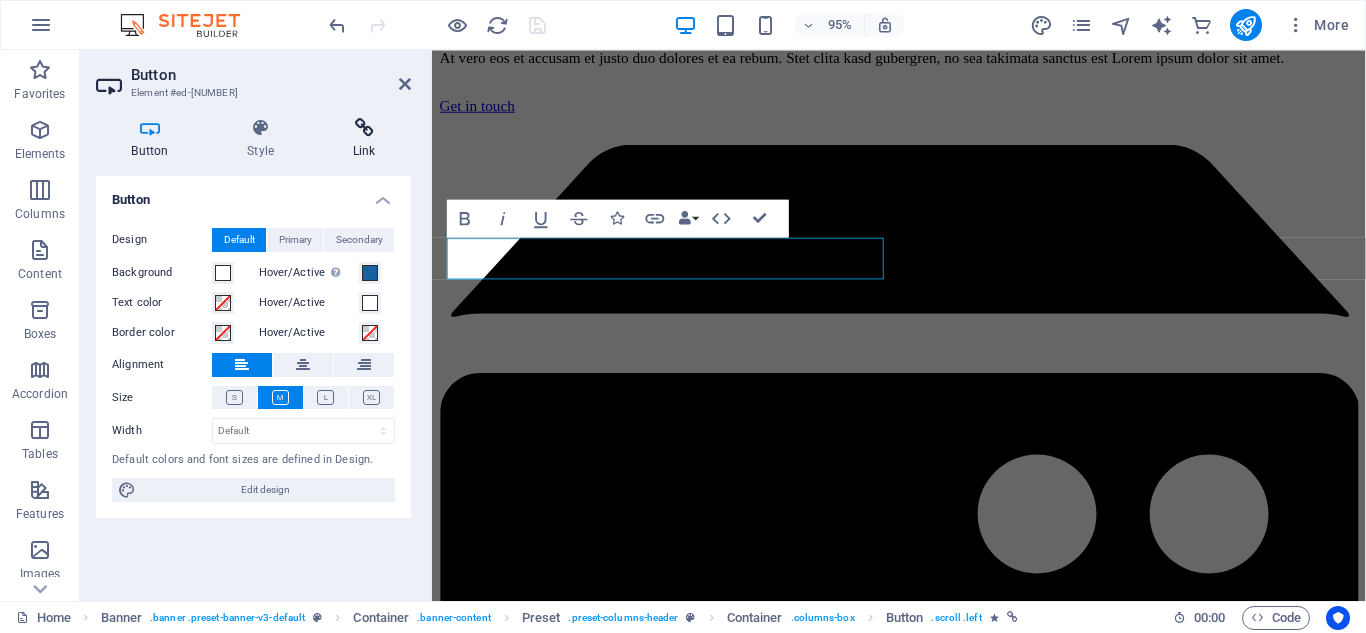 click at bounding box center (364, 128) 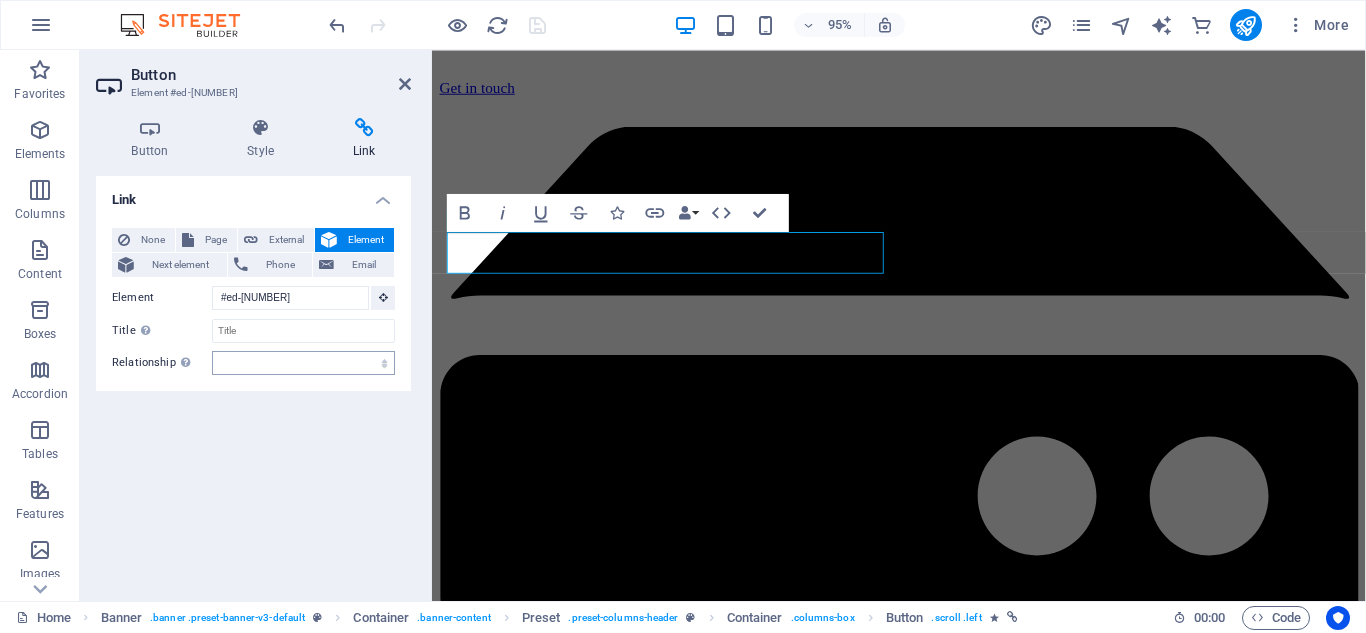 scroll, scrollTop: 2800, scrollLeft: 0, axis: vertical 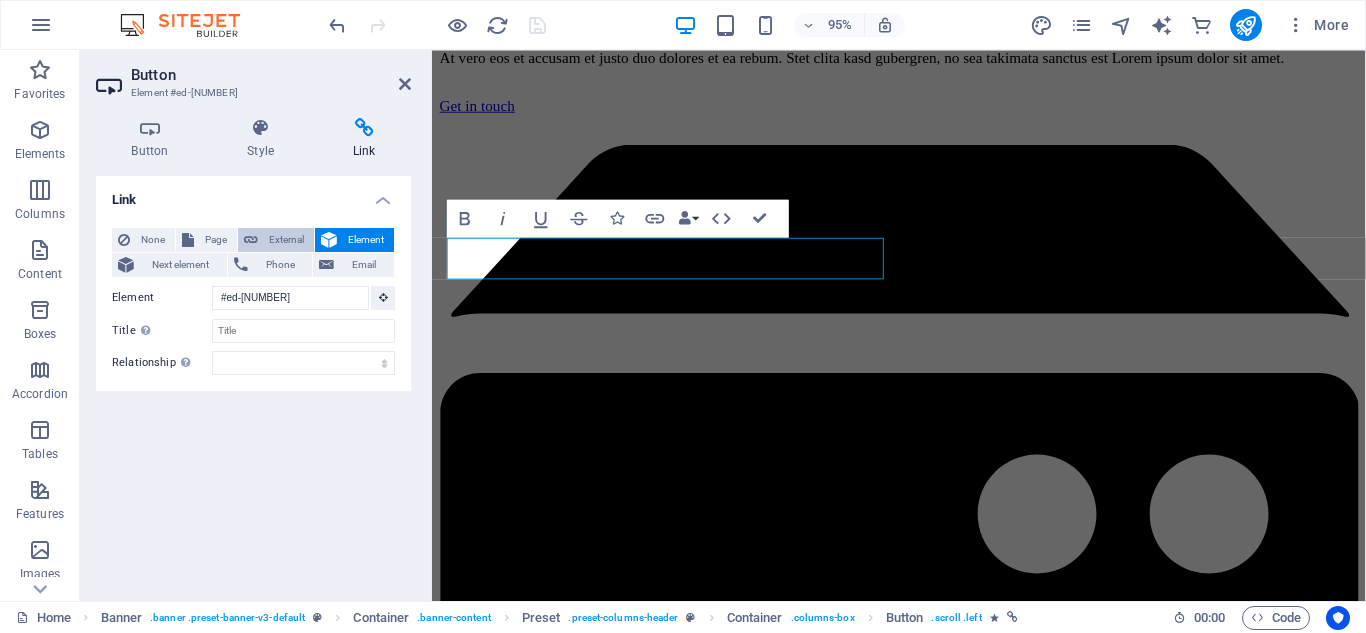 click on "External" at bounding box center [286, 240] 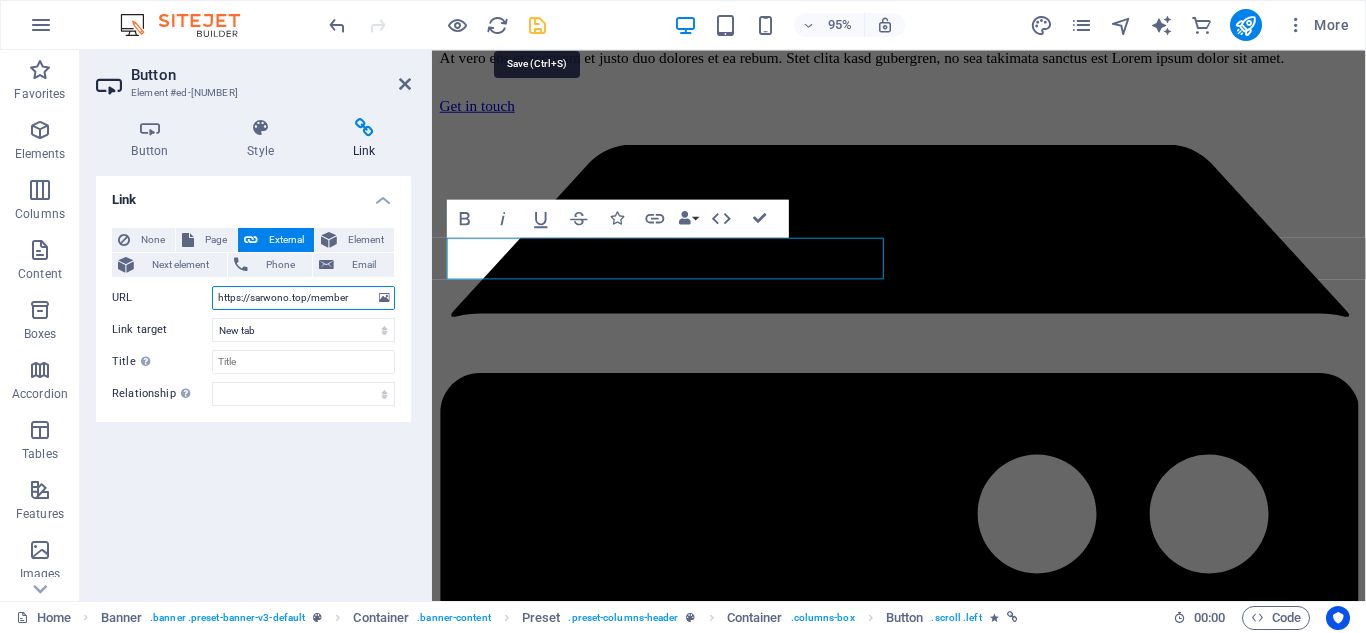 type on "https://sarwono.top/member" 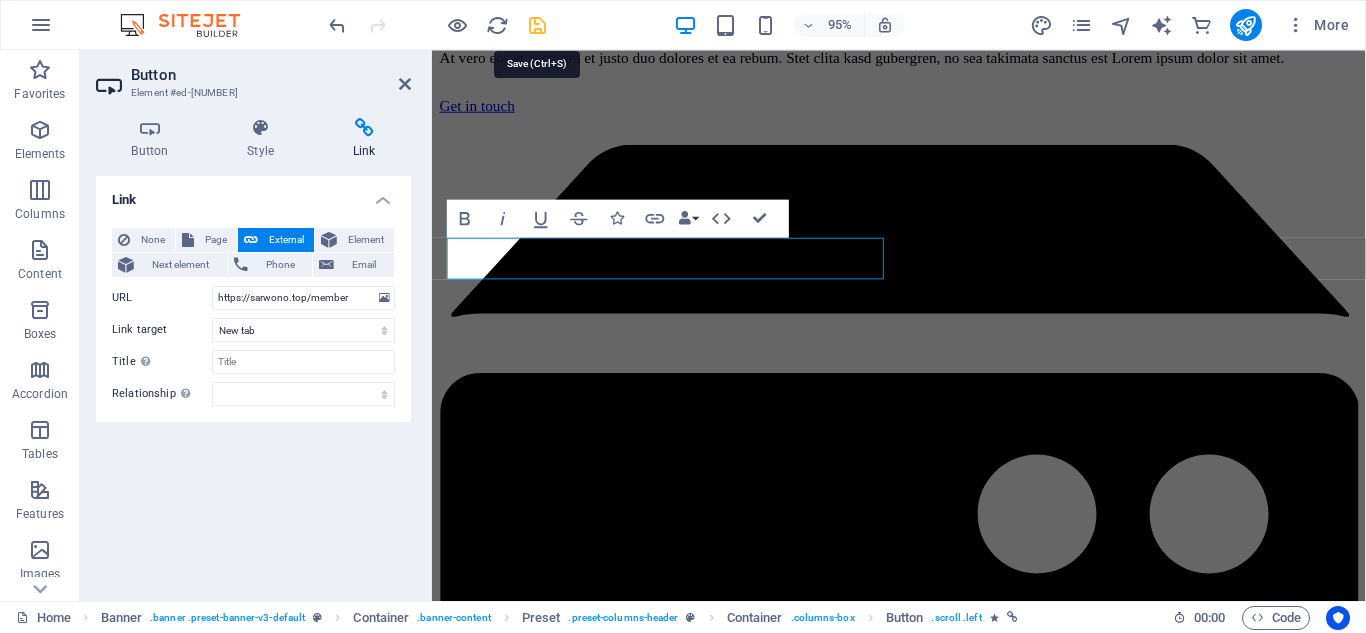 click at bounding box center (537, 25) 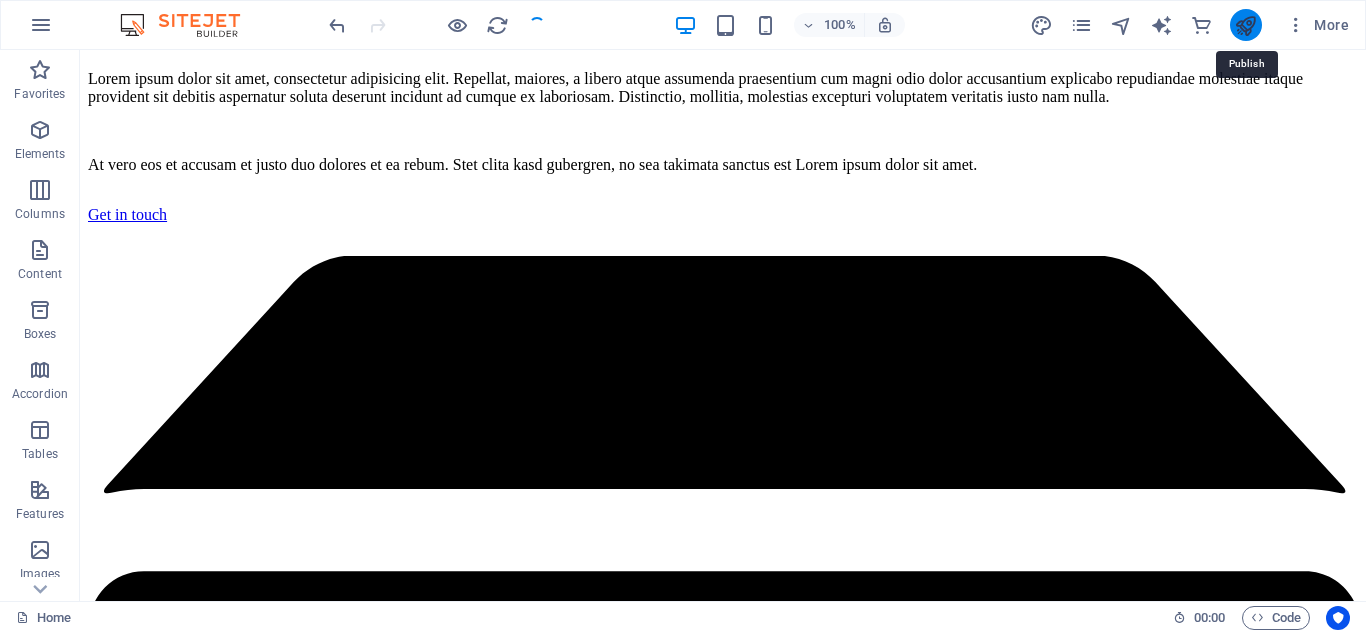 click at bounding box center (1245, 25) 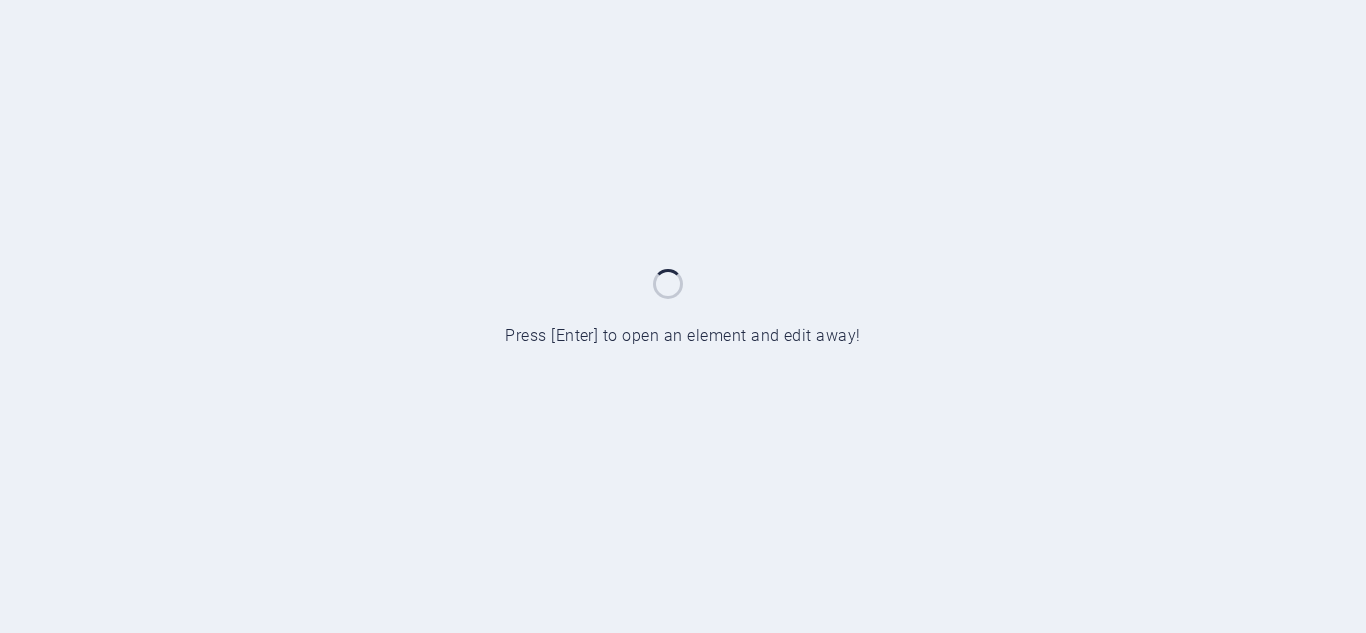 scroll, scrollTop: 0, scrollLeft: 0, axis: both 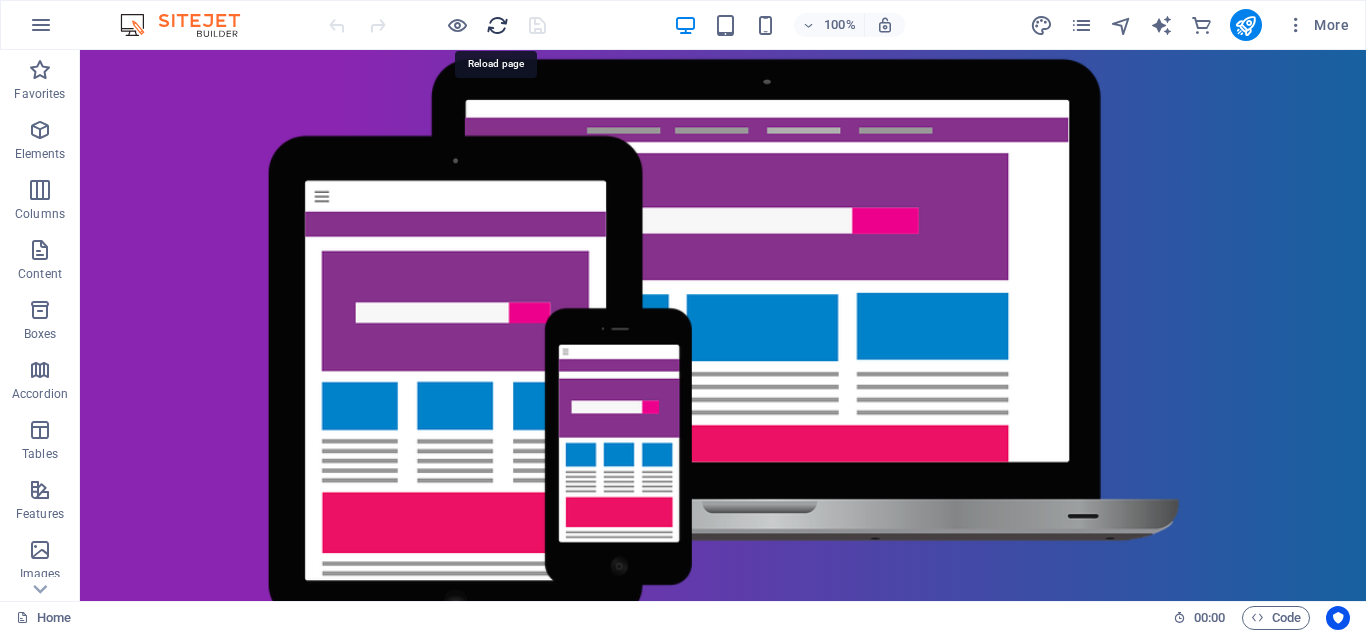 click at bounding box center [497, 25] 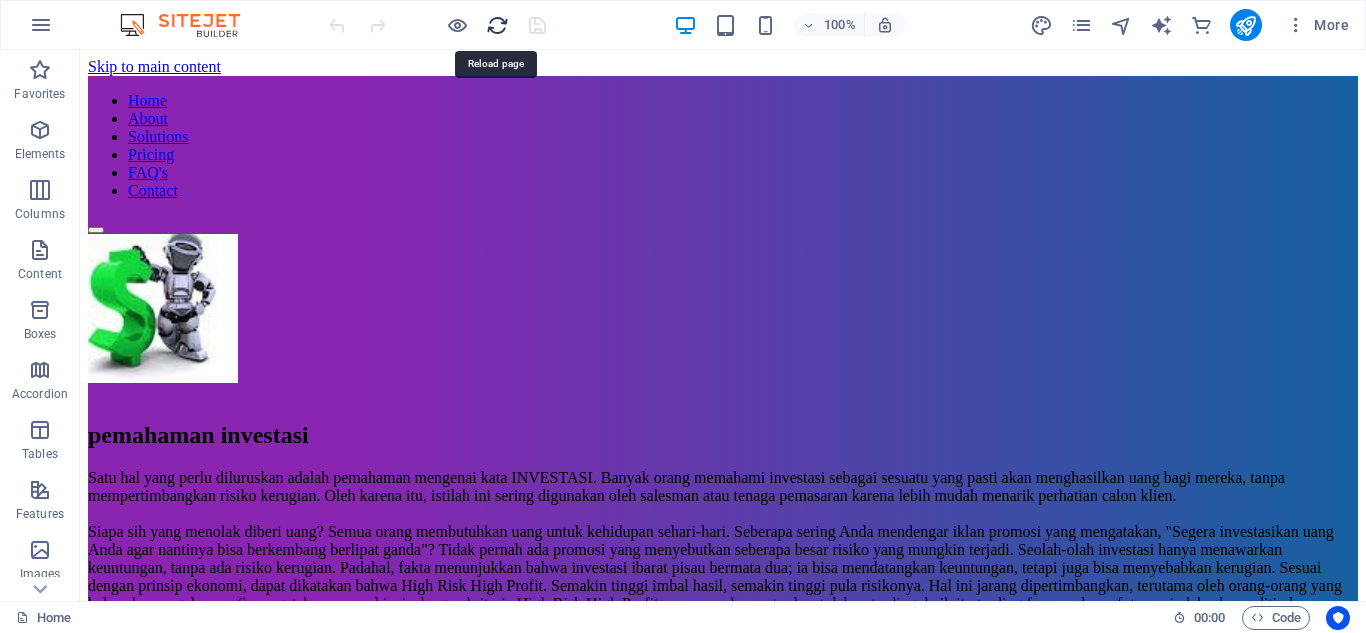 scroll, scrollTop: 0, scrollLeft: 0, axis: both 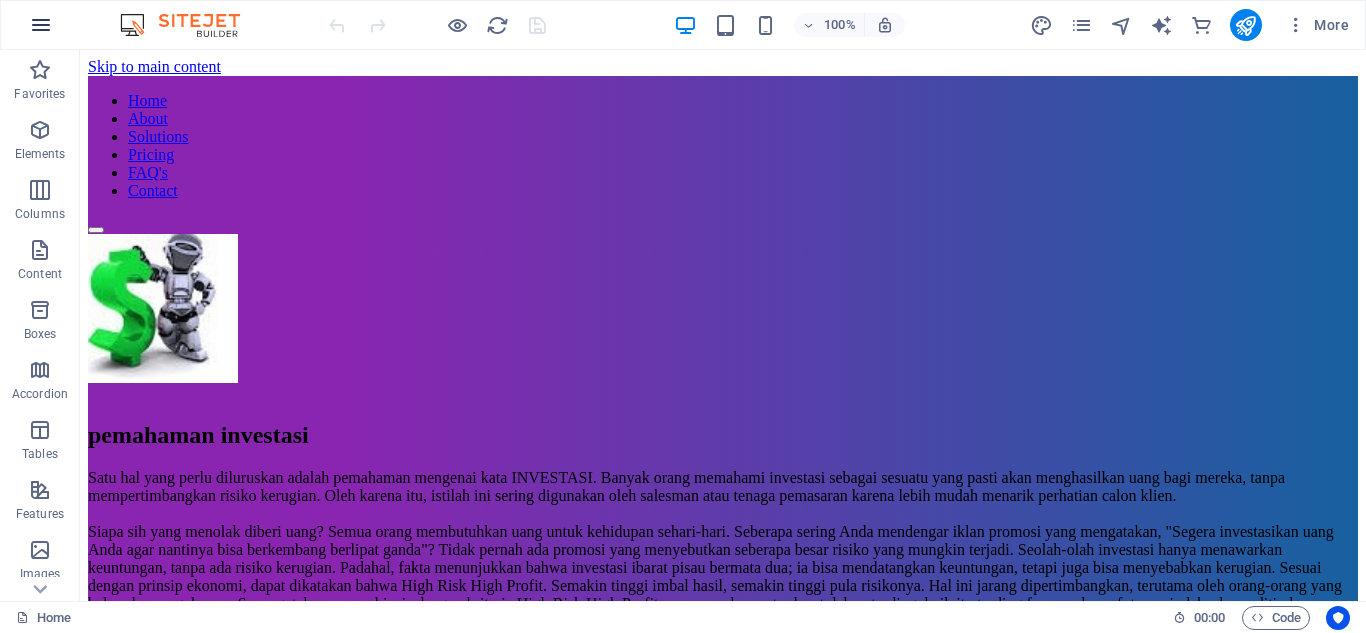 click at bounding box center [41, 25] 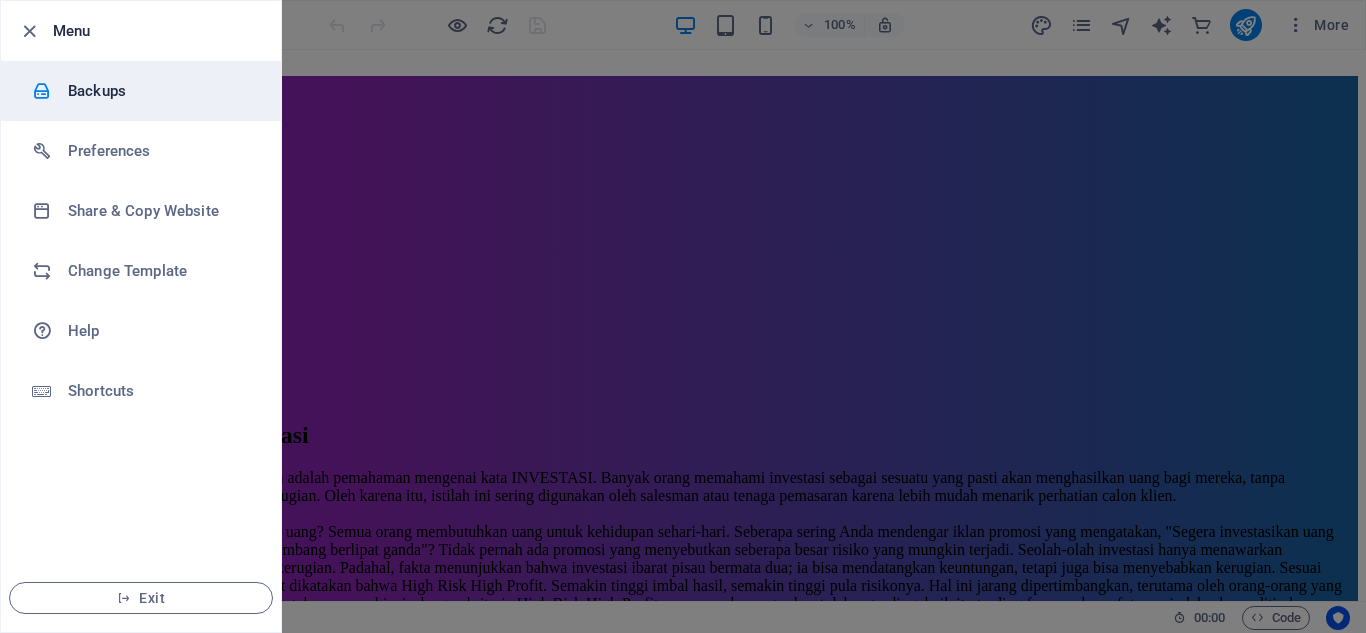click on "Backups" at bounding box center [160, 91] 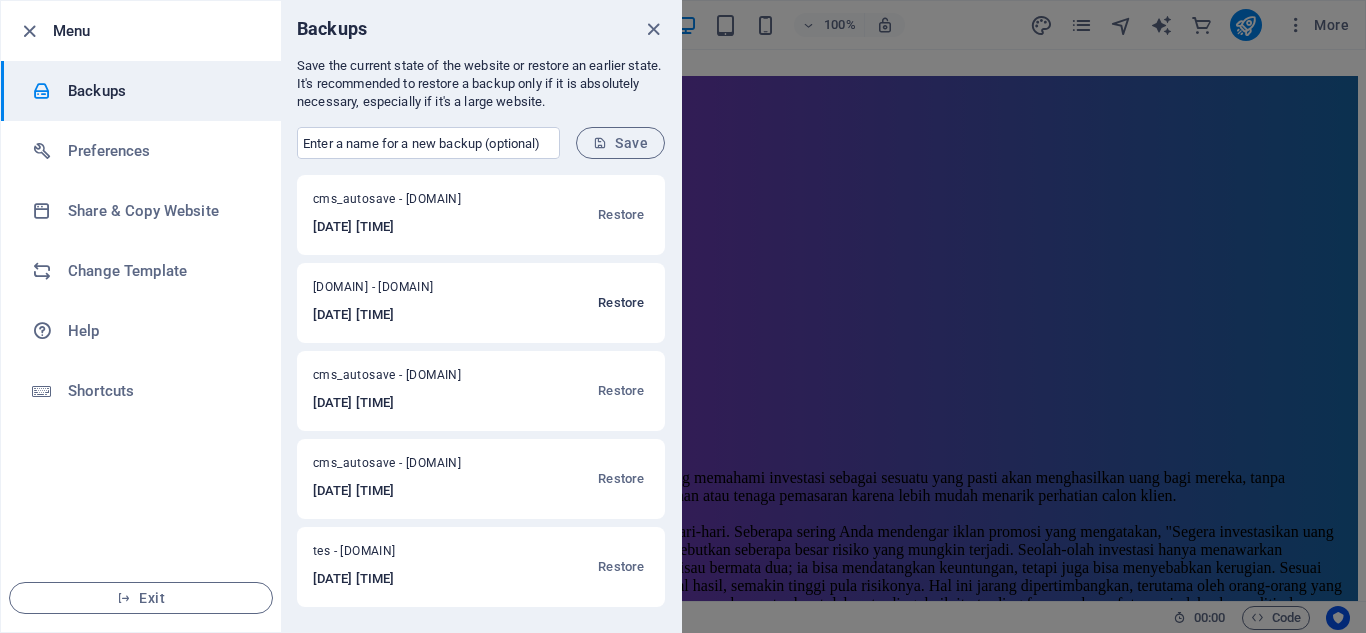 click on "Restore" at bounding box center [621, 303] 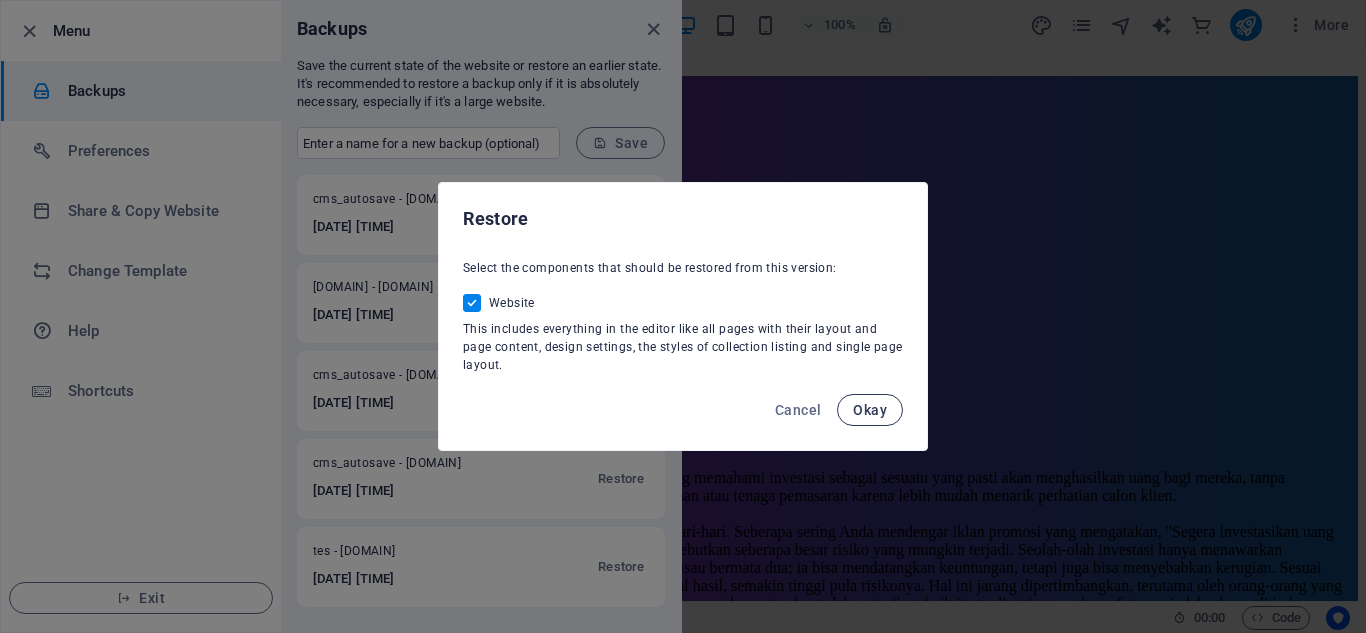 click on "Okay" at bounding box center [870, 410] 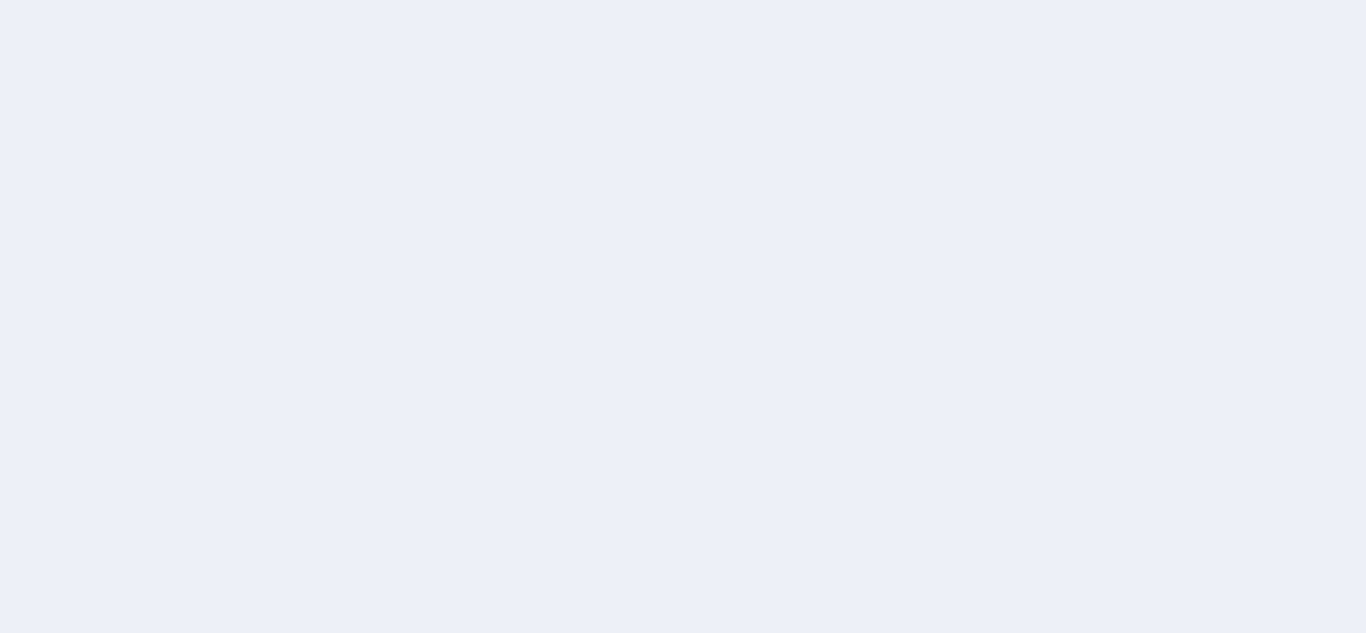 scroll, scrollTop: 0, scrollLeft: 0, axis: both 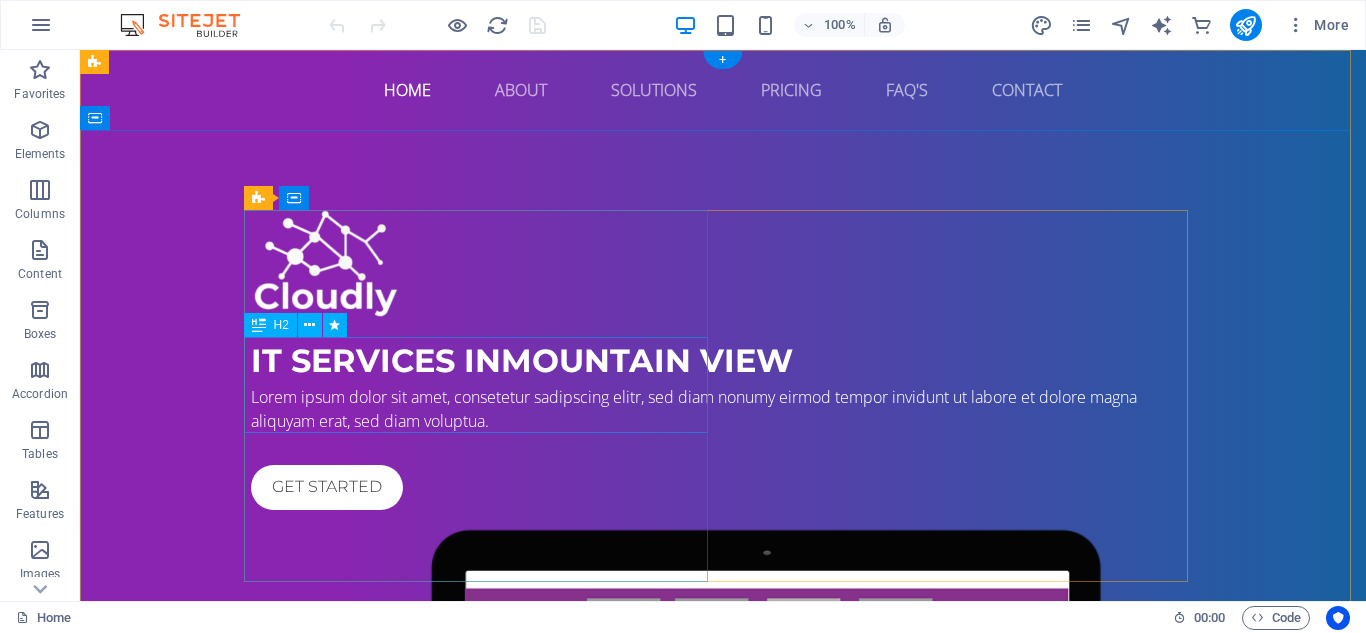 click on "IT Services in [CITY]" at bounding box center [723, 361] 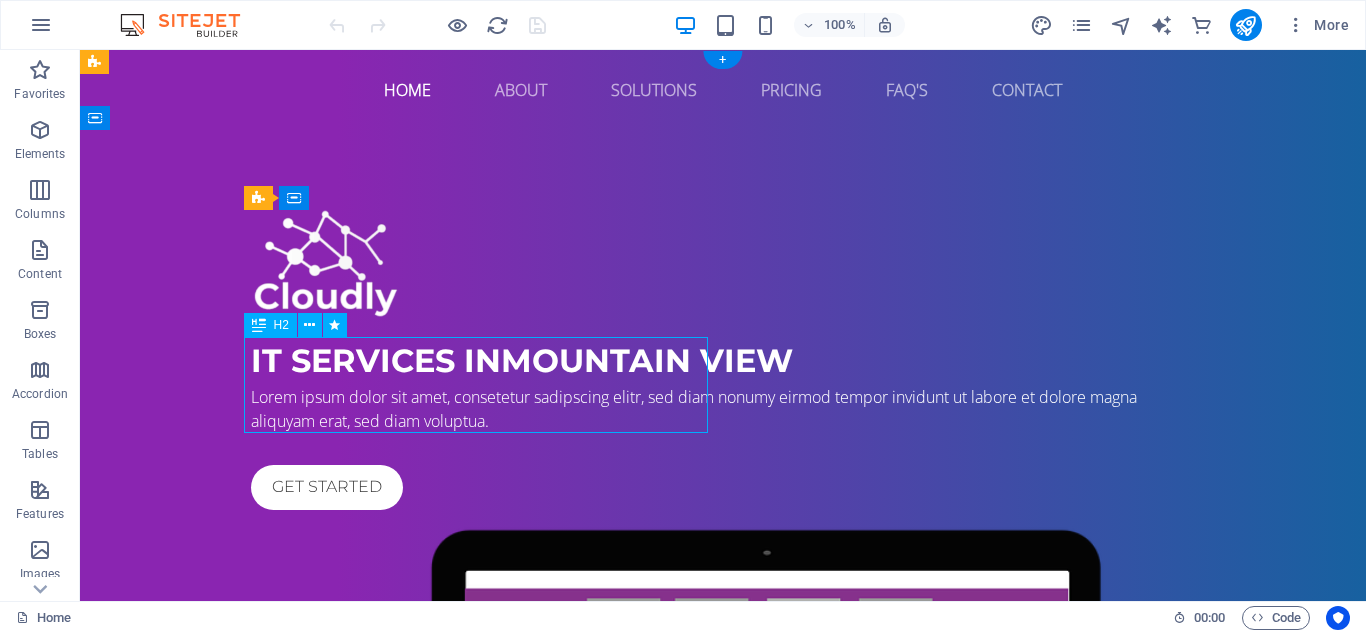 click on "IT Services in [CITY]" at bounding box center (723, 361) 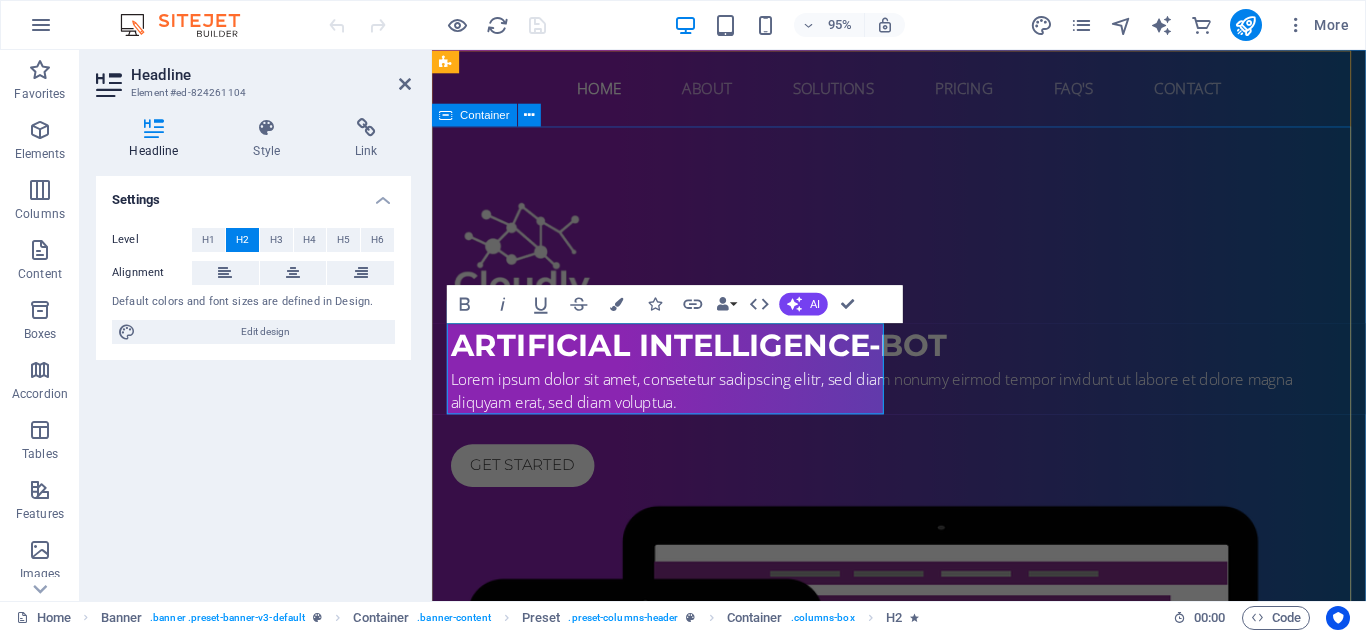 click on "Artificial Intelligence-BOT Lorem ipsum dolor sit amet, consetetur sadipscing elitr, sed diam nonumy eirmod tempor invidunt ut labore et dolore magna aliquyam erat, sed diam voluptua. Get started" at bounding box center (923, 656) 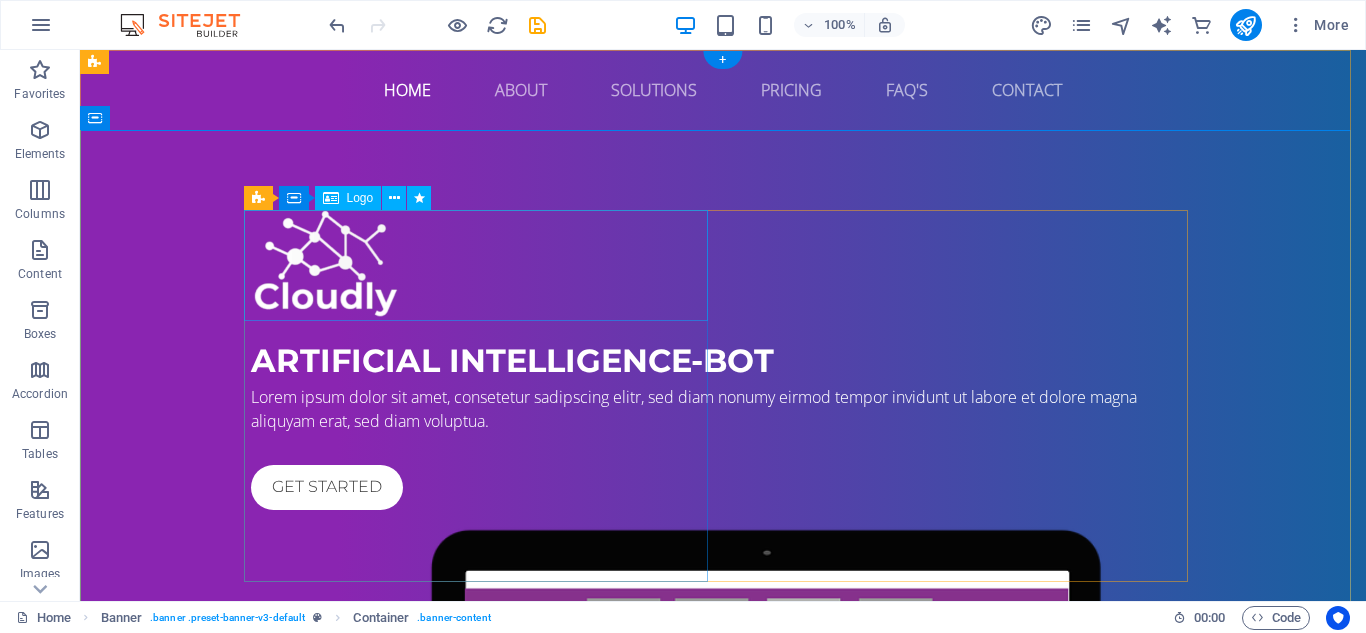click at bounding box center (723, 265) 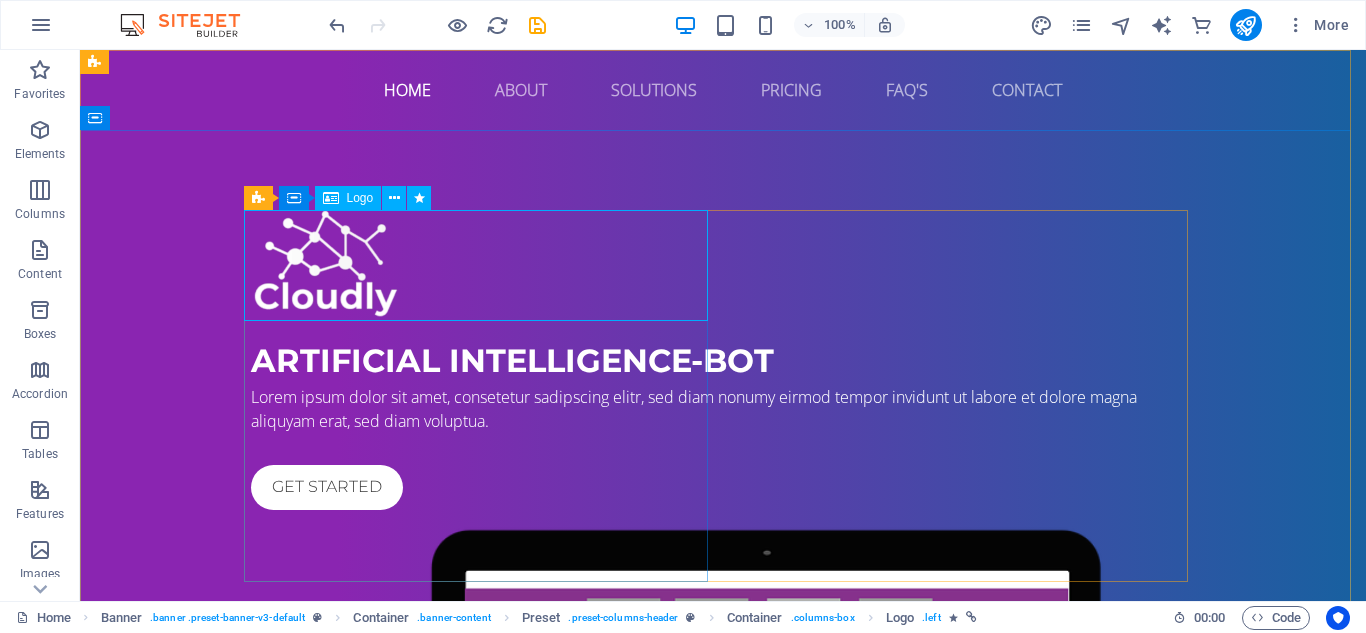 click on "Logo" at bounding box center (360, 198) 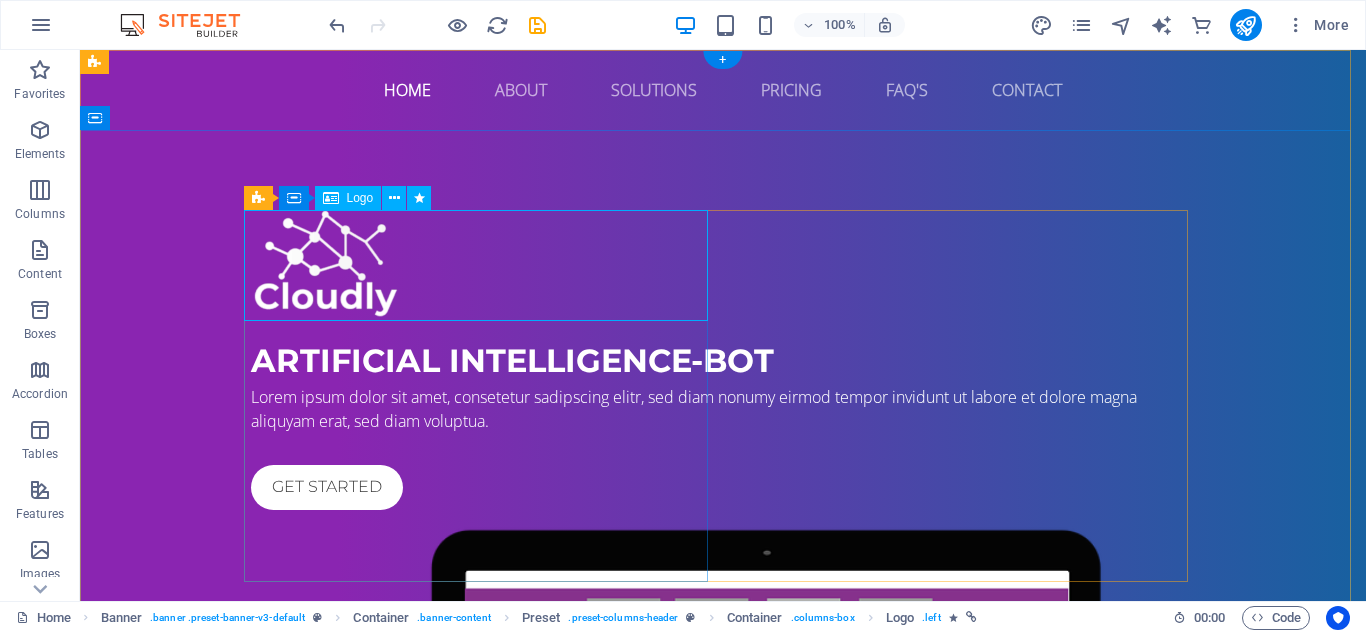 click at bounding box center (723, 265) 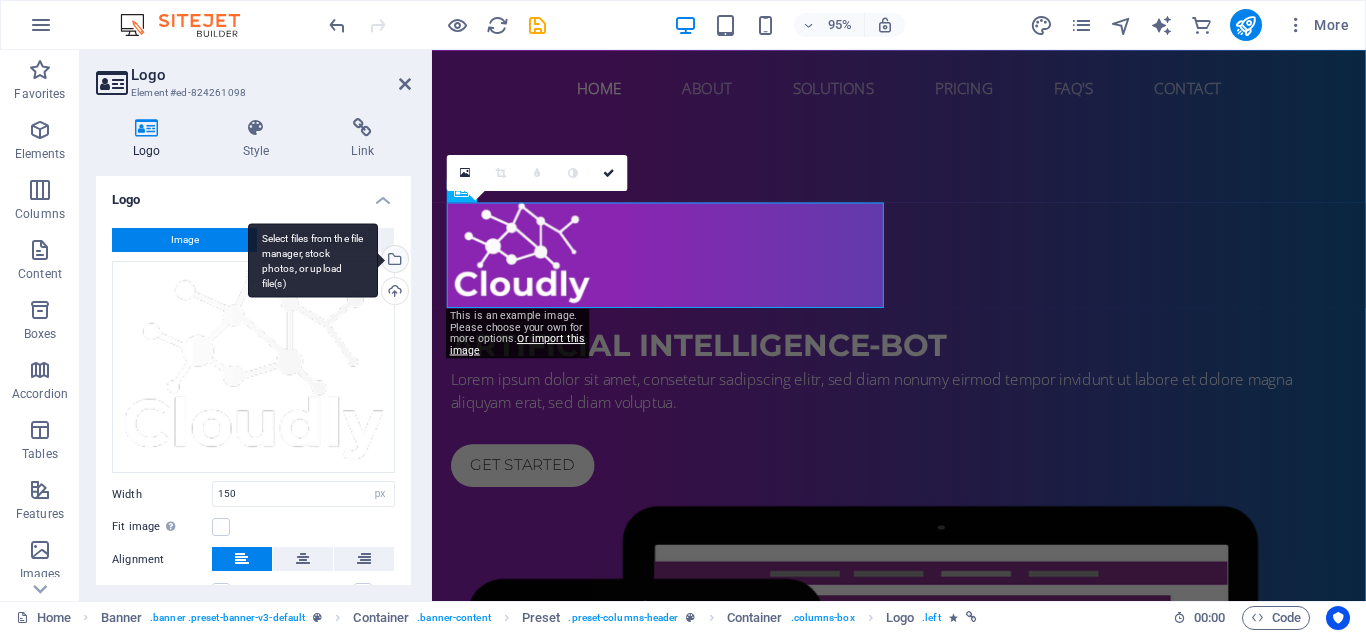 click on "Select files from the file manager, stock photos, or upload file(s)" at bounding box center [313, 260] 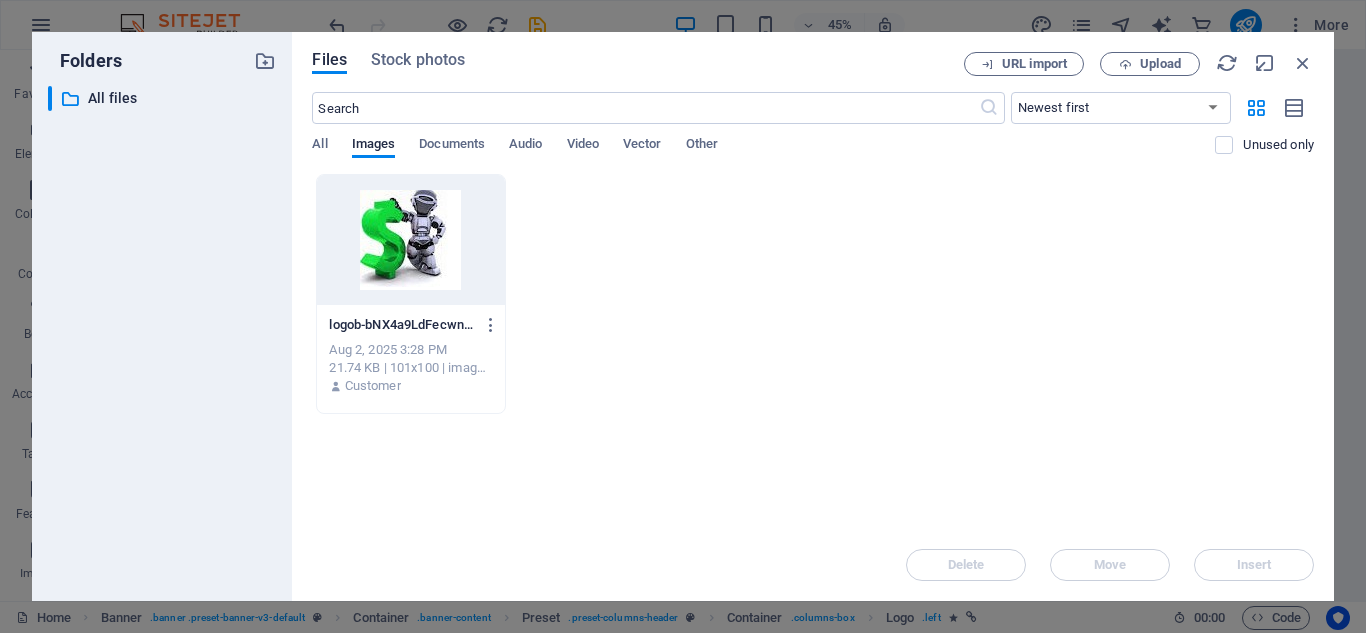 click at bounding box center [410, 240] 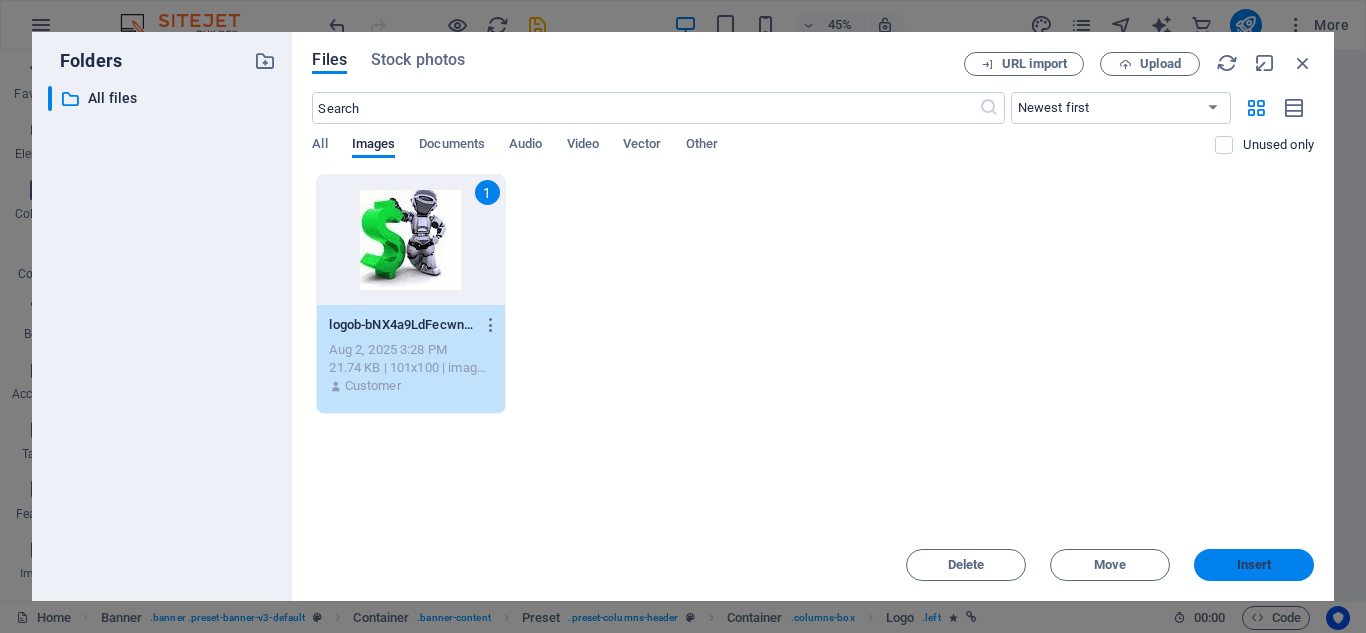 click on "Insert" at bounding box center (1254, 565) 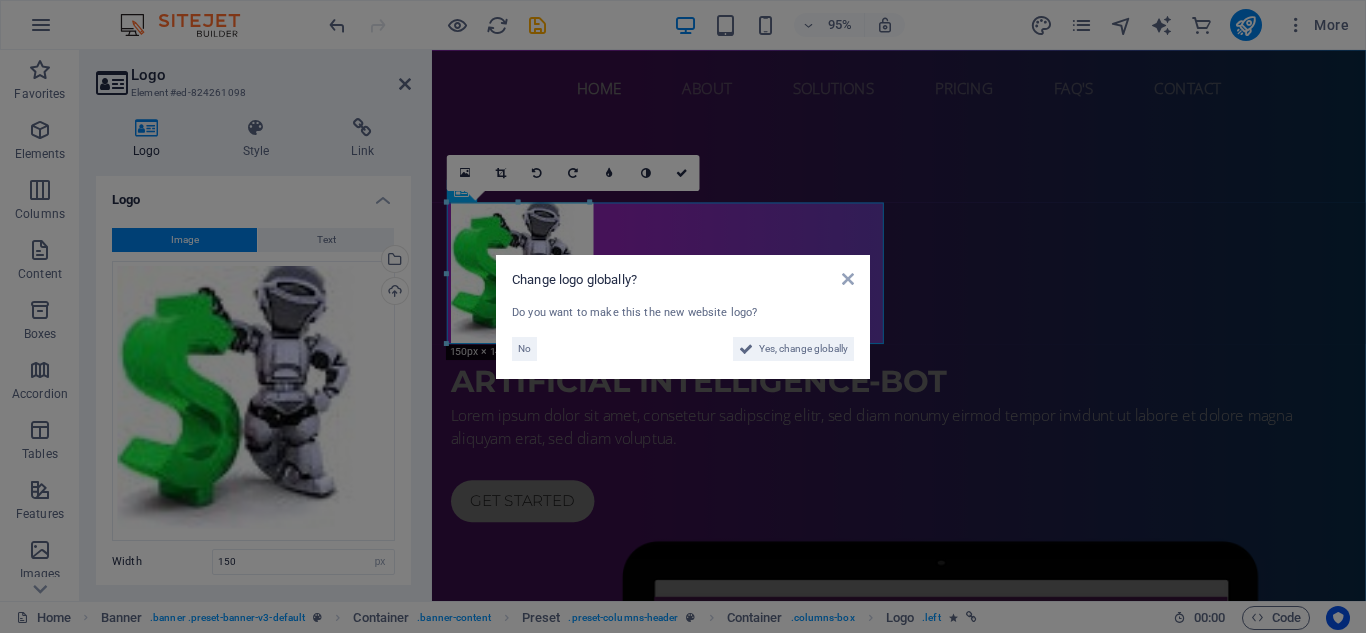 click on "Change logo globally? Do you want to make this the new website logo? No Yes, change globally" at bounding box center (683, 316) 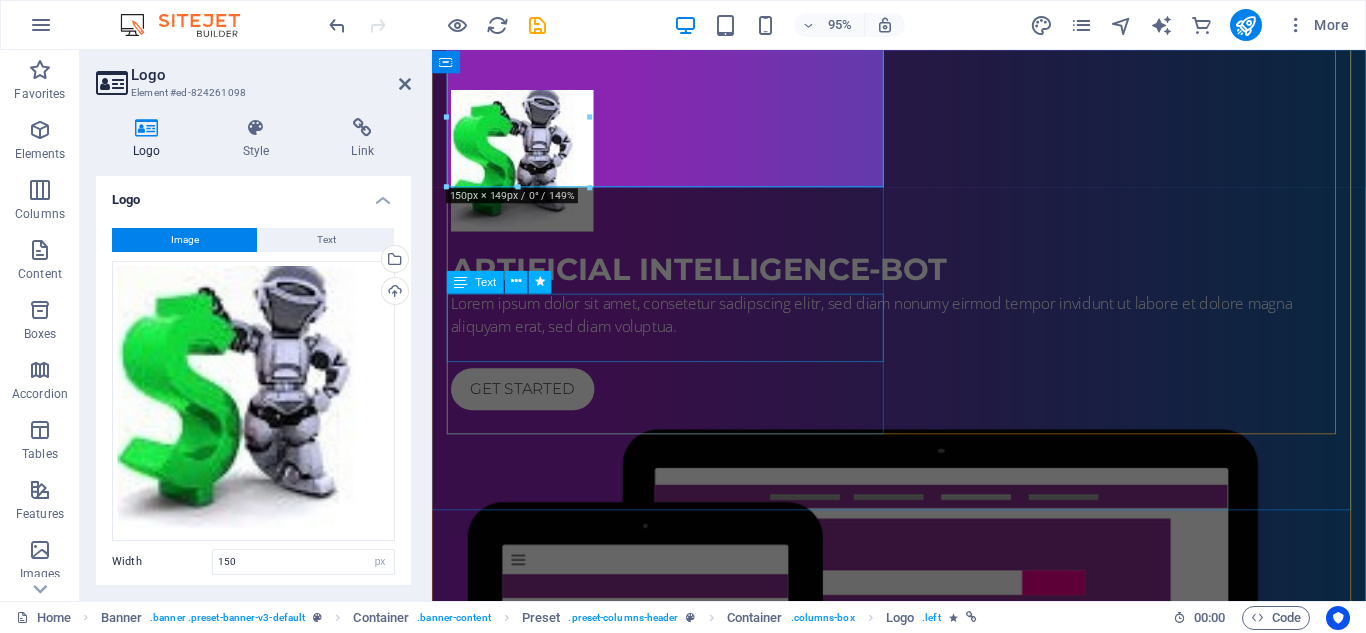 scroll, scrollTop: 200, scrollLeft: 0, axis: vertical 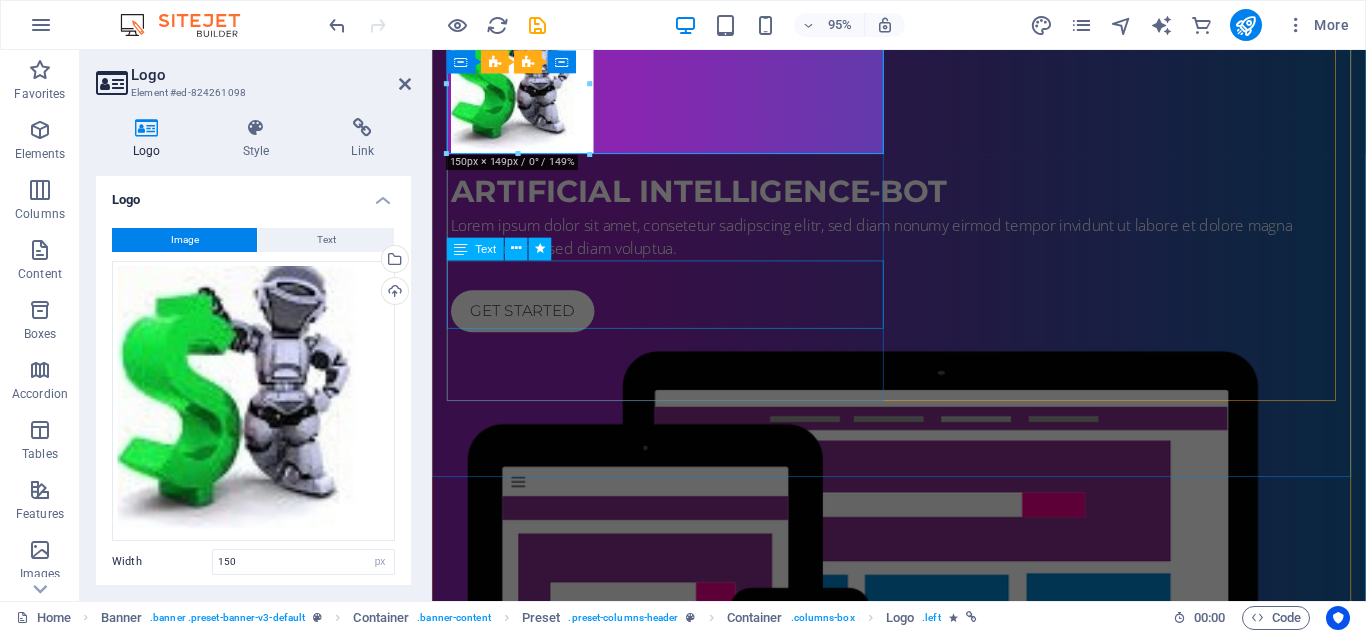 click on "Lorem ipsum dolor sit amet, consetetur sadipscing elitr, sed diam nonumy eirmod tempor invidunt ut labore et dolore magna aliquyam erat, sed diam voluptua." at bounding box center (924, 247) 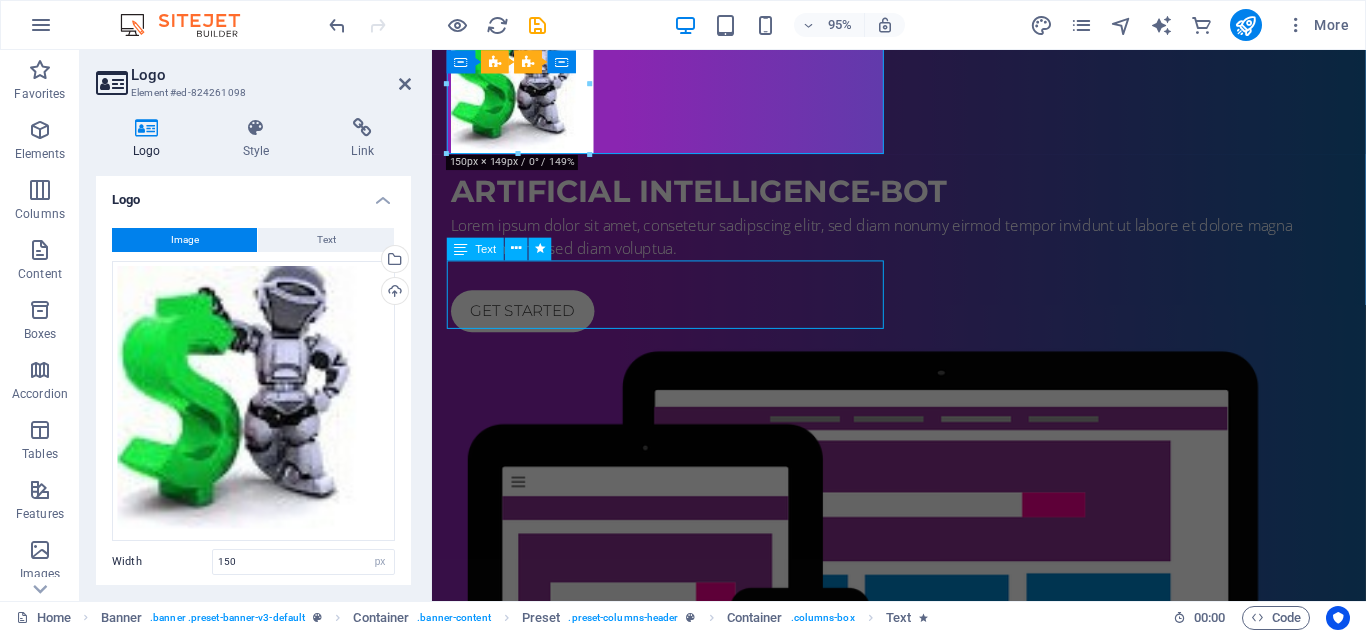 click on "Lorem ipsum dolor sit amet, consetetur sadipscing elitr, sed diam nonumy eirmod tempor invidunt ut labore et dolore magna aliquyam erat, sed diam voluptua." at bounding box center [924, 247] 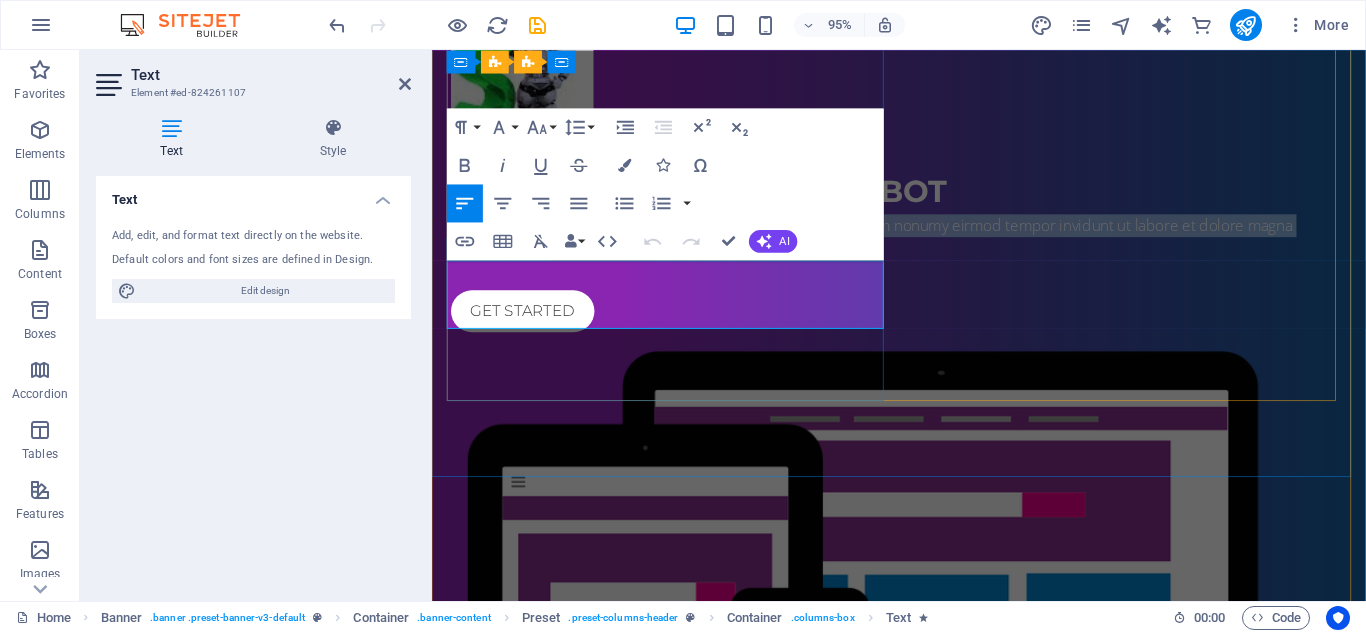 drag, startPoint x: 449, startPoint y: 279, endPoint x: 788, endPoint y: 338, distance: 344.09592 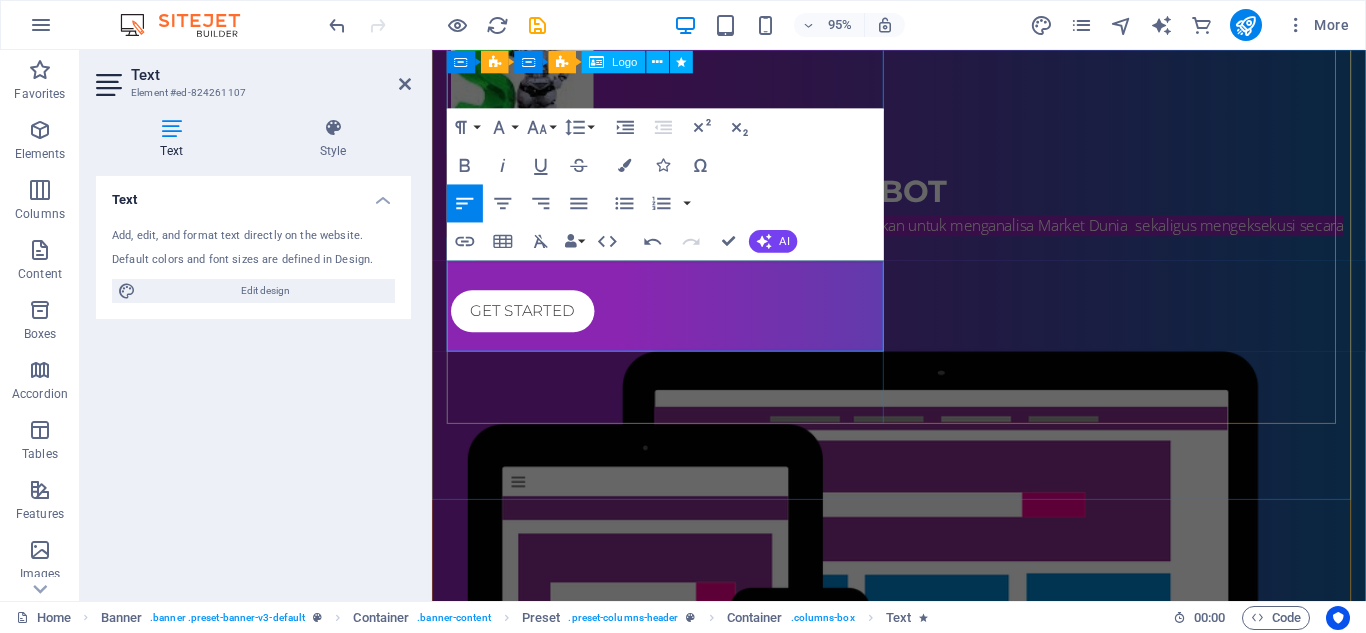 click at bounding box center [924, 84] 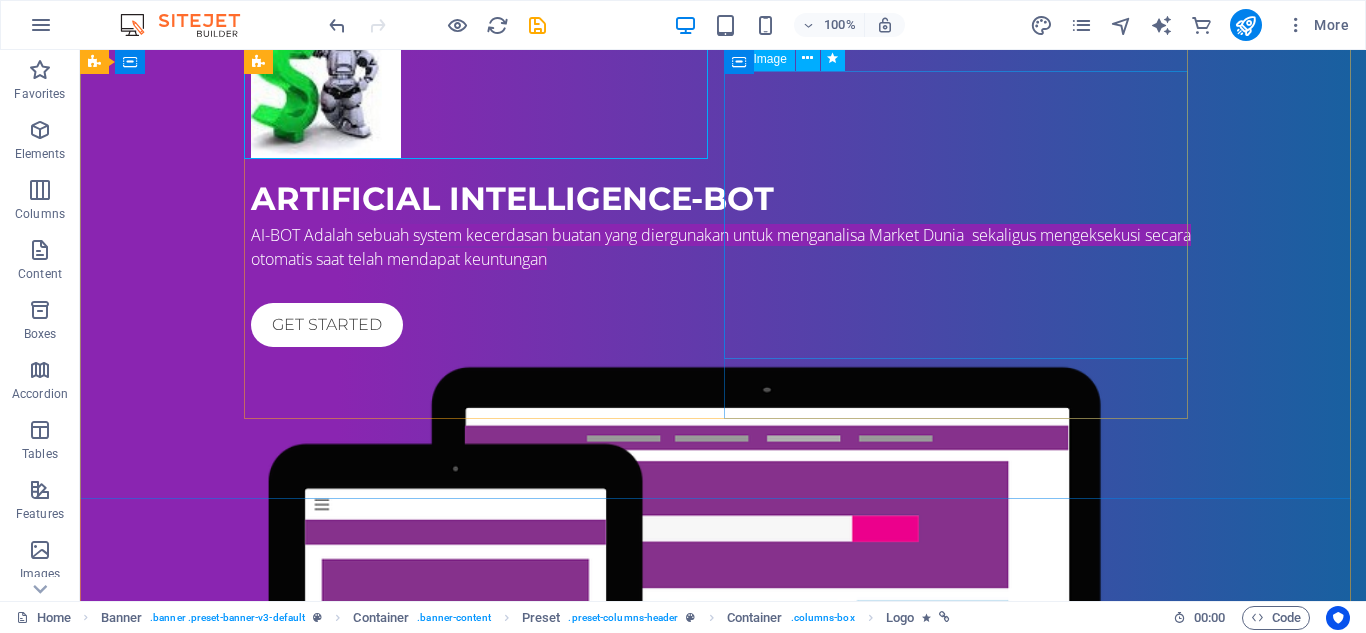 click at bounding box center (723, 647) 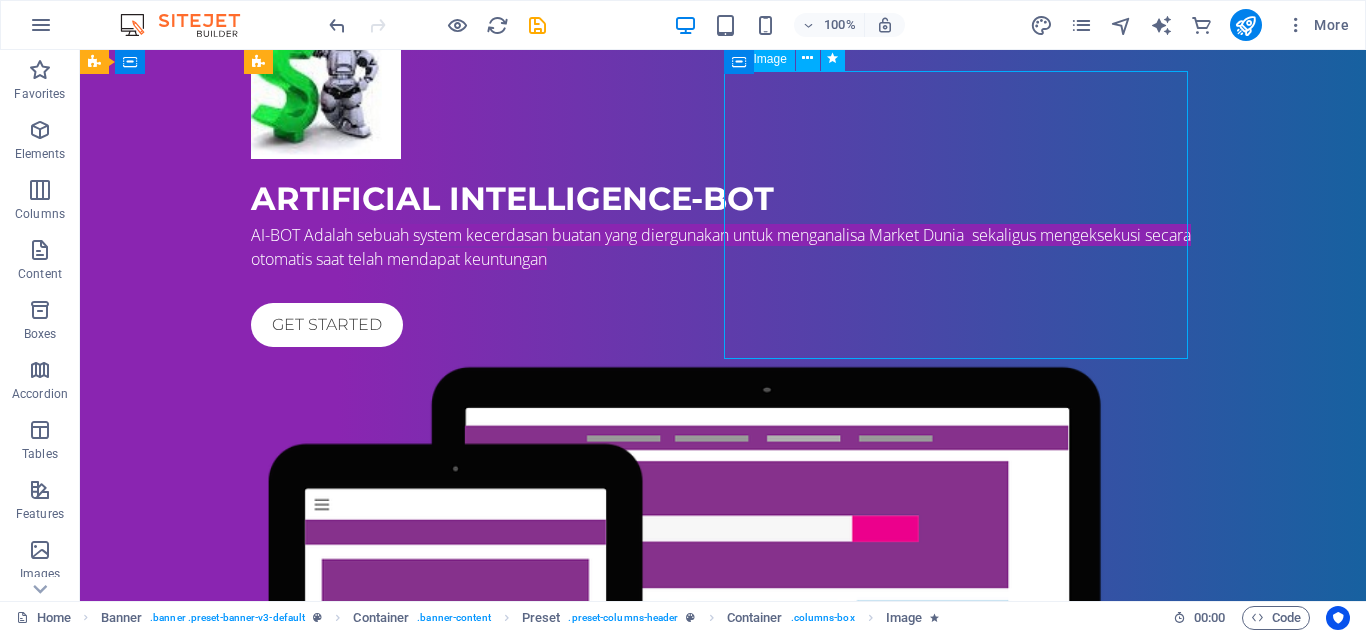 click at bounding box center [723, 647] 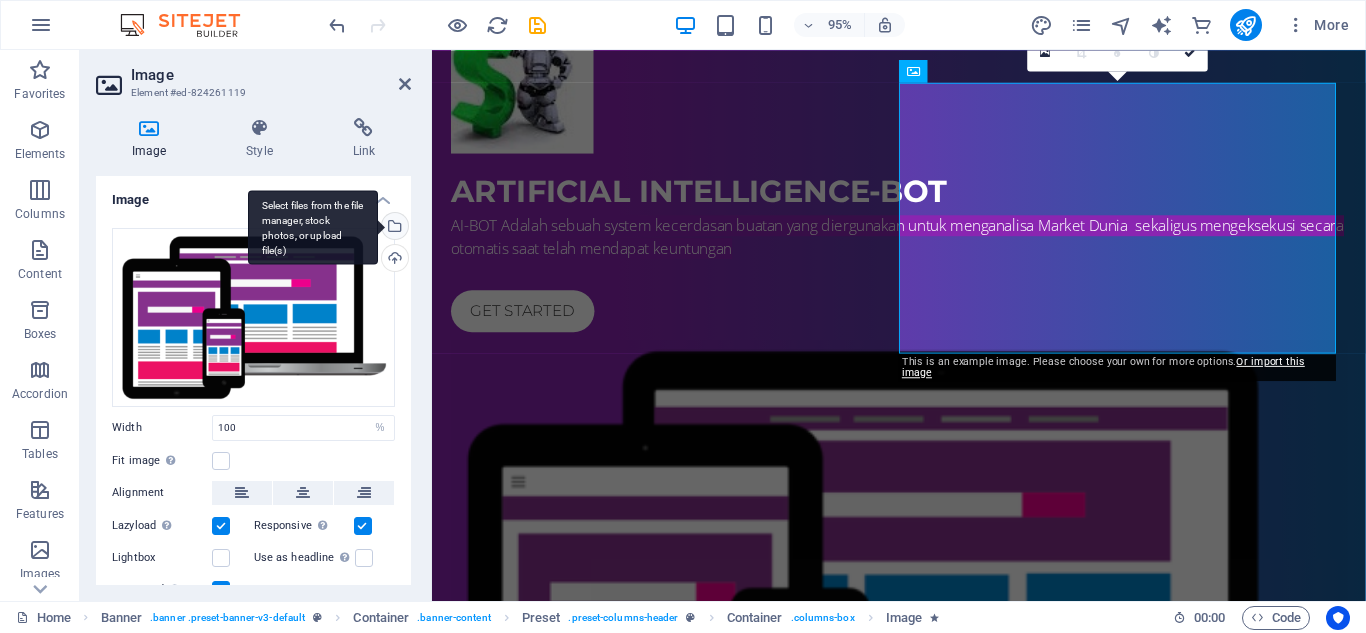 click on "Select files from the file manager, stock photos, or upload file(s)" at bounding box center [313, 227] 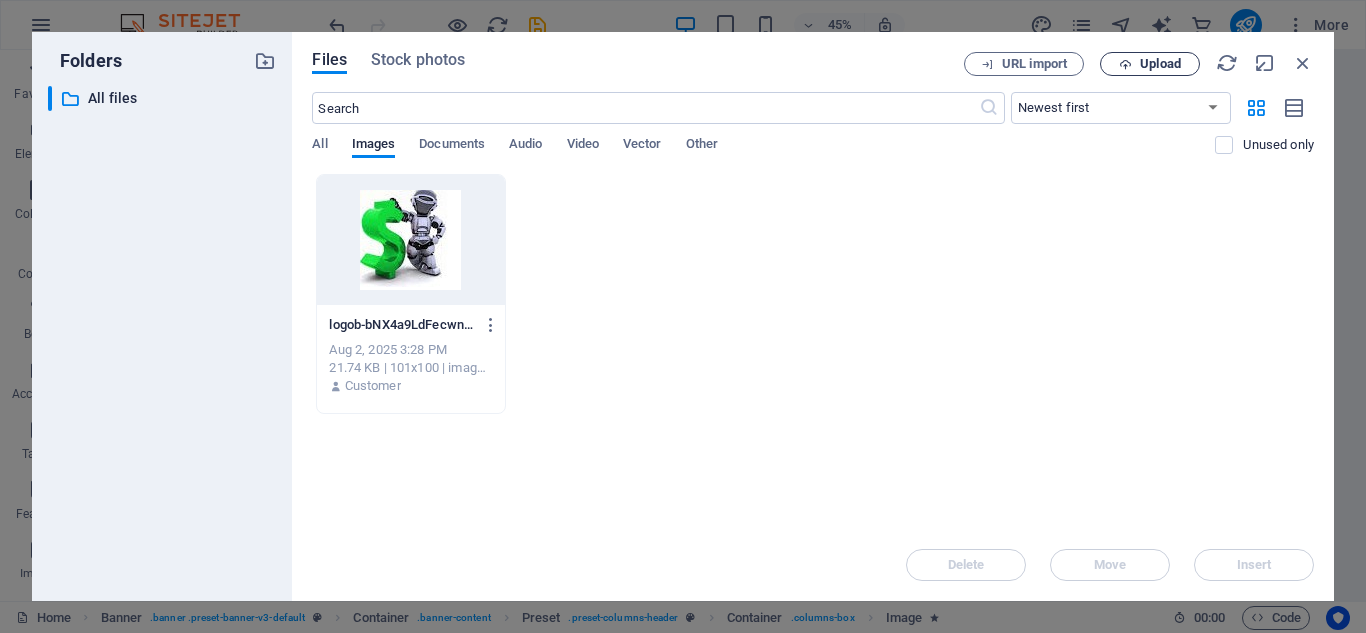 click on "Upload" at bounding box center (1160, 64) 